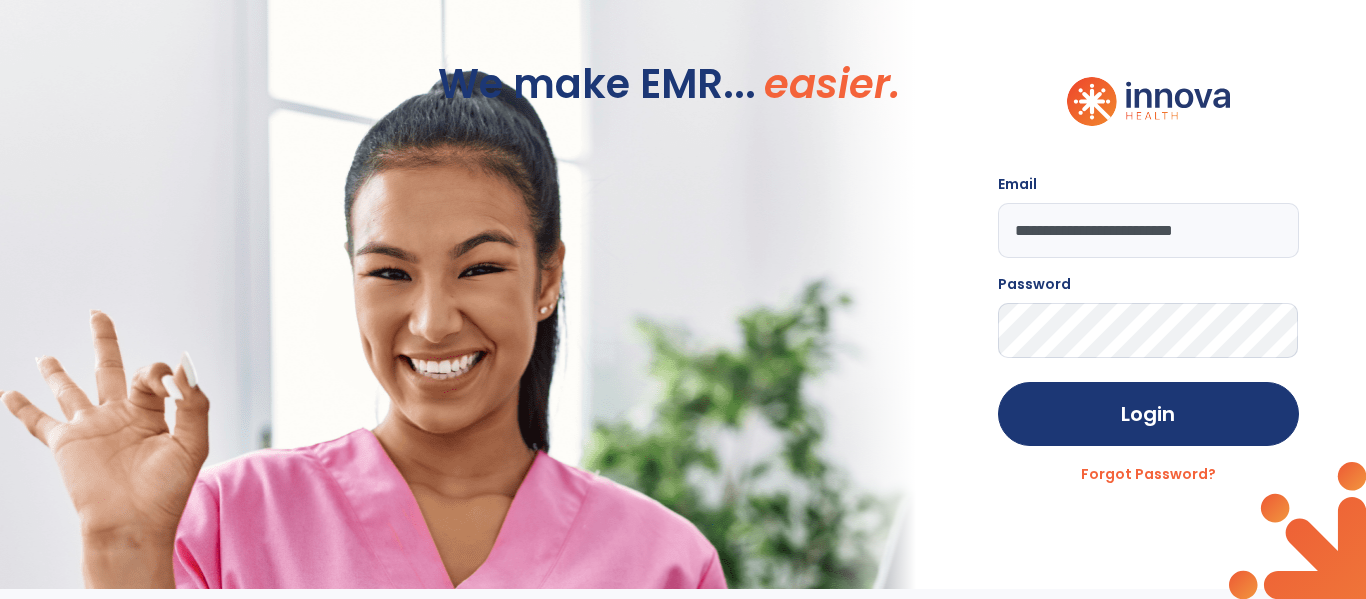 scroll, scrollTop: 0, scrollLeft: 0, axis: both 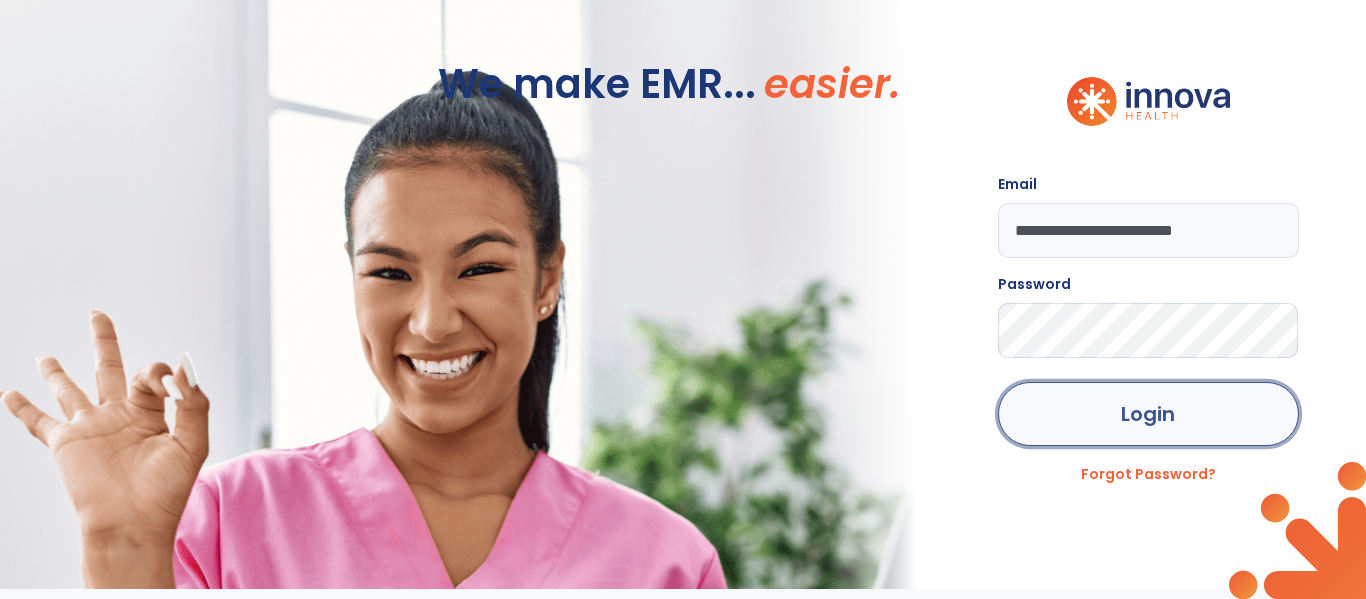 click on "Login" 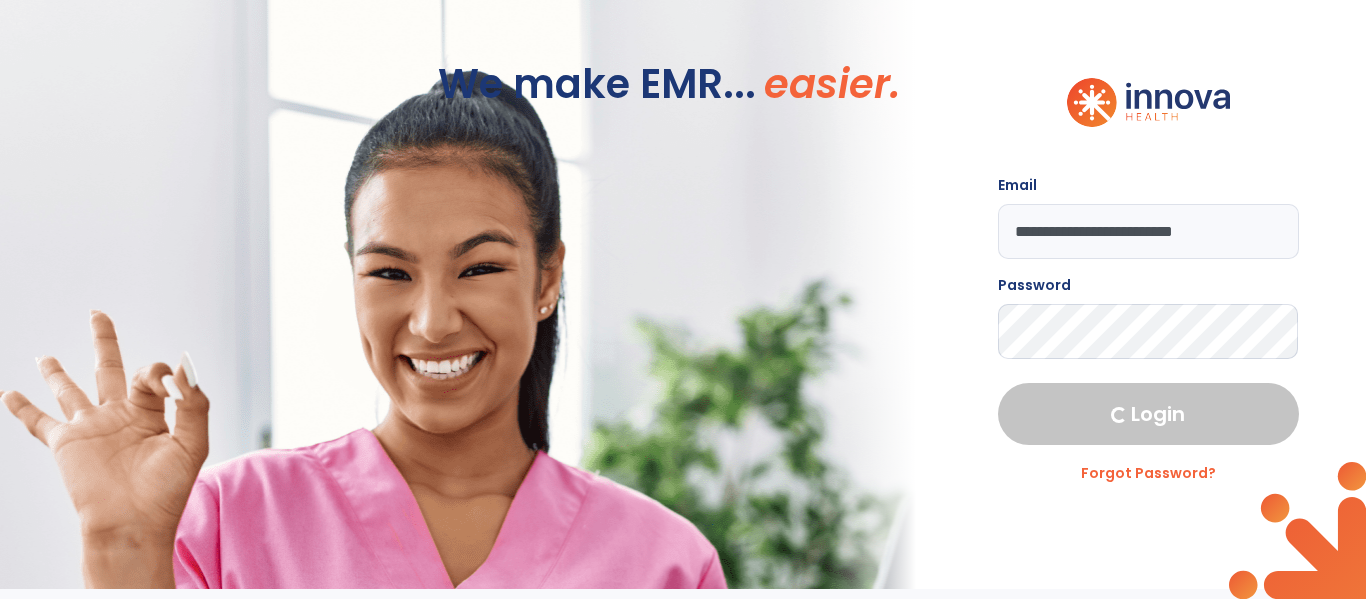 select on "****" 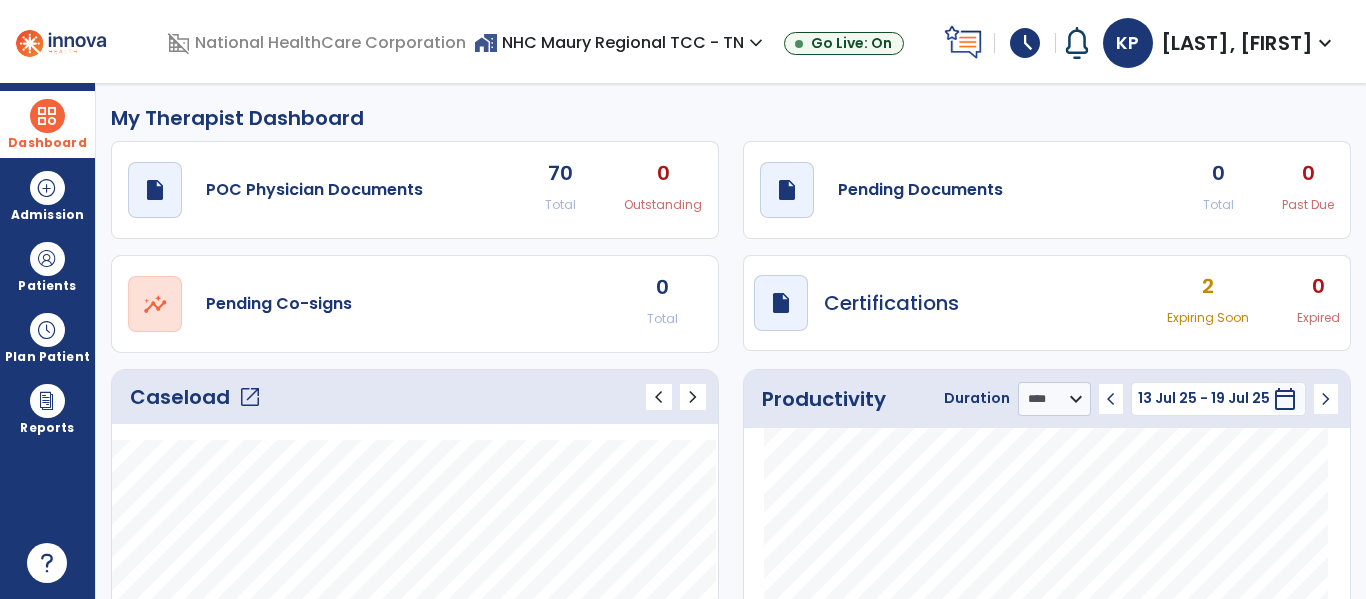 click on "Dashboard" at bounding box center (47, 124) 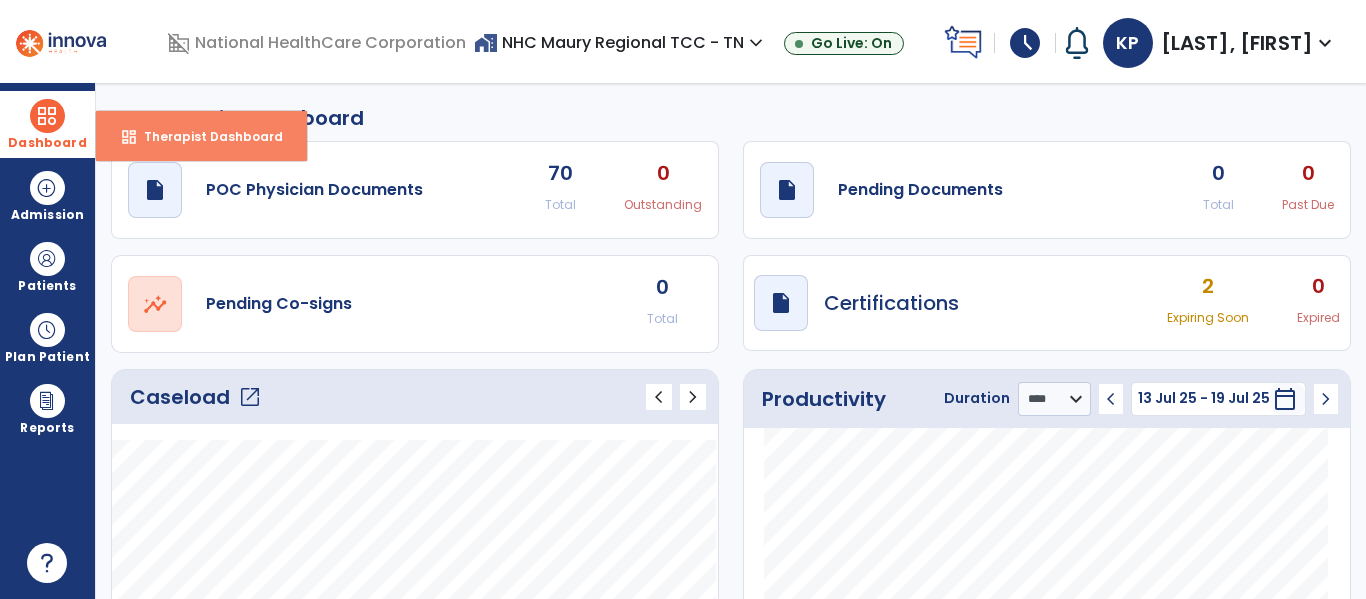 click on "Therapist Dashboard" at bounding box center [205, 136] 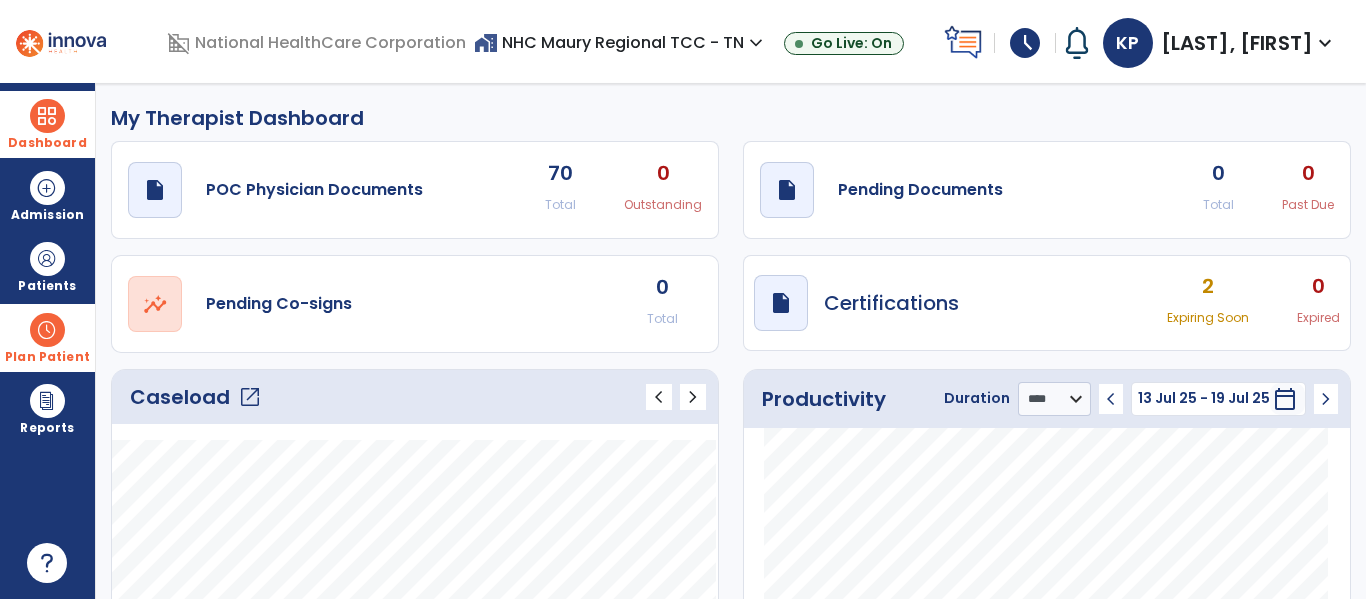 click on "Plan Patient" at bounding box center [47, 266] 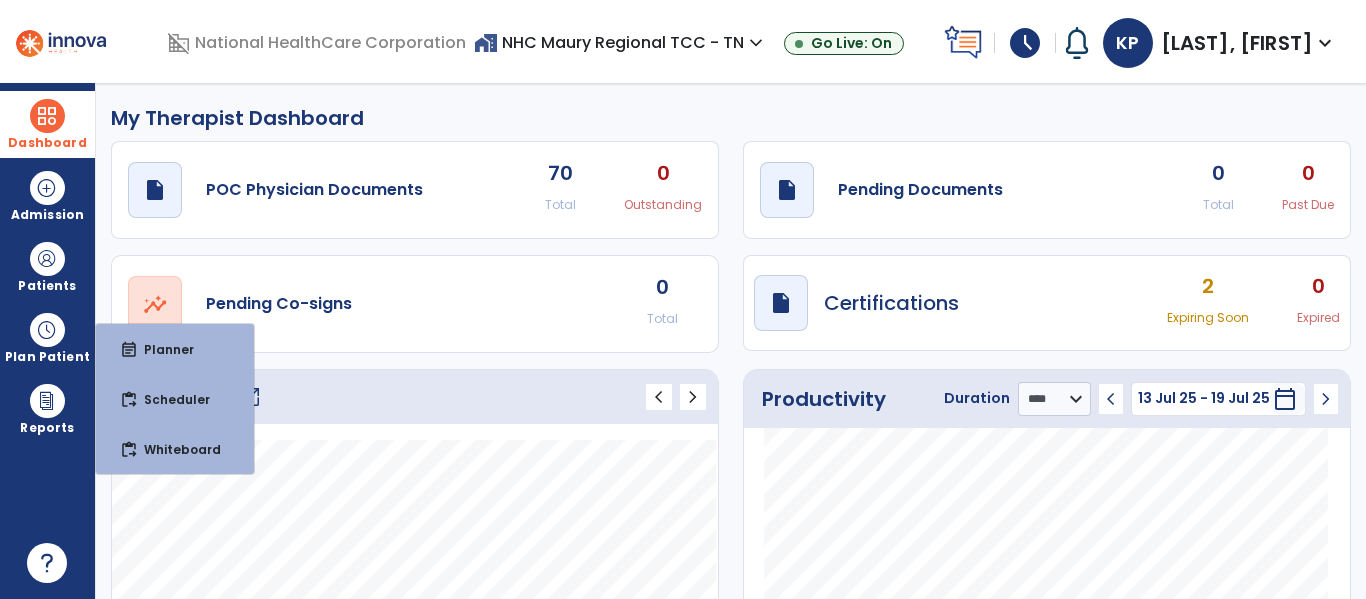 click on "2 Expiring Soon" at bounding box center (1208, 303) 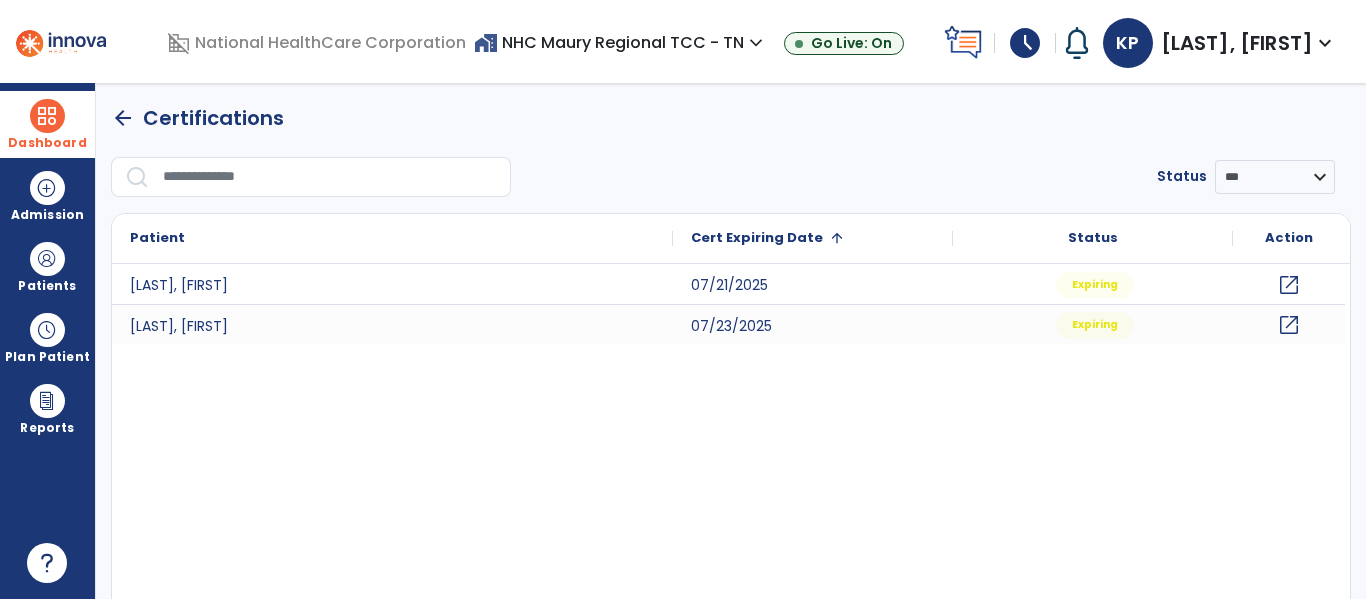 click on "arrow_back" 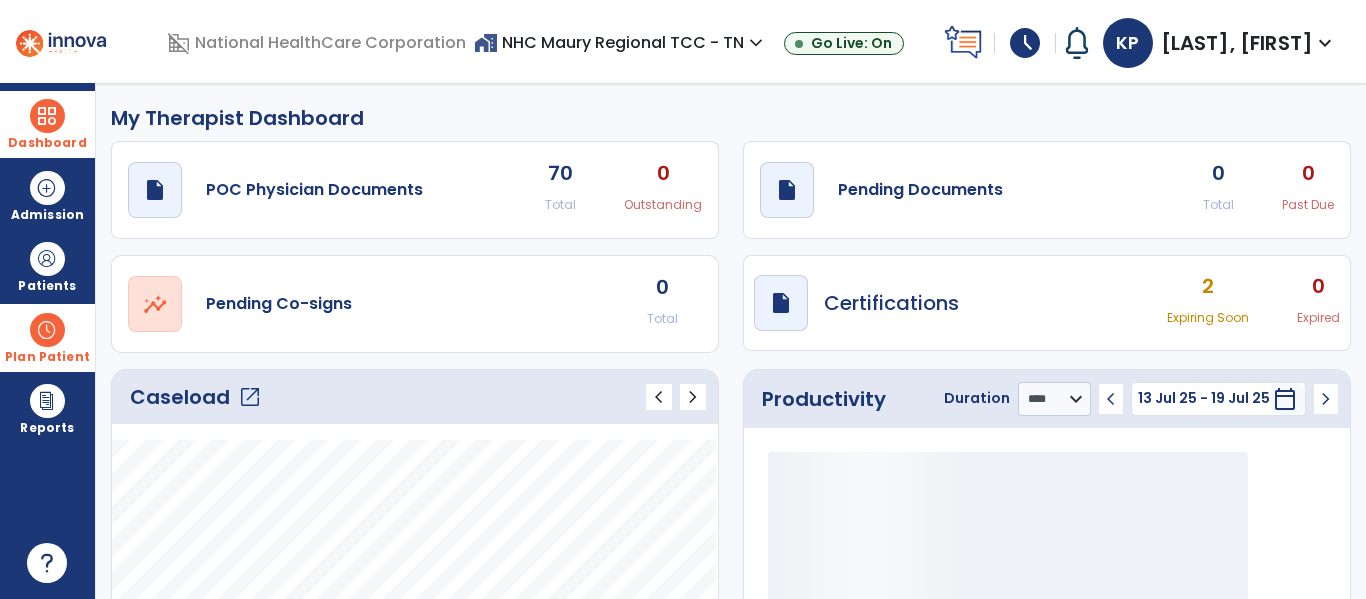 click at bounding box center (47, 330) 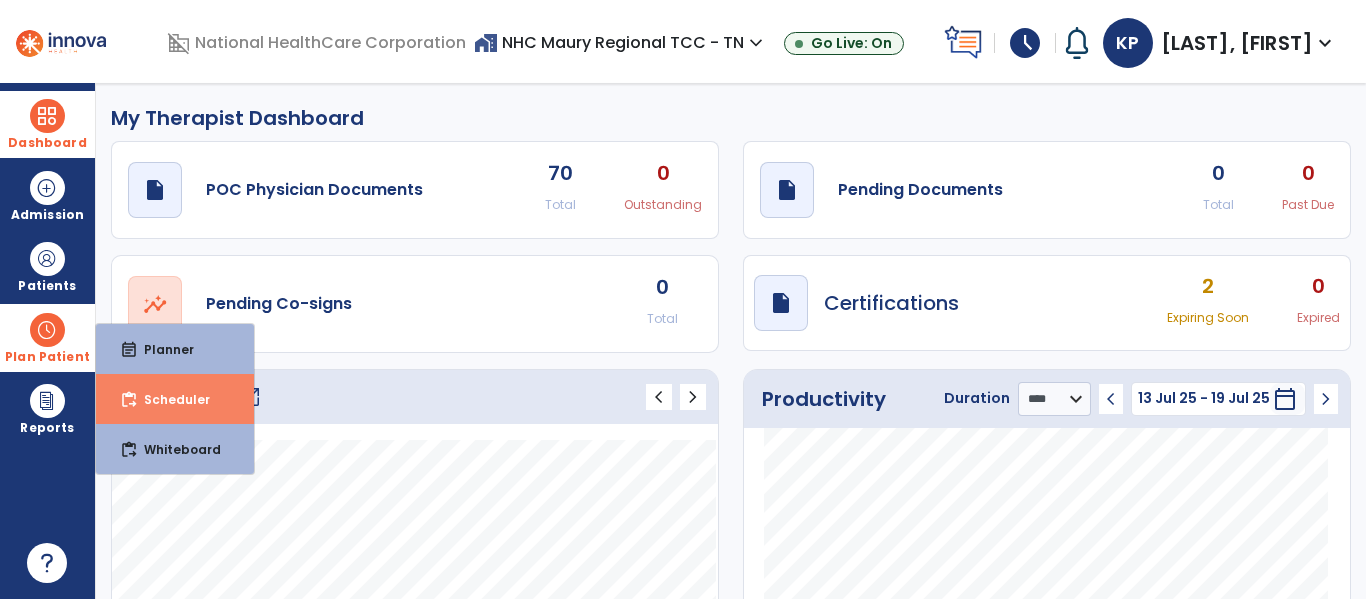 click on "content_paste_go  Scheduler" at bounding box center [175, 399] 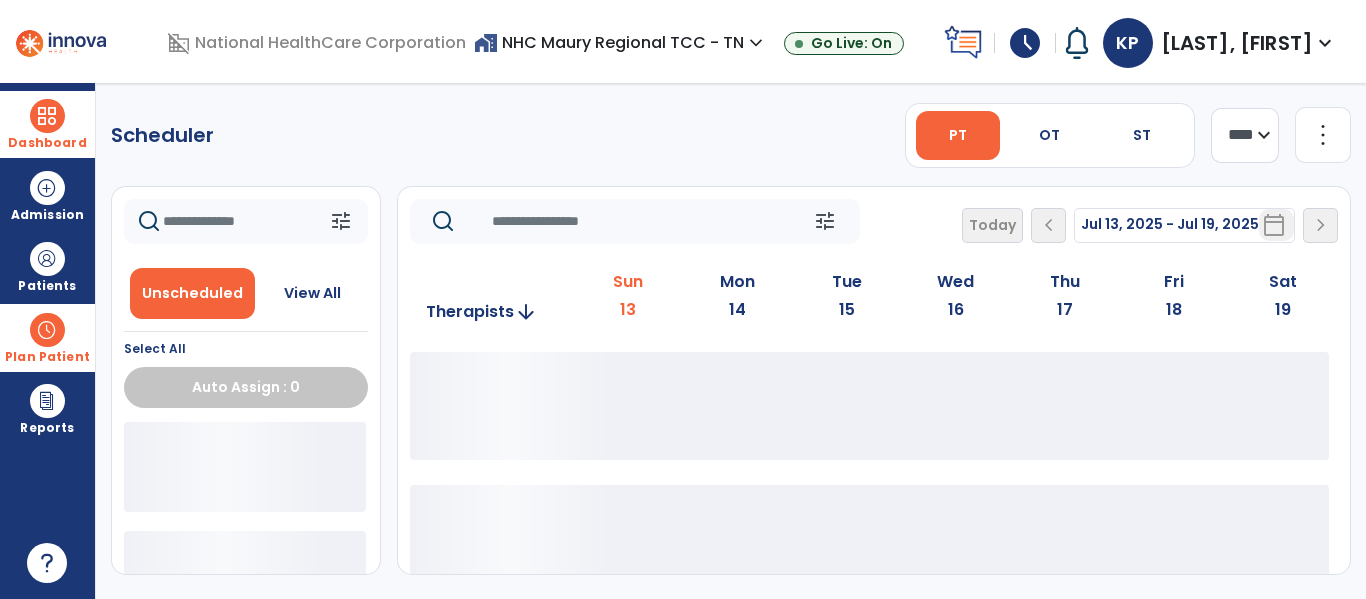 click on "14" 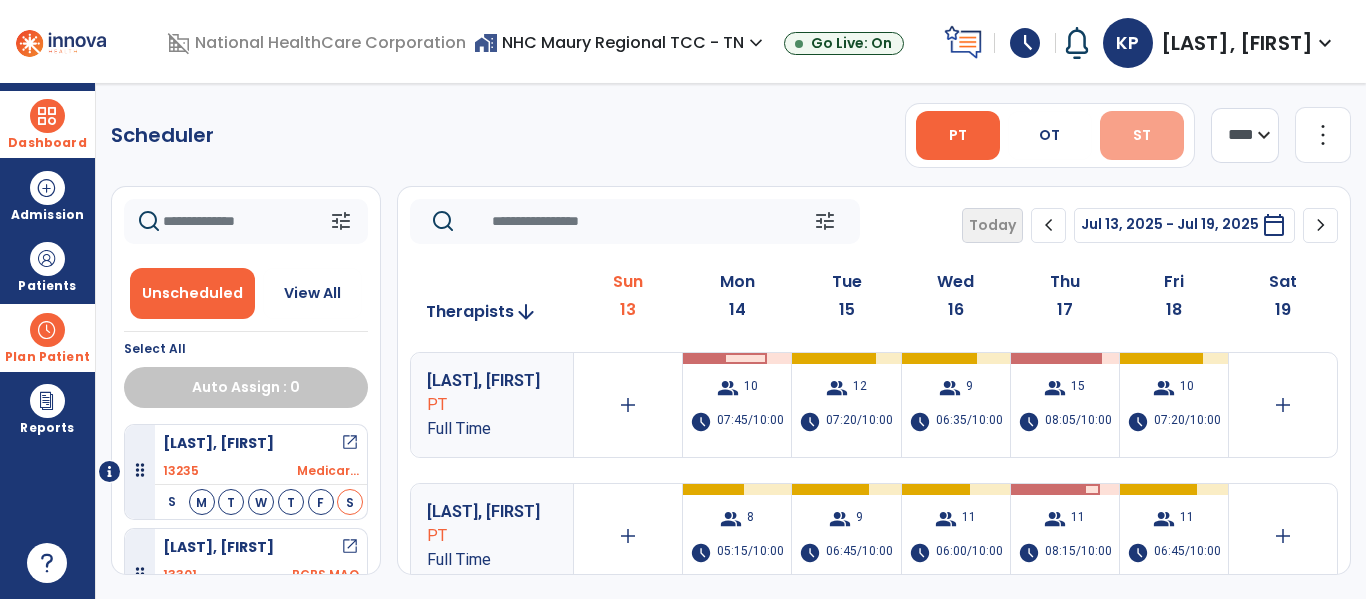 click on "ST" at bounding box center [1142, 135] 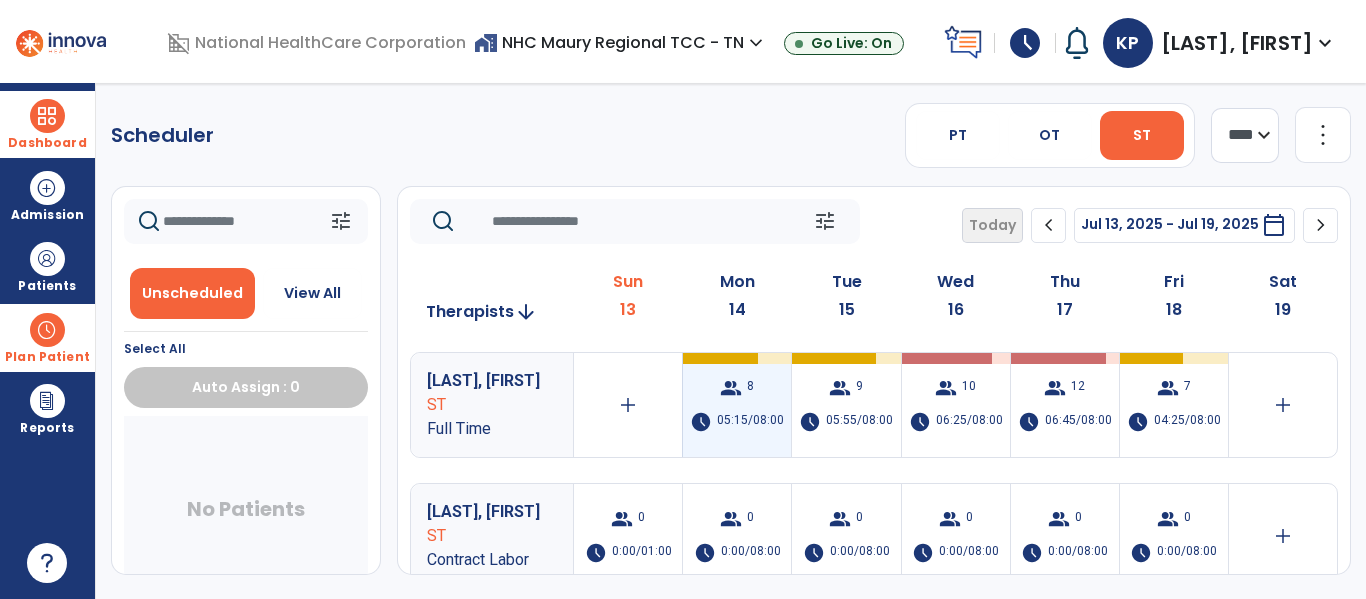 click on "05:15/08:00" at bounding box center [750, 422] 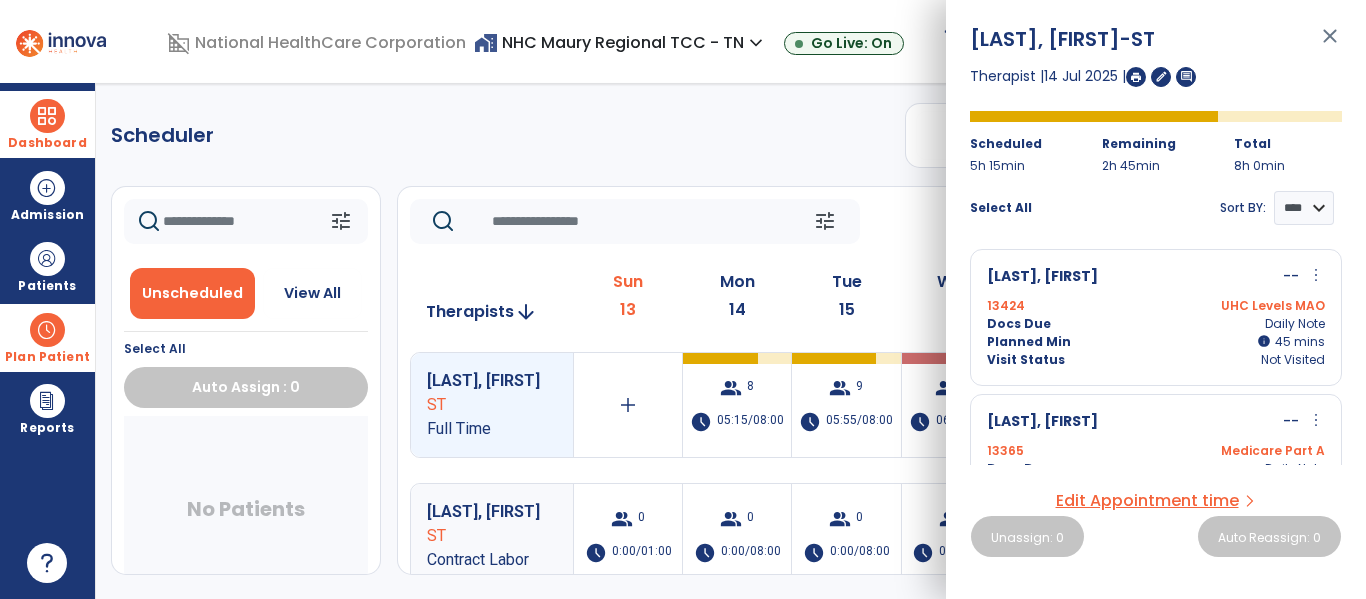 click on "Daily Note" at bounding box center [1295, 324] 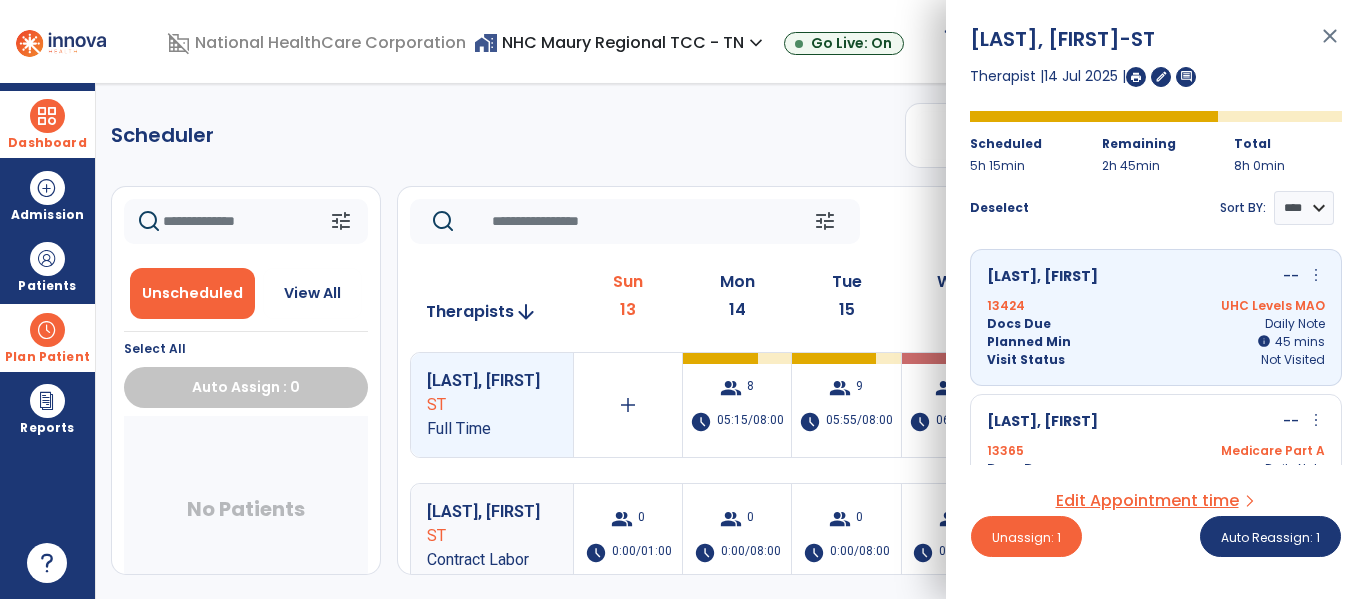 click on "Davis, Annette   --  more_vert  edit   Edit Session   alt_route   Split Minutes" at bounding box center (1156, 422) 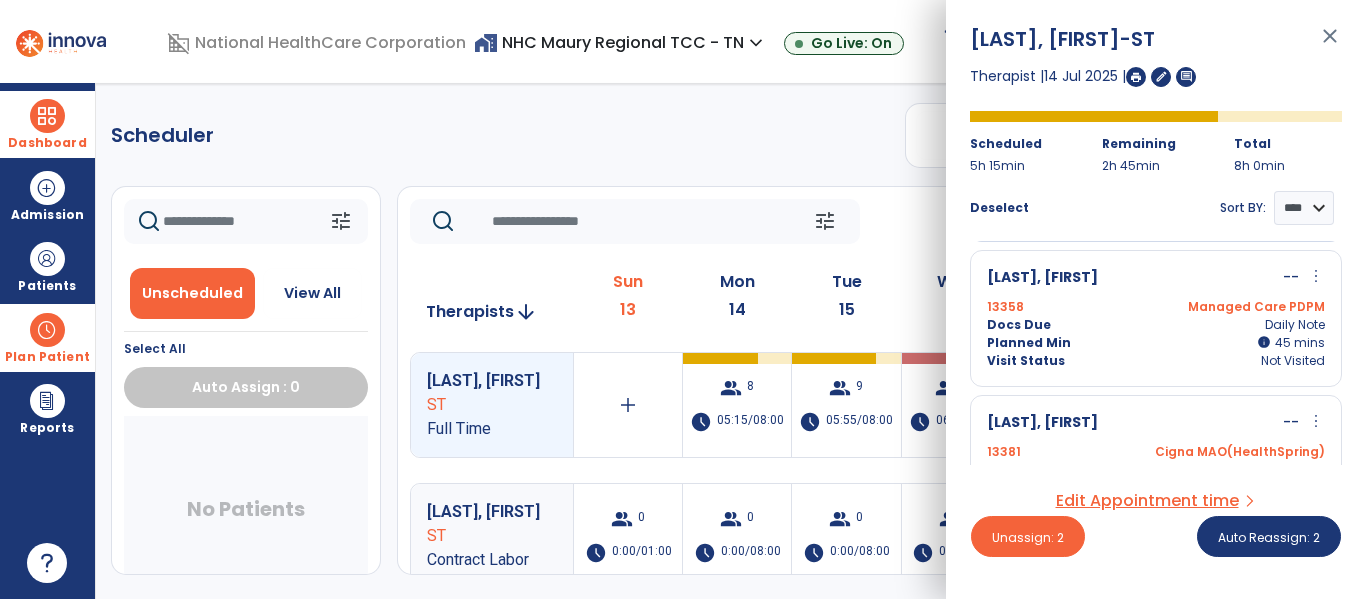 scroll, scrollTop: 310, scrollLeft: 0, axis: vertical 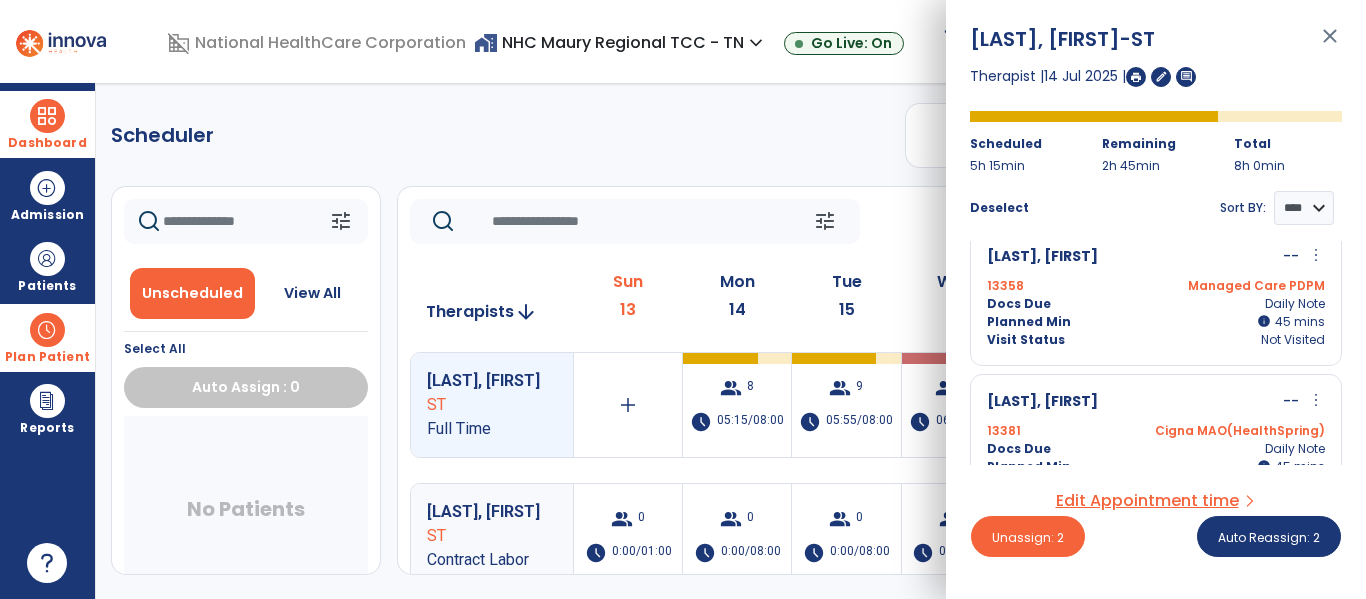 click on "Wallbaum, Randall   --  more_vert  edit   Edit Session   alt_route   Split Minutes  13358 Managed Care PDPM  Docs Due Daily Note   Planned Min  info   45 I 45 mins  Visit Status  Not Visited" at bounding box center [1156, 297] 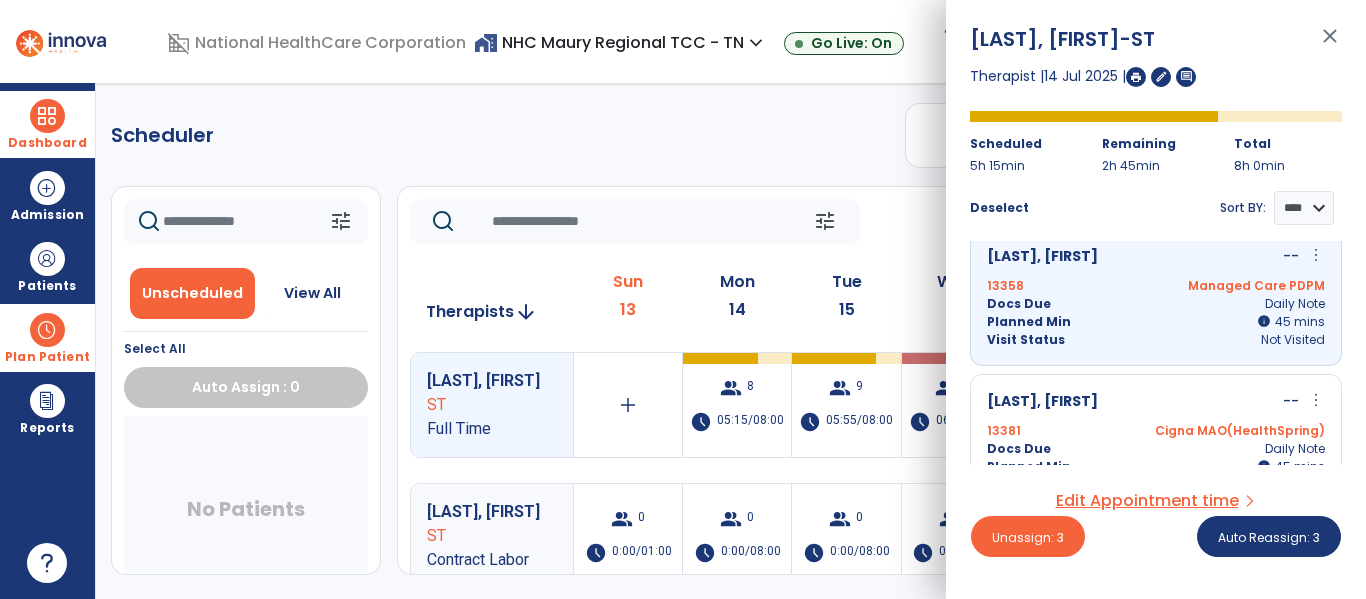 click on "Werda, Mark   --  more_vert  edit   Edit Session   alt_route   Split Minutes  13381 Cigna MAO(HealthSpring)  Docs Due Daily Note   Planned Min  info   45 I 45 mins  Visit Status  Not Visited" at bounding box center (1156, 442) 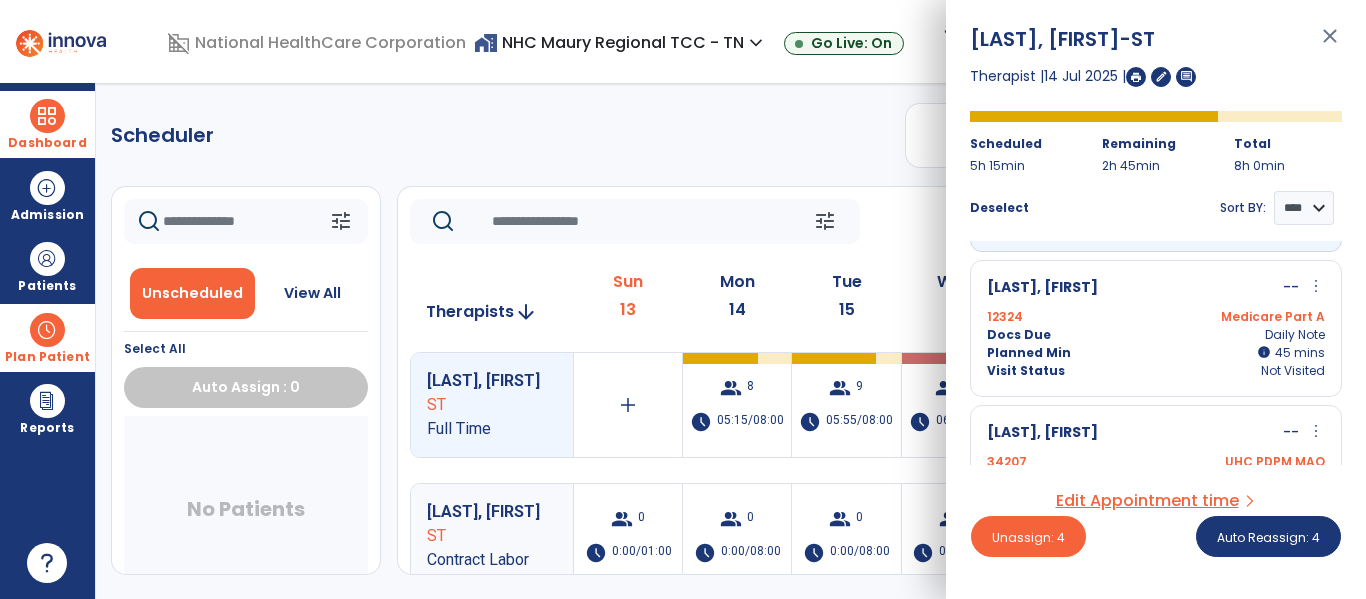 scroll, scrollTop: 574, scrollLeft: 0, axis: vertical 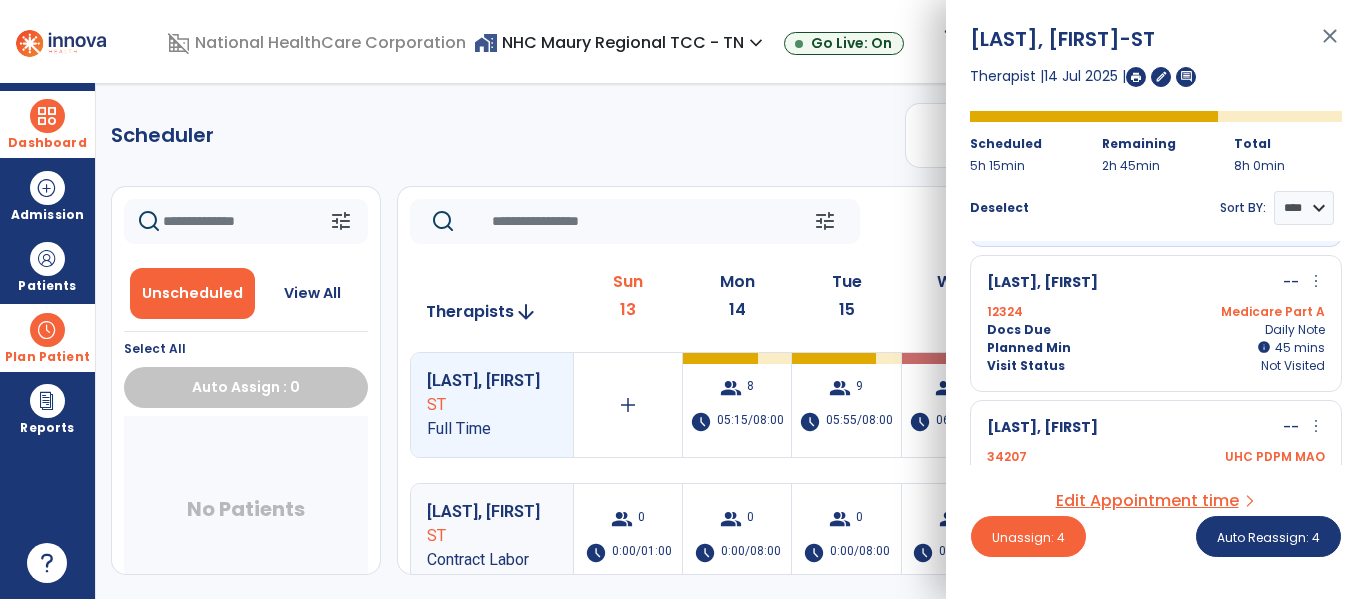 click on "King, Linda   --  more_vert  edit   Edit Session   alt_route   Split Minutes" at bounding box center [1156, 283] 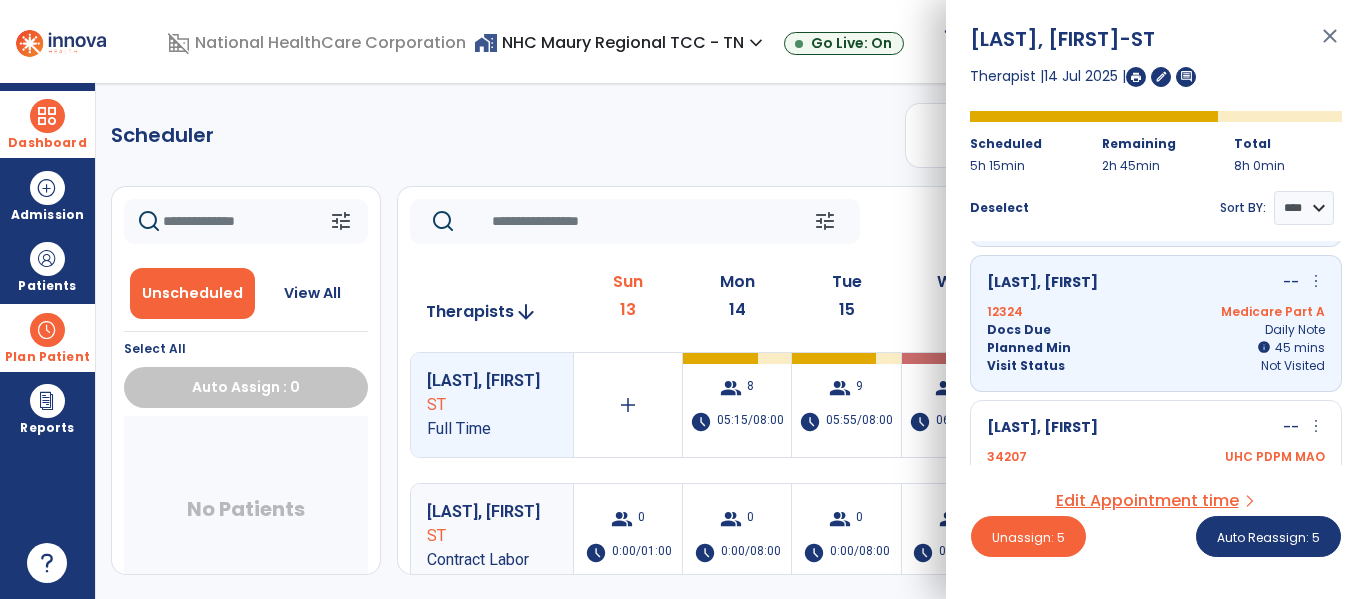 click on "Bryant, Tonya   --  more_vert  edit   Edit Session   alt_route   Split Minutes  34207 UHC PDPM MAO  Docs Due Daily Note   Planned Min  info   30 I 30 mins  Visit Status  Not Visited" at bounding box center [1156, 468] 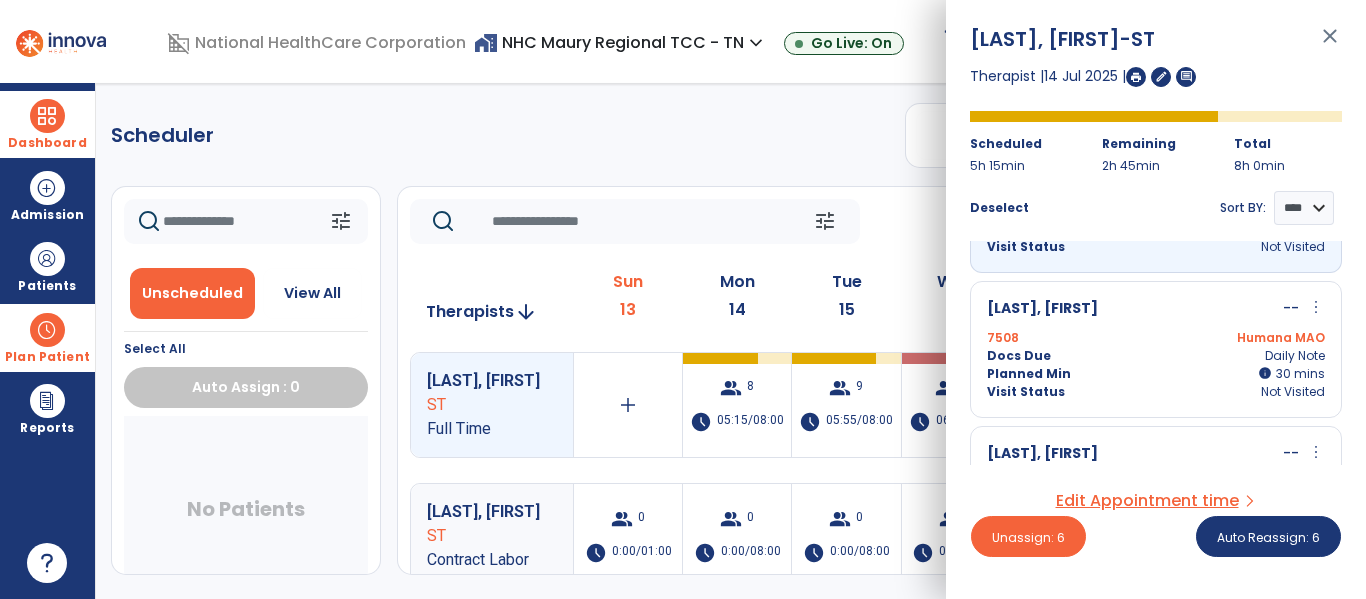 scroll, scrollTop: 863, scrollLeft: 0, axis: vertical 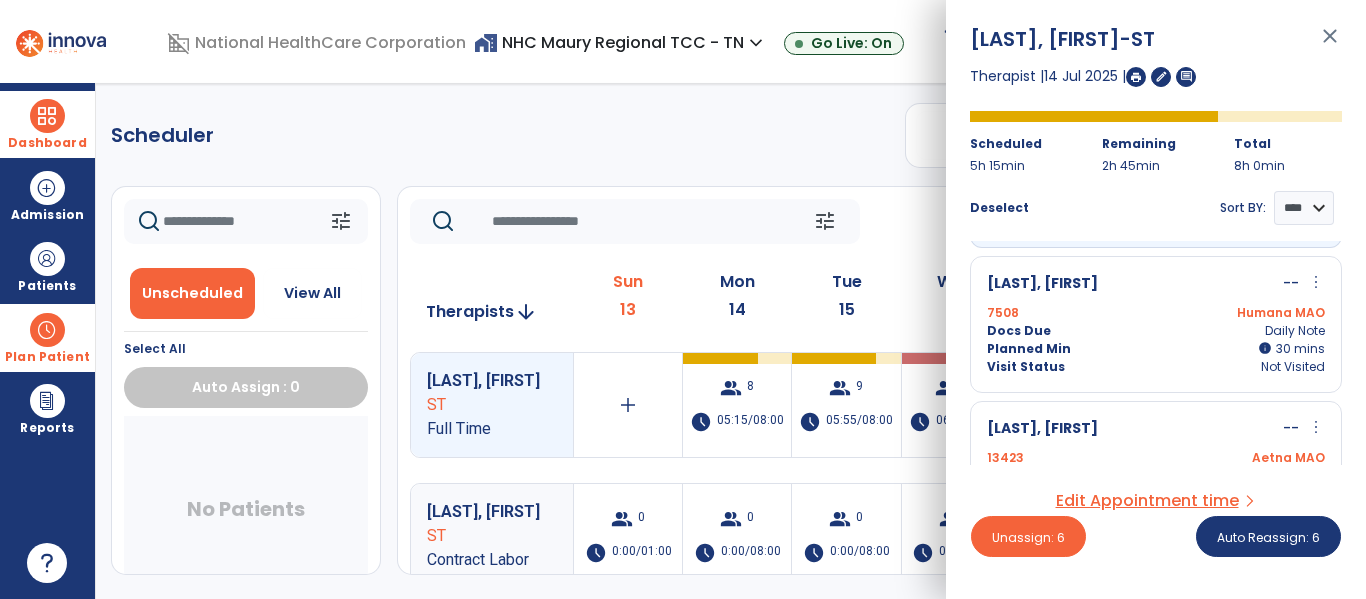 click on "Docs Due Daily Note" at bounding box center [1156, 331] 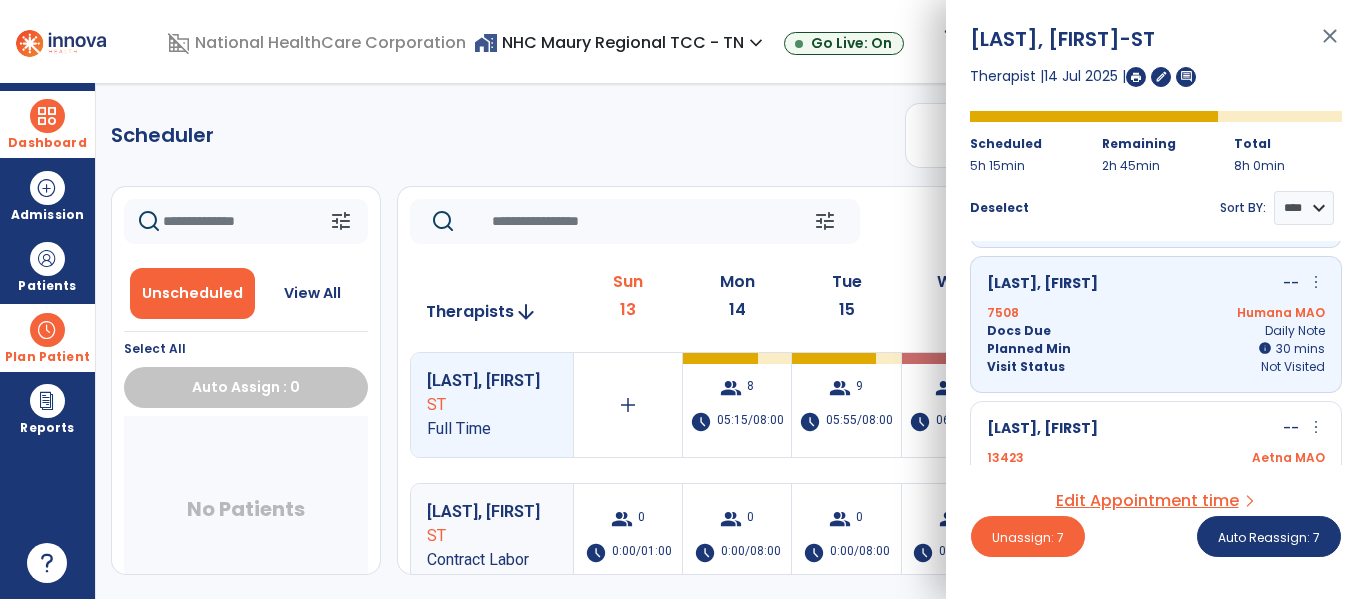 click on "Reedy, Betty   --  more_vert  edit   Edit Session   alt_route   Split Minutes  13423 Aetna MAO  Docs Due Daily Note   Planned Min  info   30 I 30 mins  Visit Status  Not Visited" at bounding box center [1156, 469] 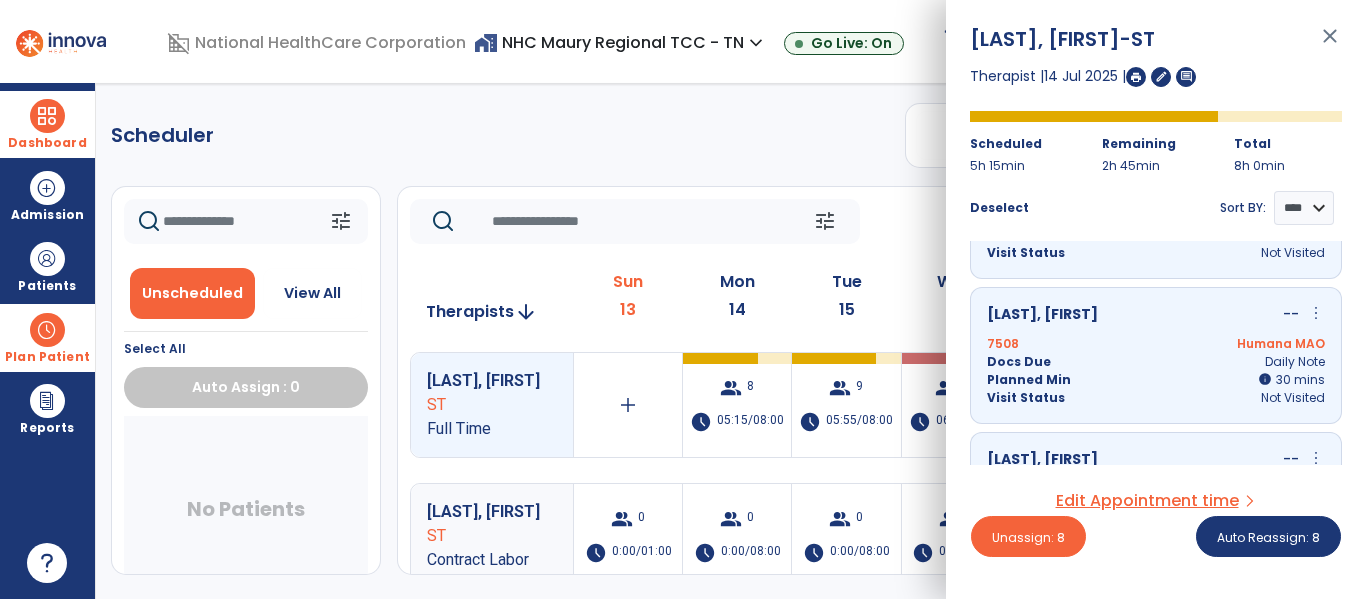 scroll, scrollTop: 936, scrollLeft: 0, axis: vertical 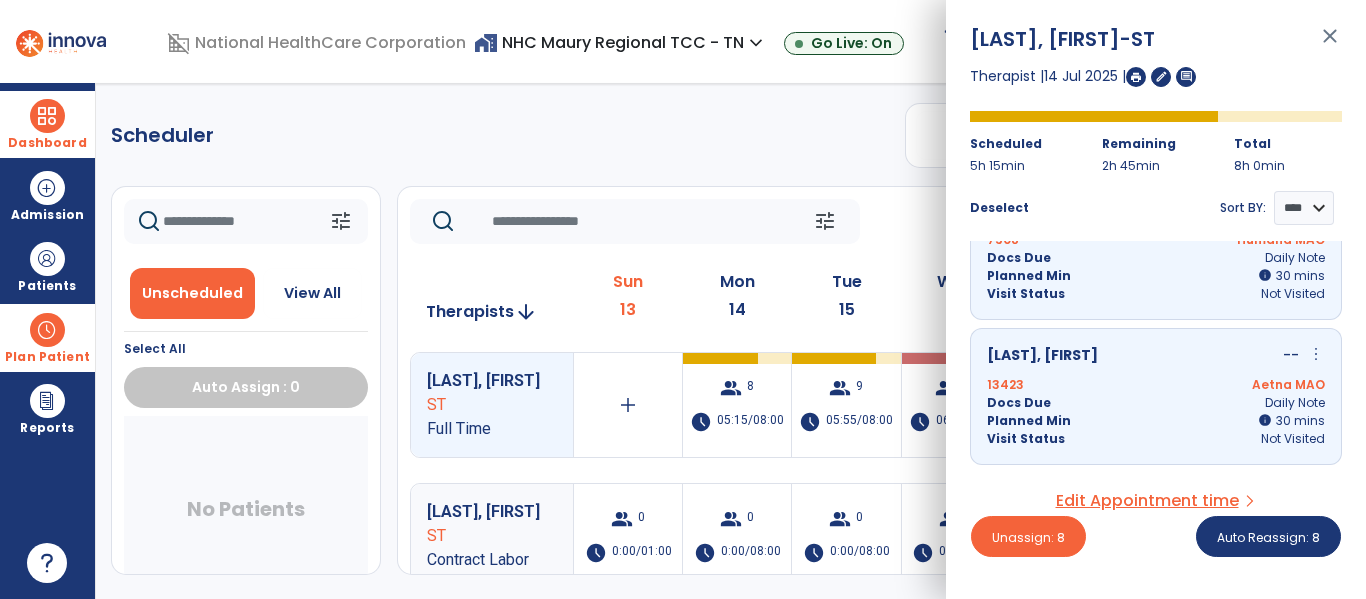 click on "Docs Due Daily Note" at bounding box center [1156, 403] 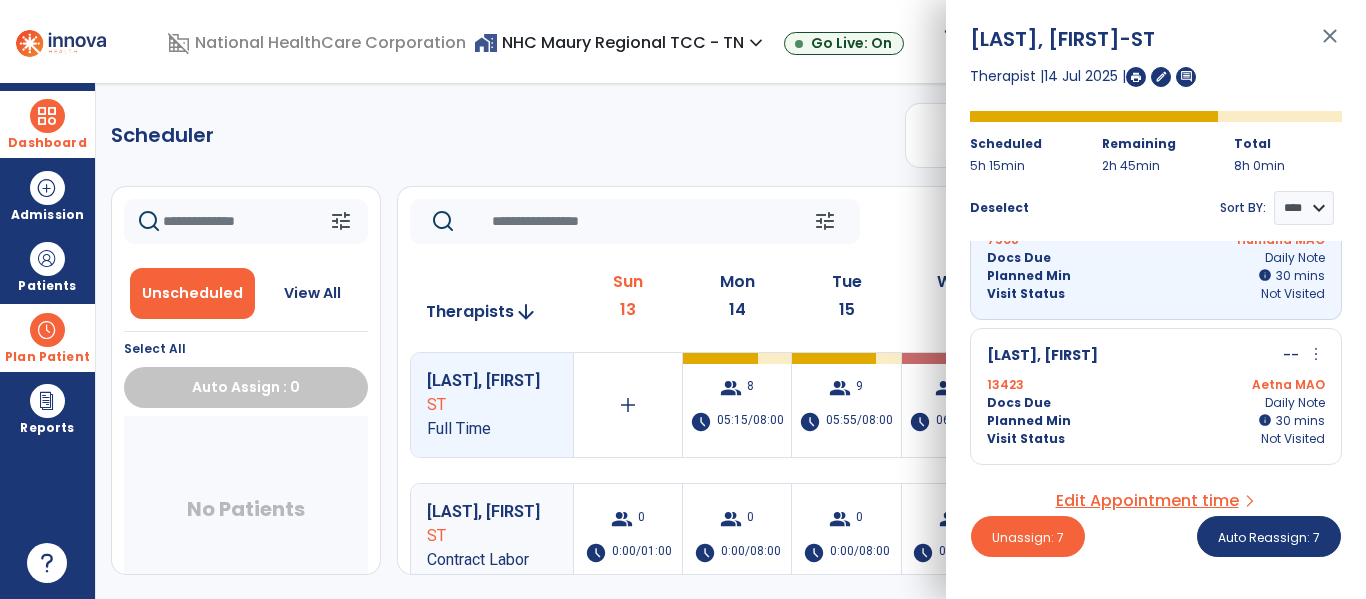 click on "Reedy, Betty   --  more_vert  edit   Edit Session   alt_route   Split Minutes  13423 Aetna MAO  Docs Due Daily Note   Planned Min  info   30 I 30 mins  Visit Status  Not Visited" at bounding box center (1156, 396) 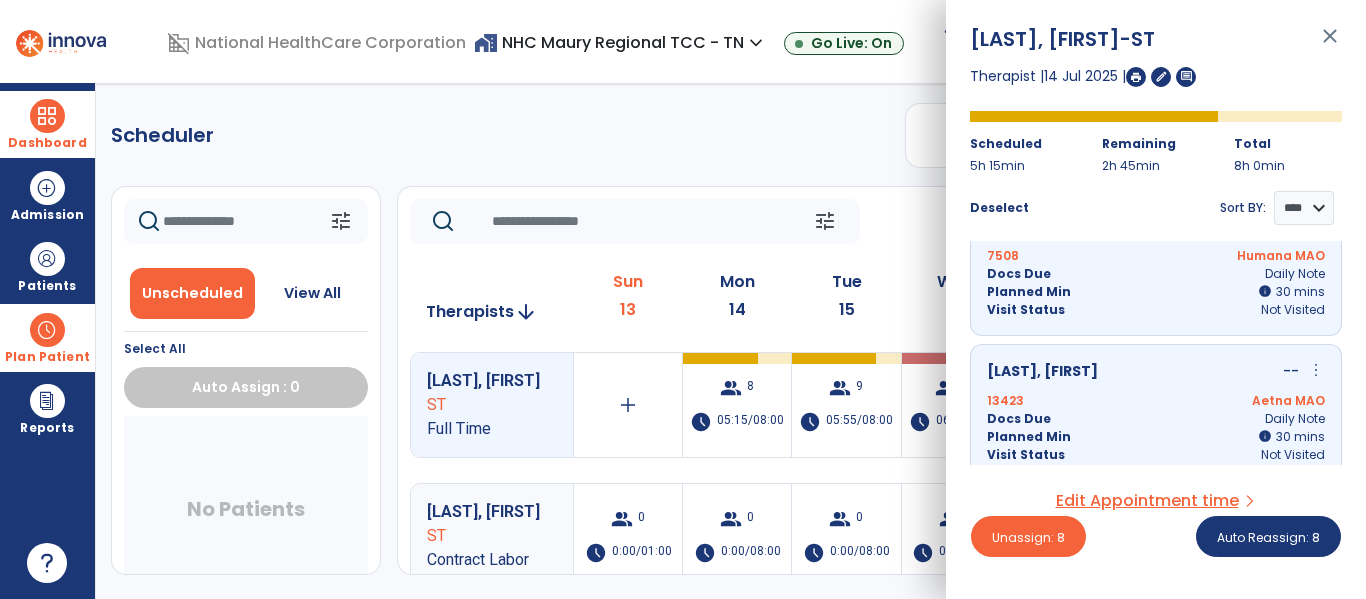 scroll, scrollTop: 936, scrollLeft: 0, axis: vertical 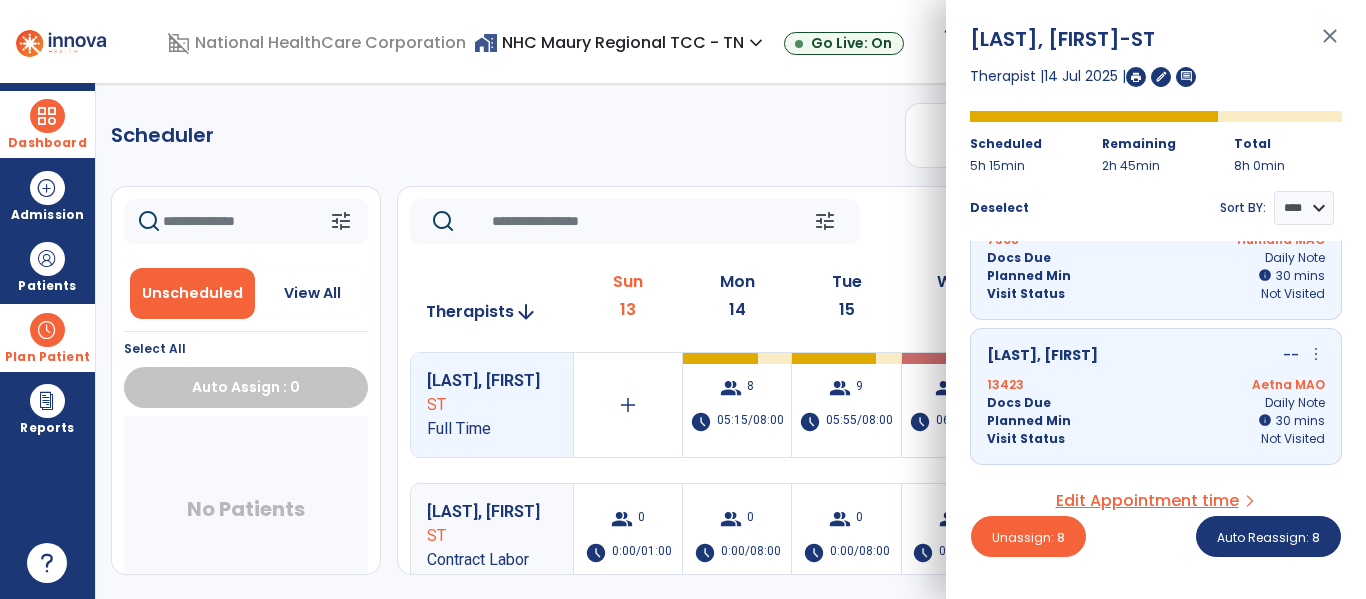 click on "Docs Due Daily Note" at bounding box center [1156, 403] 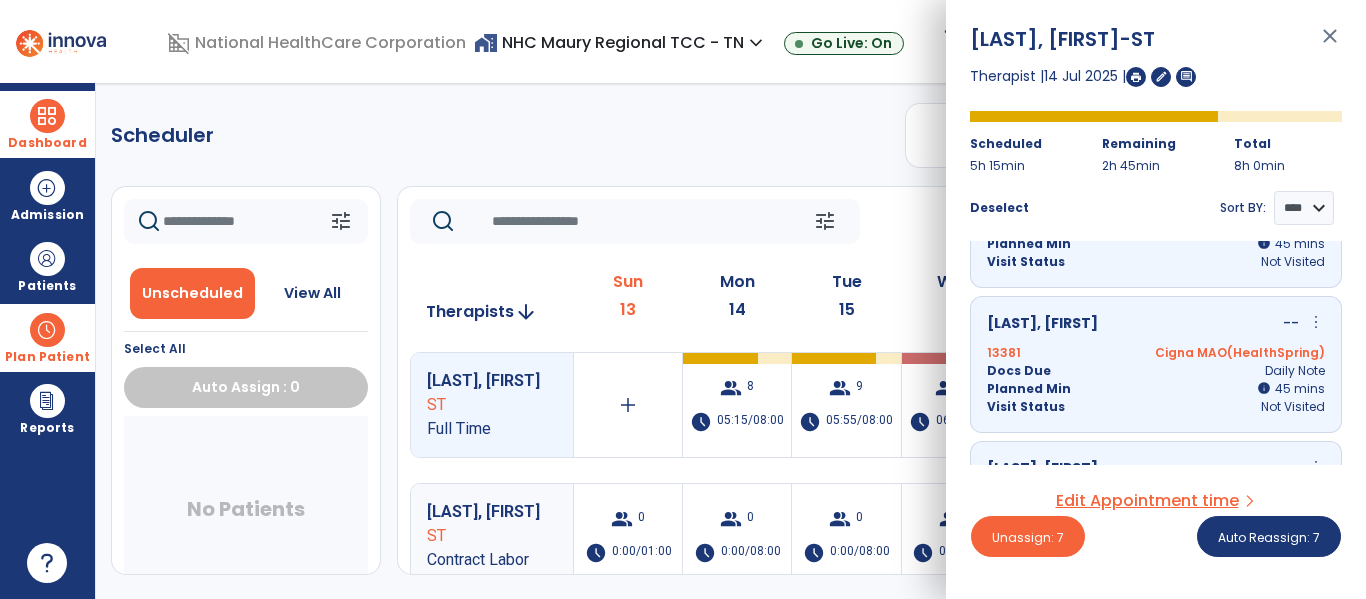 scroll, scrollTop: 936, scrollLeft: 0, axis: vertical 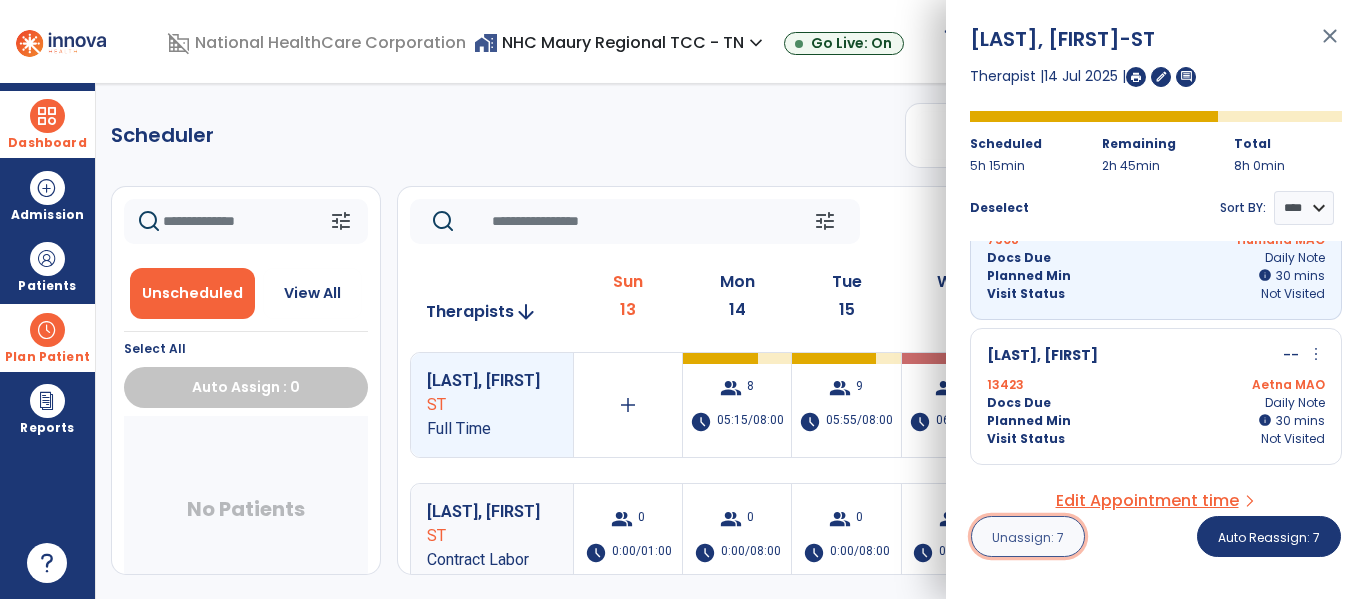 type 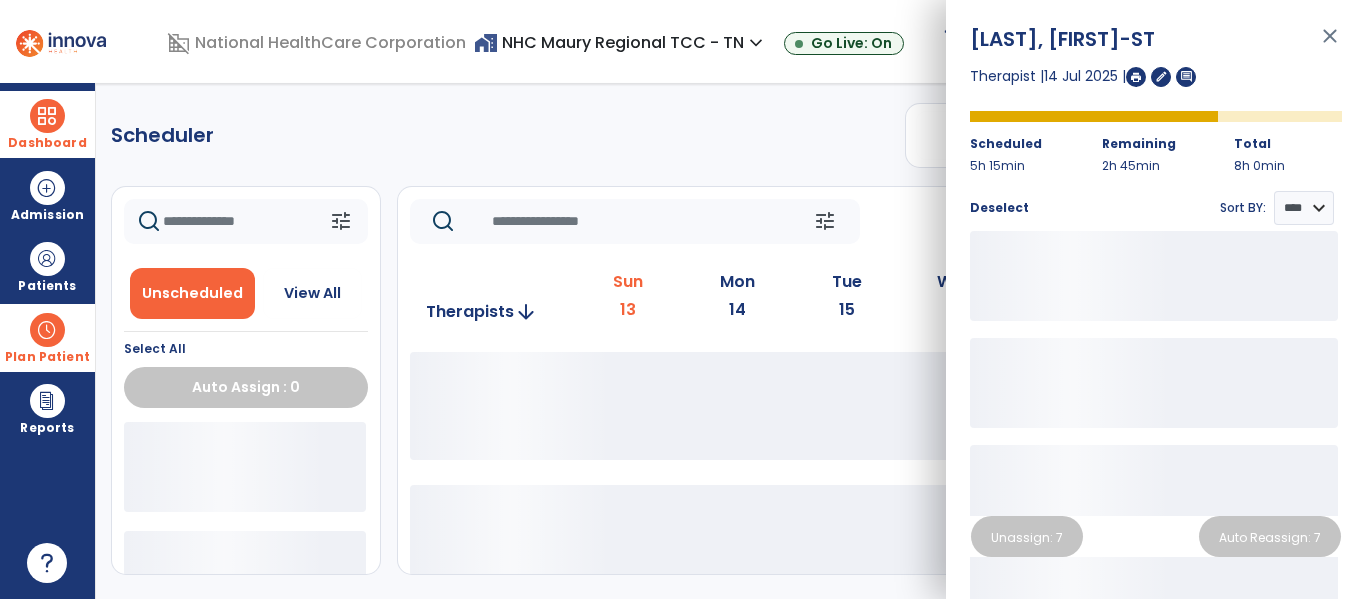 click on "Scheduler   PT   OT   ST  **** *** more_vert  Manage Labor   View All Therapists   Print" 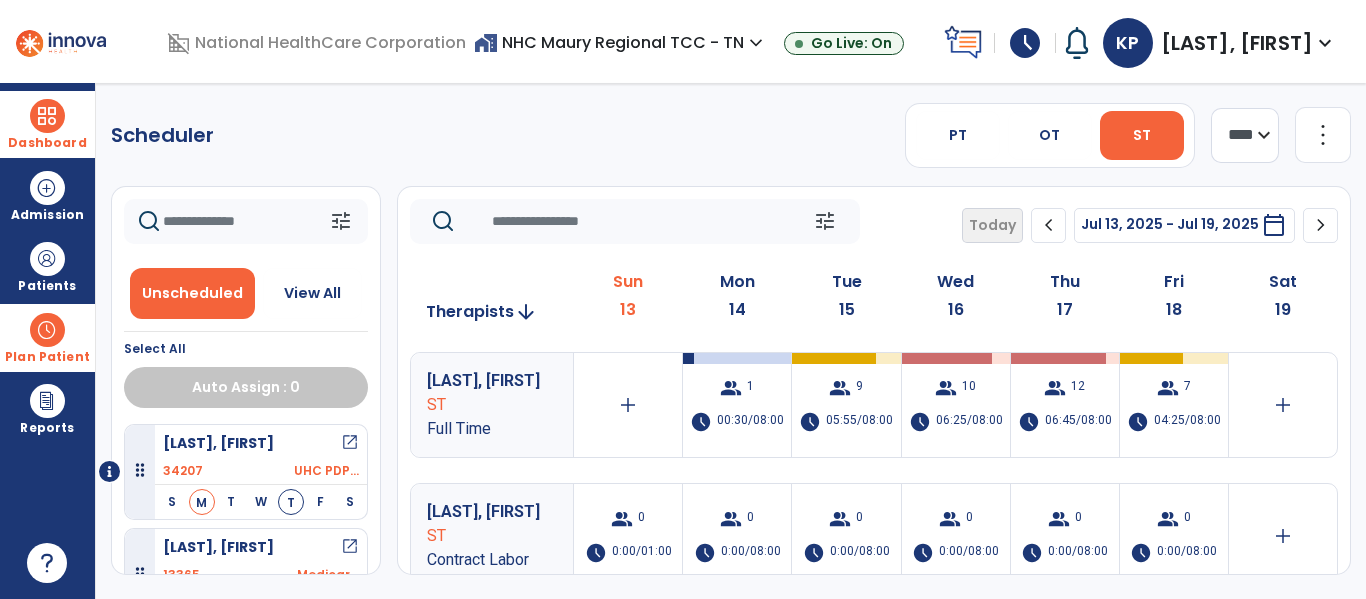 click 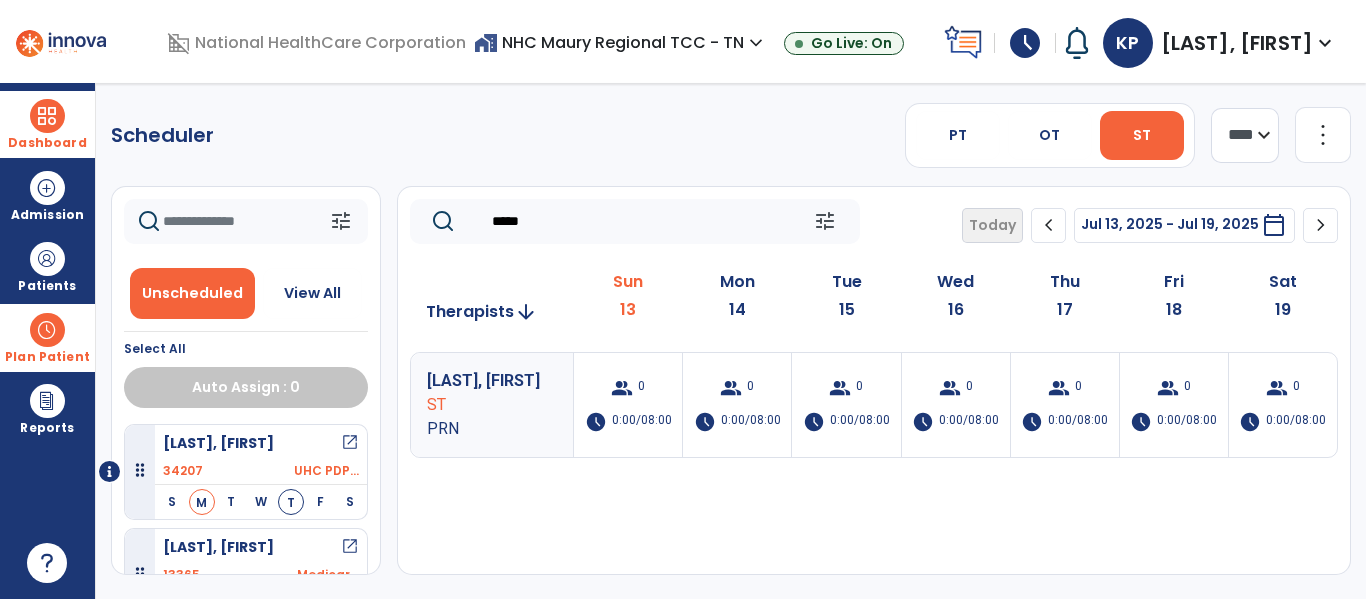 type on "*****" 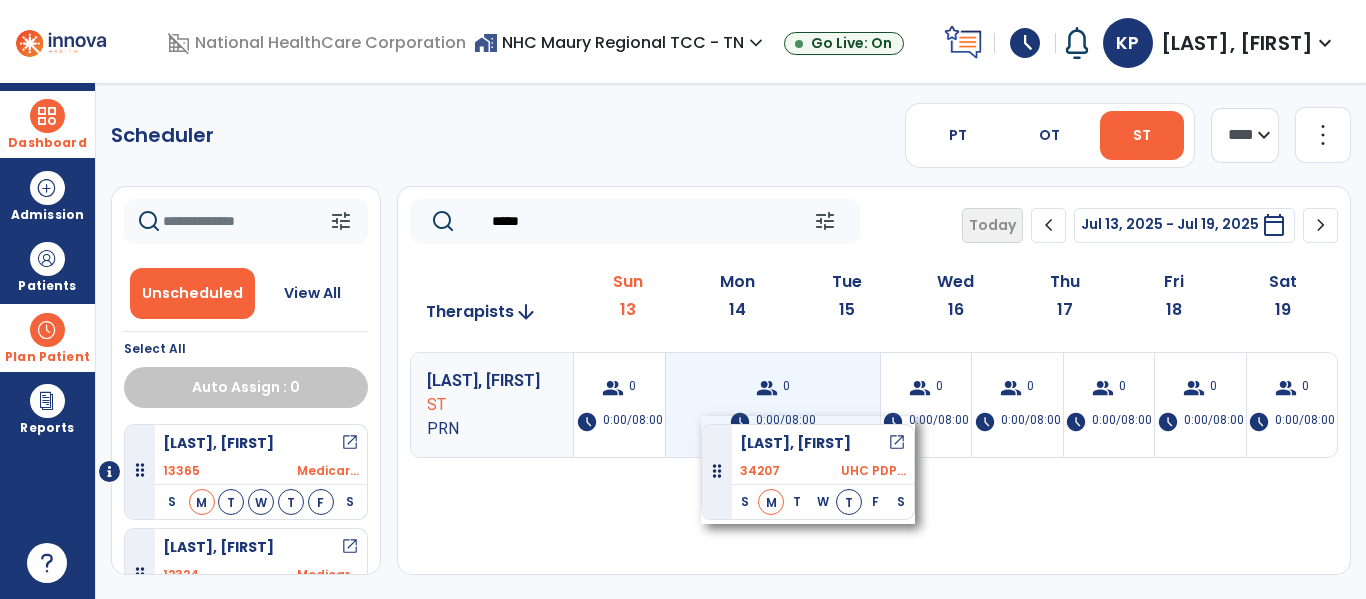 drag, startPoint x: 216, startPoint y: 458, endPoint x: 705, endPoint y: 413, distance: 491.0662 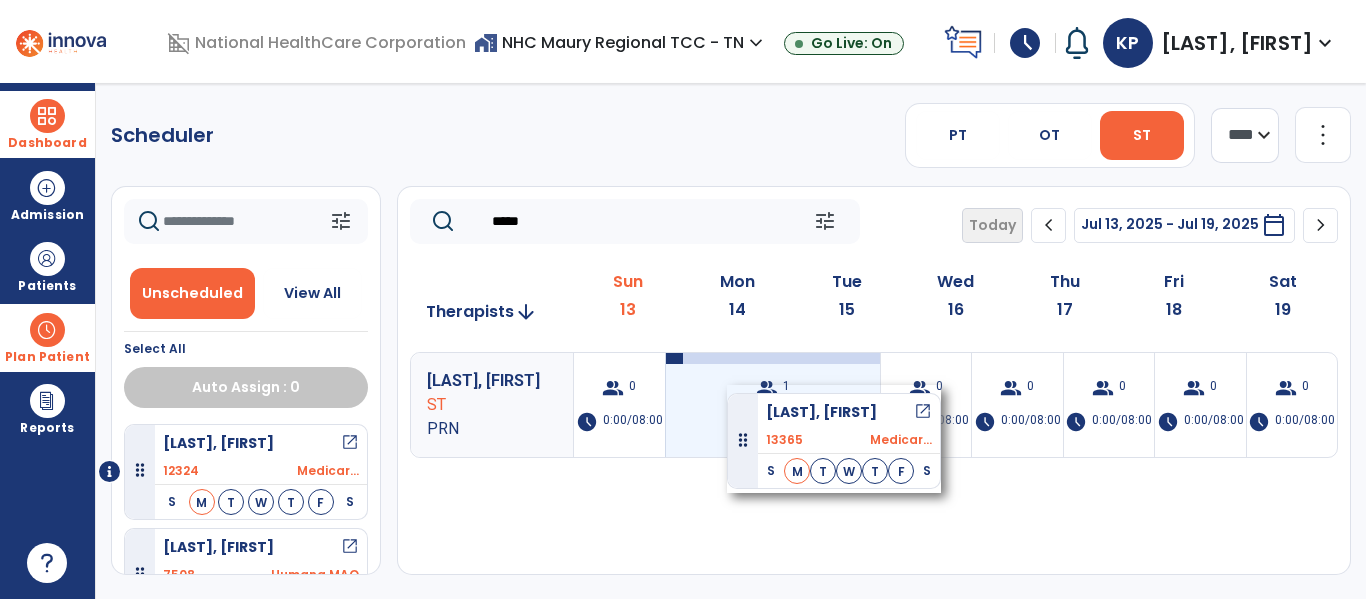 drag, startPoint x: 100, startPoint y: 547, endPoint x: 727, endPoint y: 385, distance: 647.59015 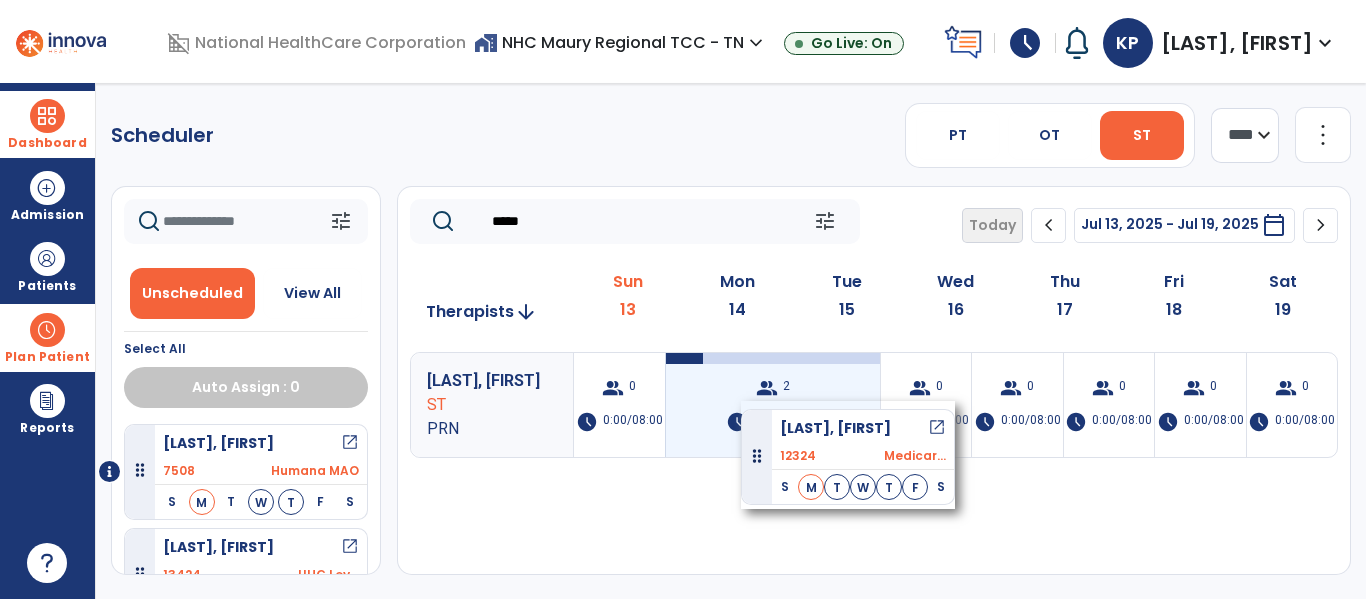 drag, startPoint x: 219, startPoint y: 479, endPoint x: 742, endPoint y: 401, distance: 528.7845 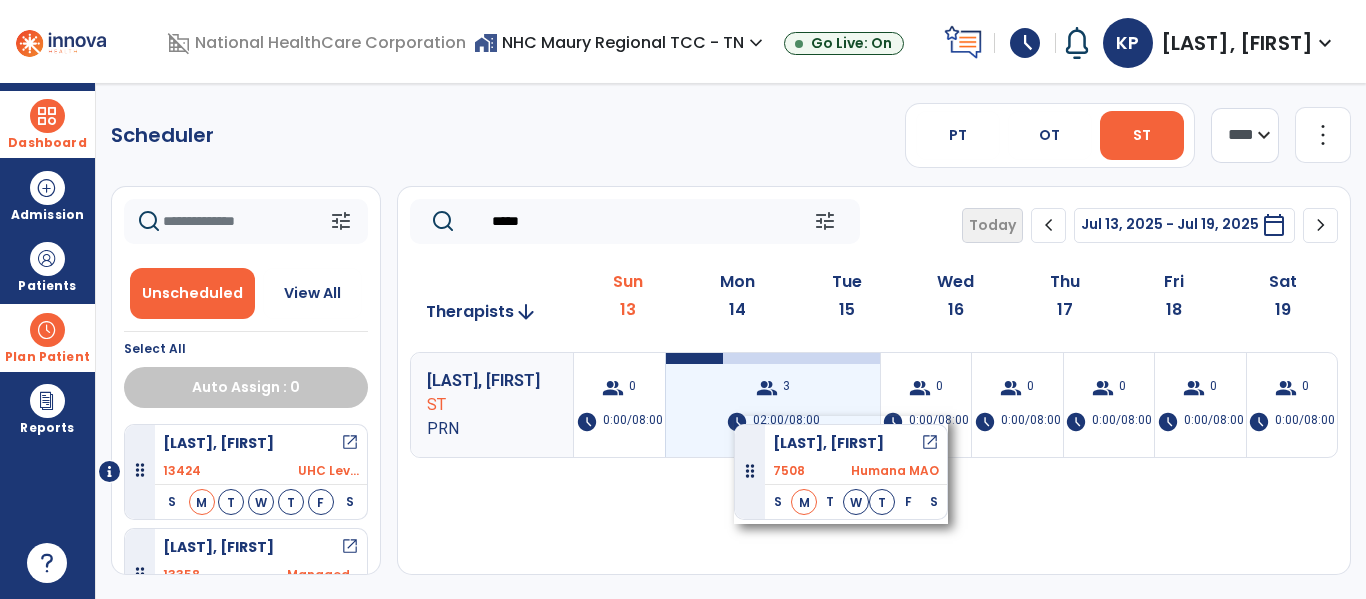 drag, startPoint x: 281, startPoint y: 463, endPoint x: 731, endPoint y: 415, distance: 452.55276 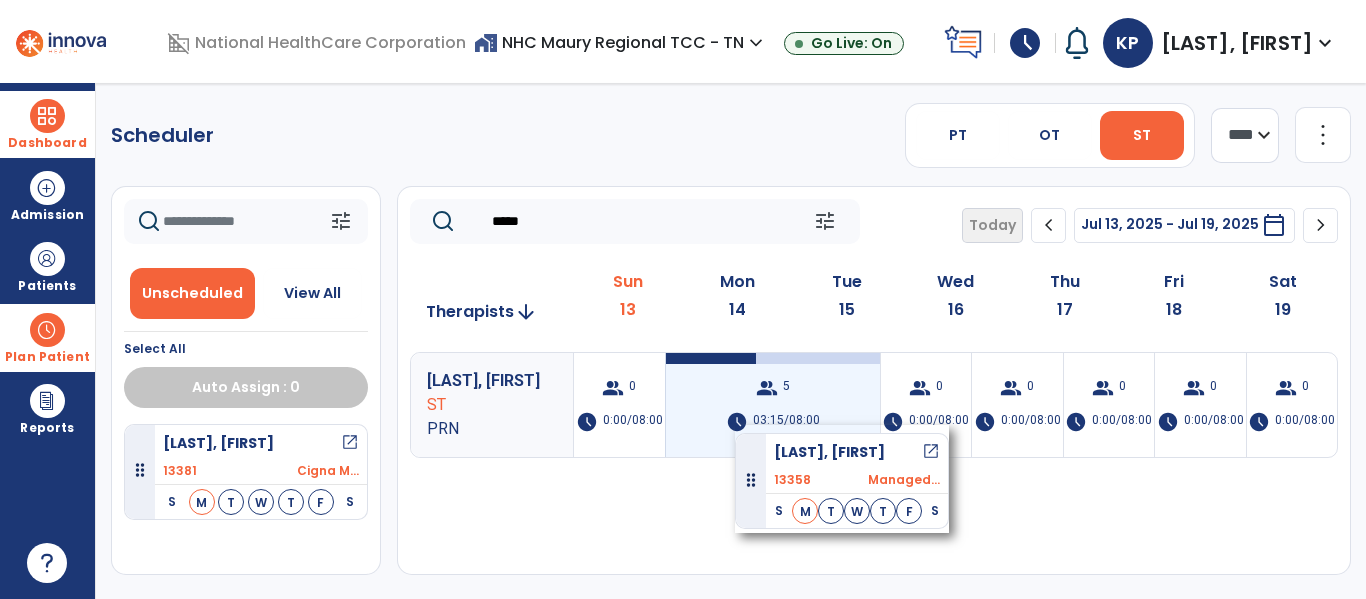 drag, startPoint x: 226, startPoint y: 440, endPoint x: 724, endPoint y: 404, distance: 499.2995 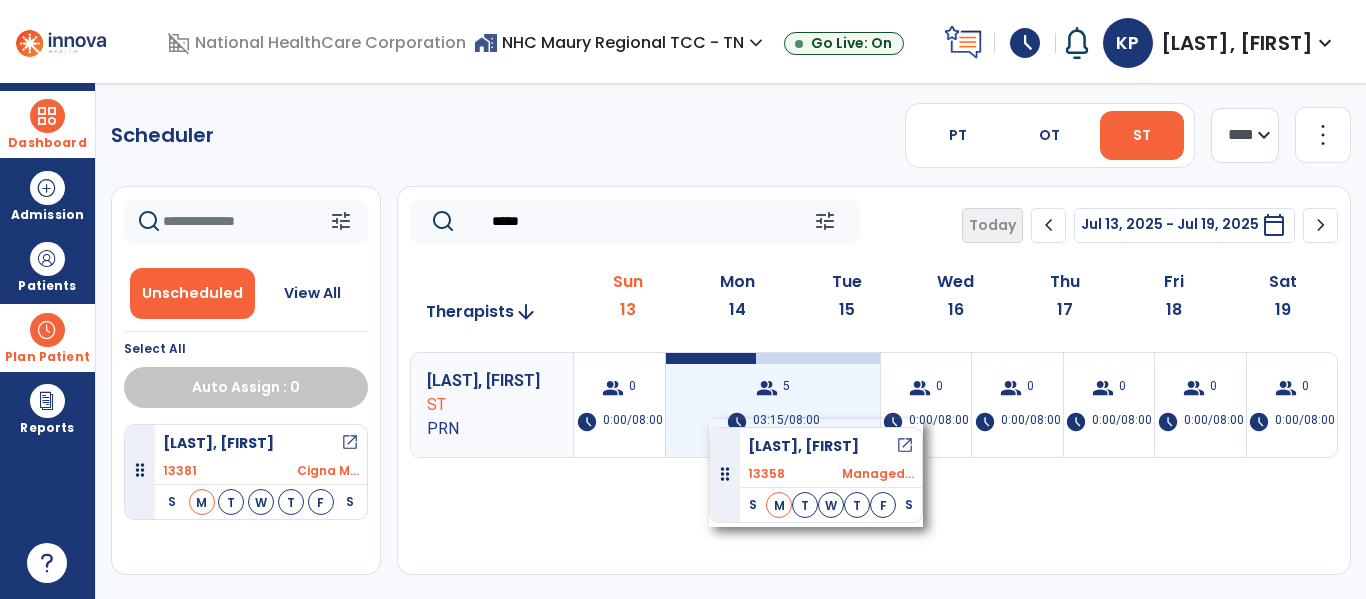 drag, startPoint x: 237, startPoint y: 475, endPoint x: 709, endPoint y: 419, distance: 475.31042 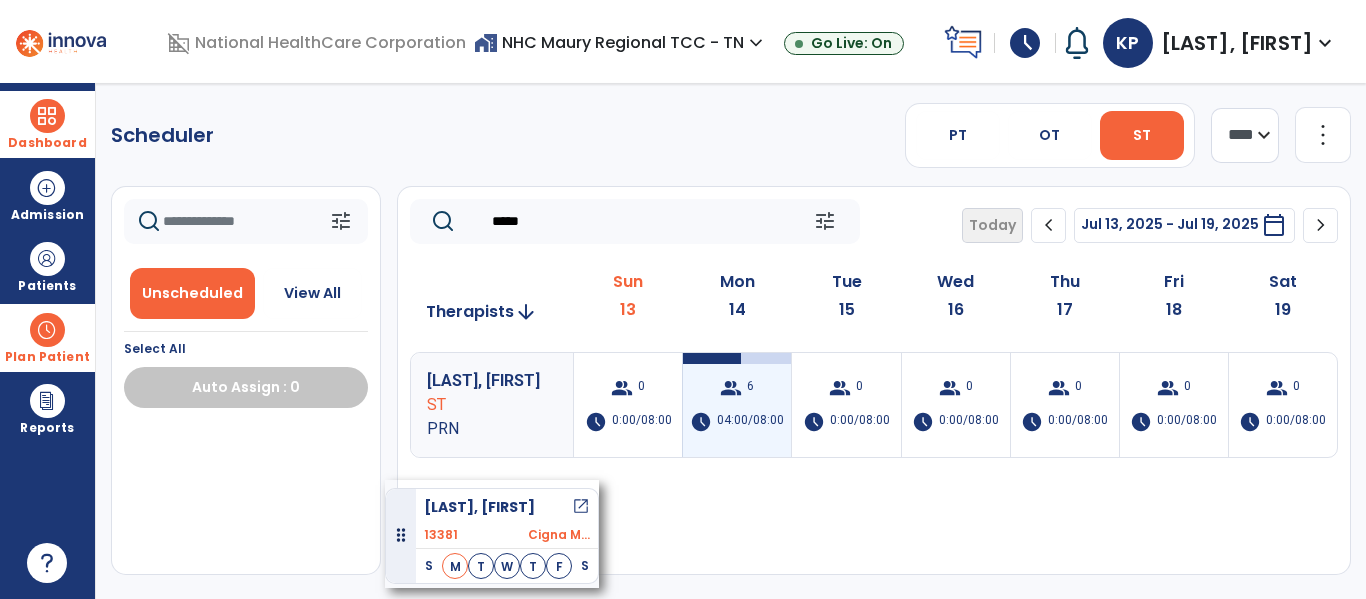 drag, startPoint x: 234, startPoint y: 464, endPoint x: 719, endPoint y: 410, distance: 487.99692 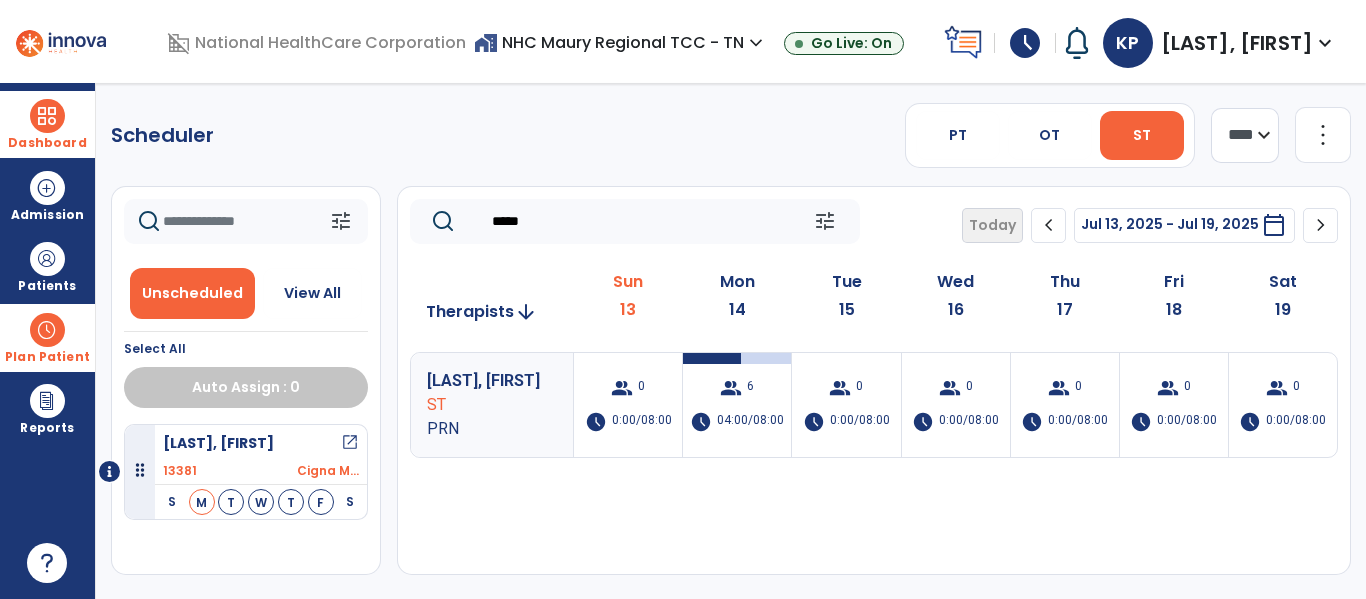 drag, startPoint x: 218, startPoint y: 423, endPoint x: 248, endPoint y: 450, distance: 40.36087 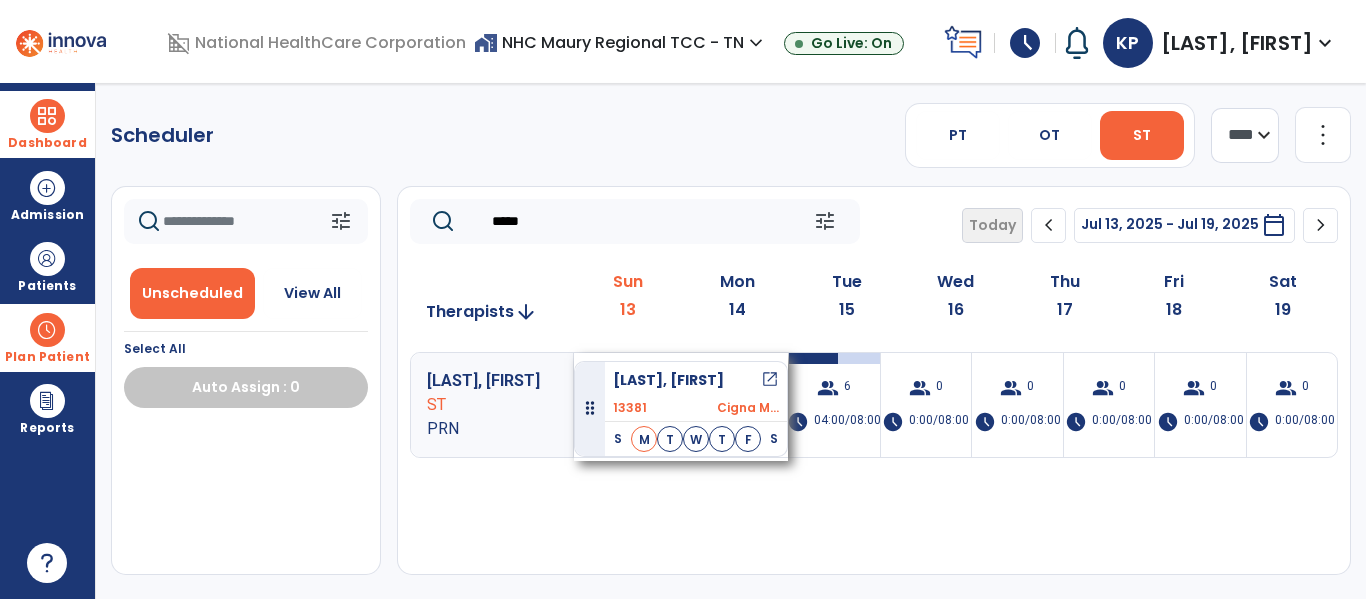 click at bounding box center [246, 499] 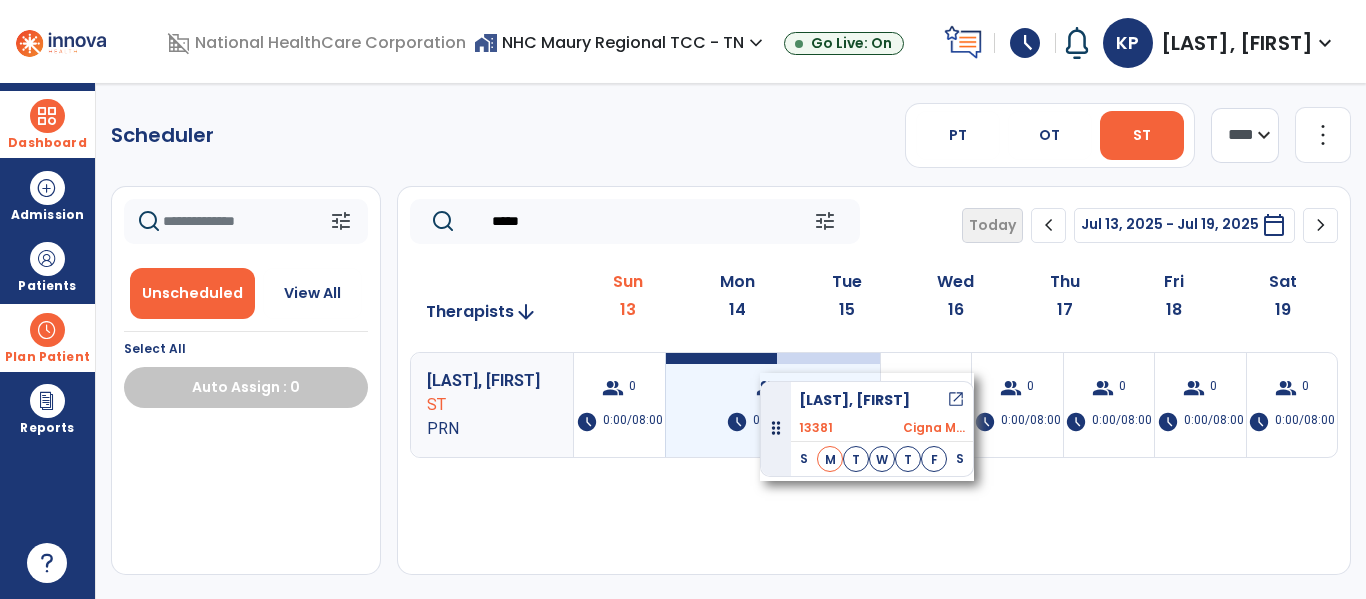 drag, startPoint x: 217, startPoint y: 450, endPoint x: 759, endPoint y: 373, distance: 547.44226 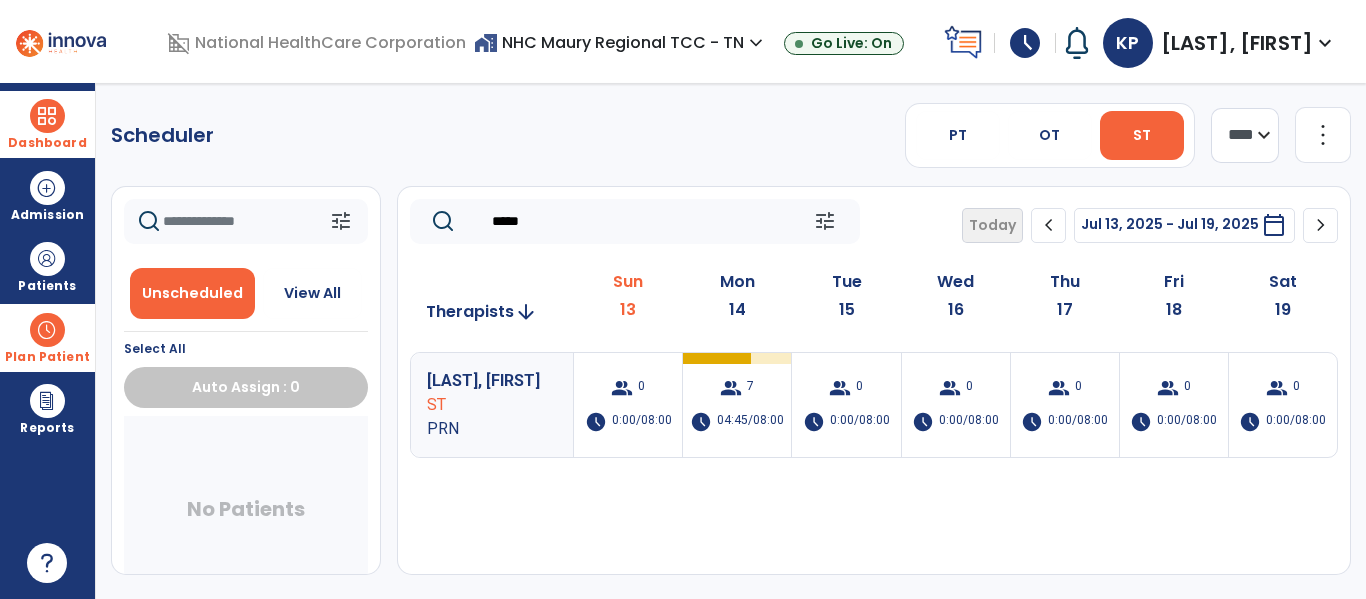 click at bounding box center [47, 330] 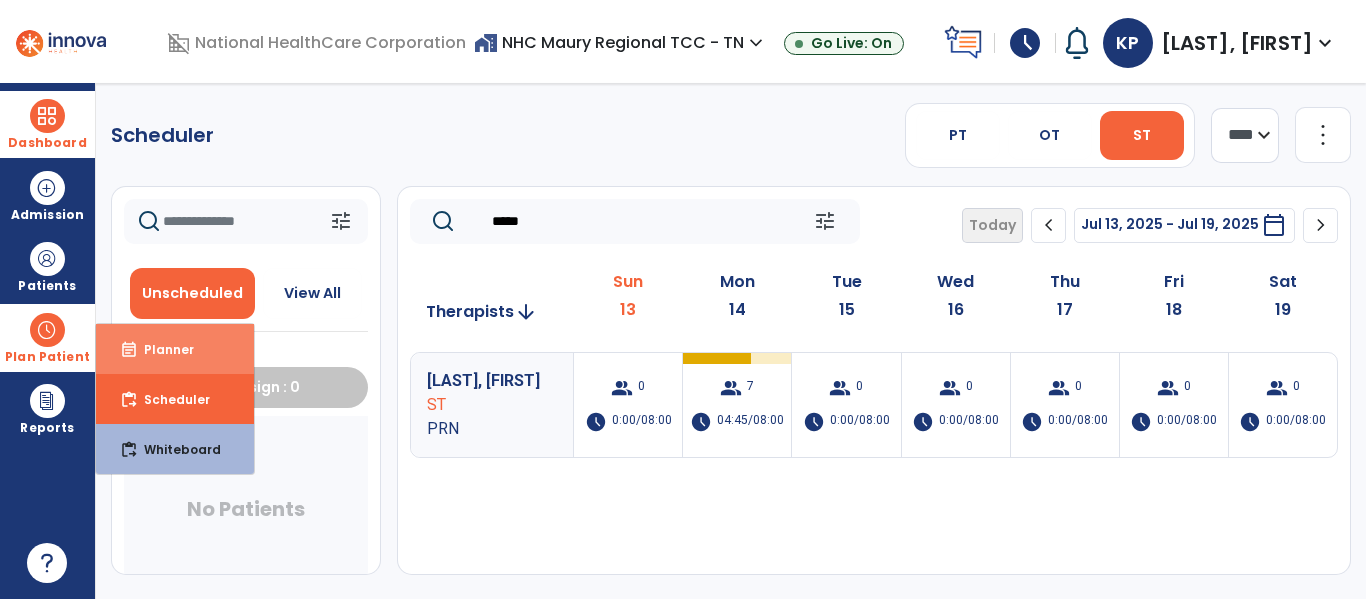 click on "Planner" at bounding box center (161, 349) 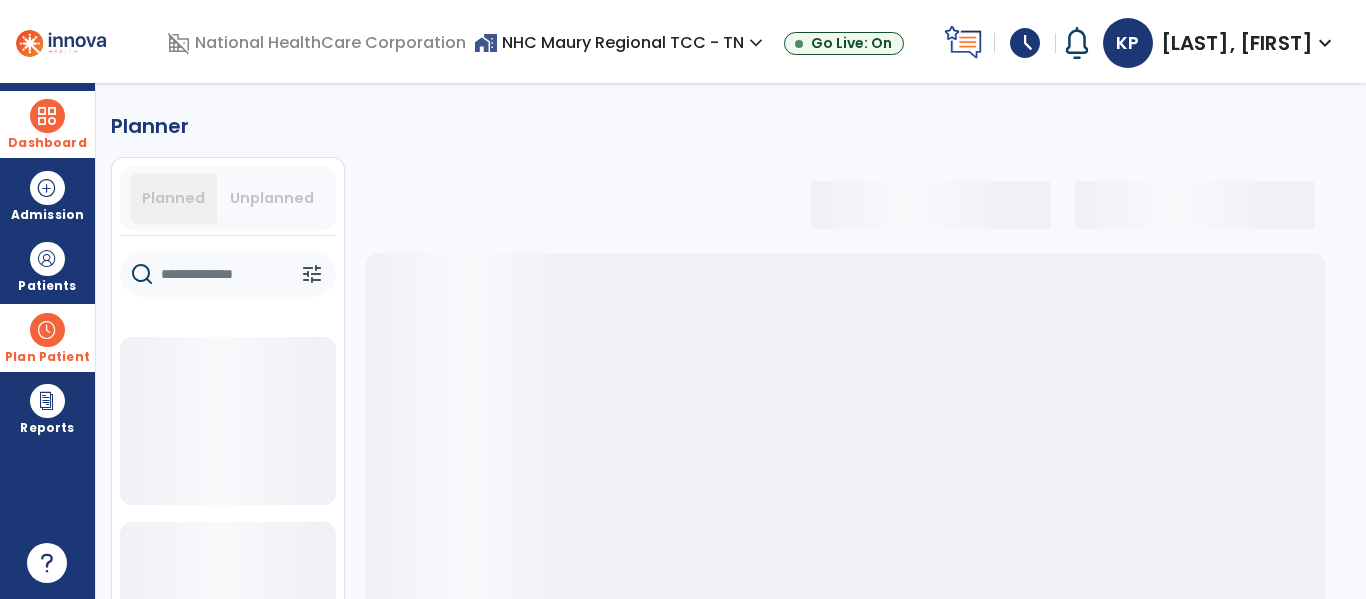 click on "Unplanned" at bounding box center [272, 198] 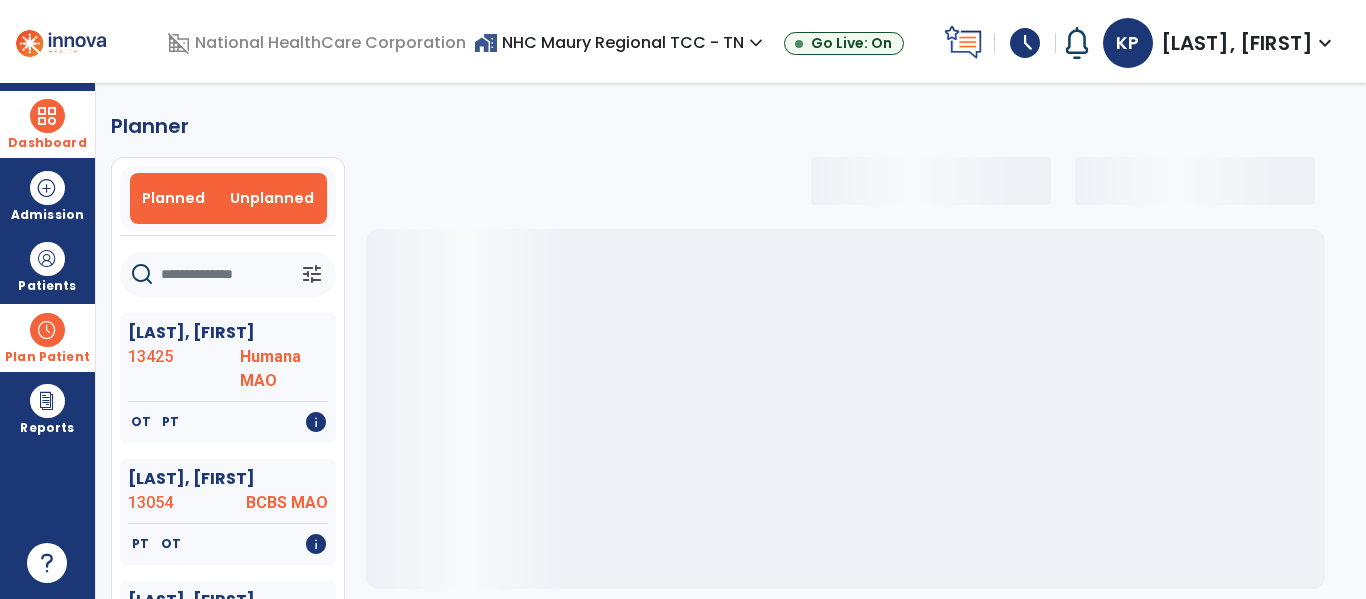 click on "Unplanned" at bounding box center [272, 198] 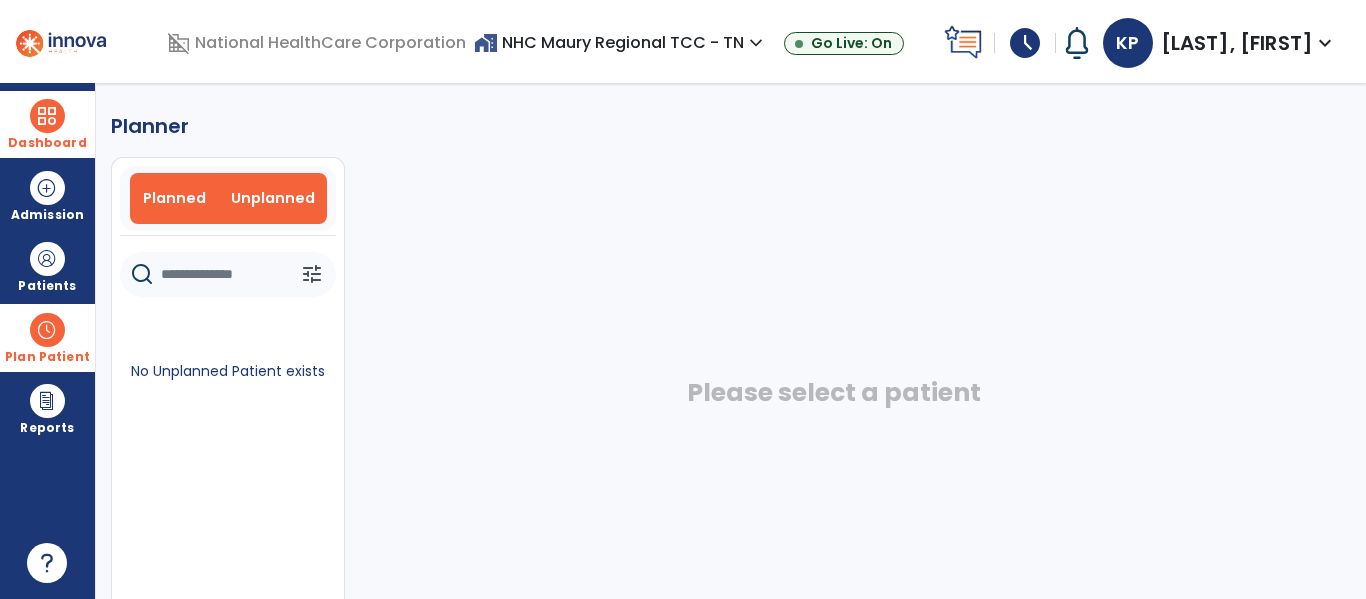 click on "Planned" at bounding box center [174, 198] 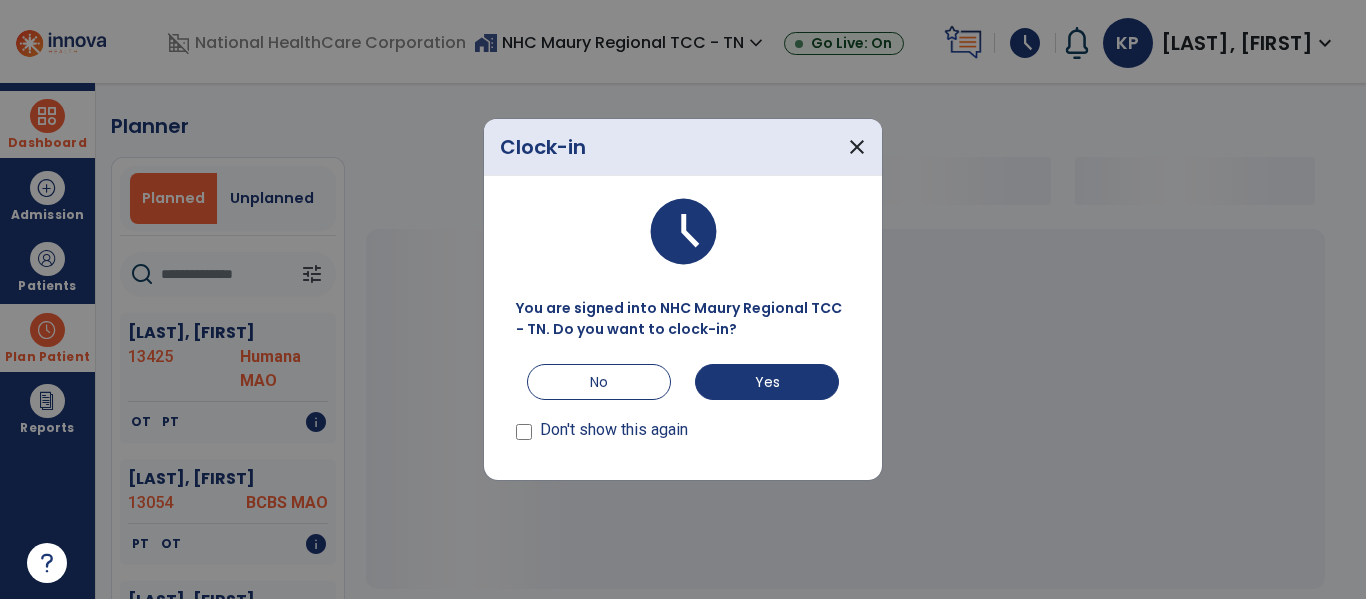 scroll, scrollTop: 53, scrollLeft: 0, axis: vertical 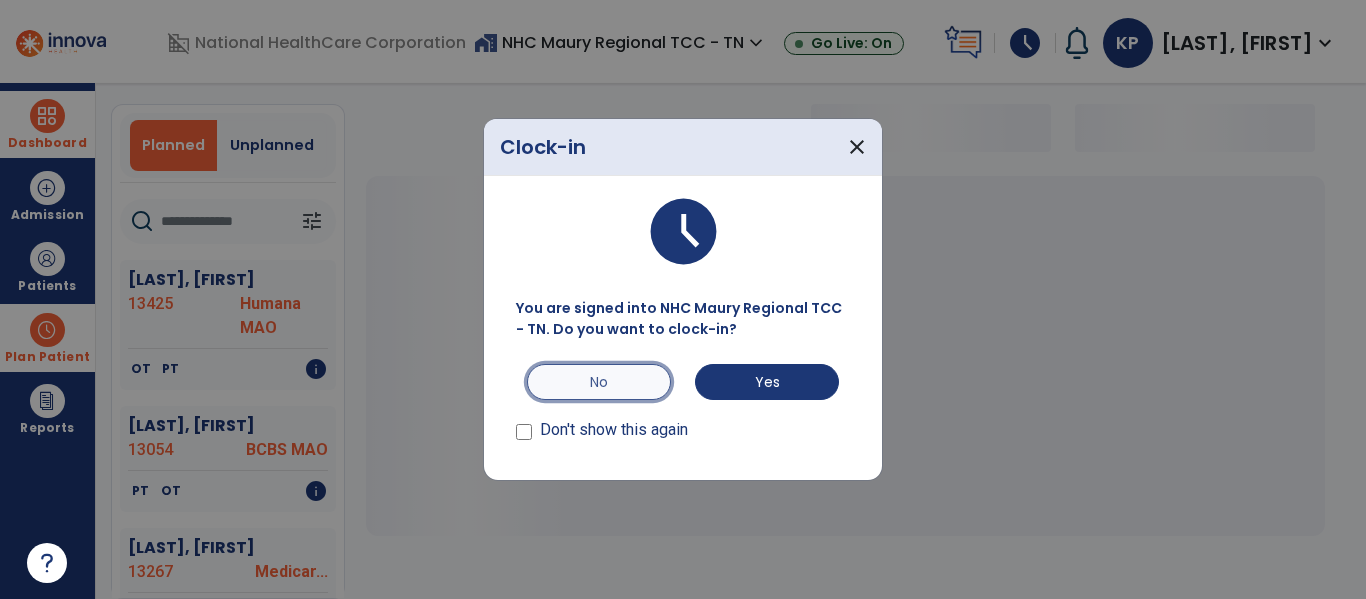 click on "No" at bounding box center [599, 382] 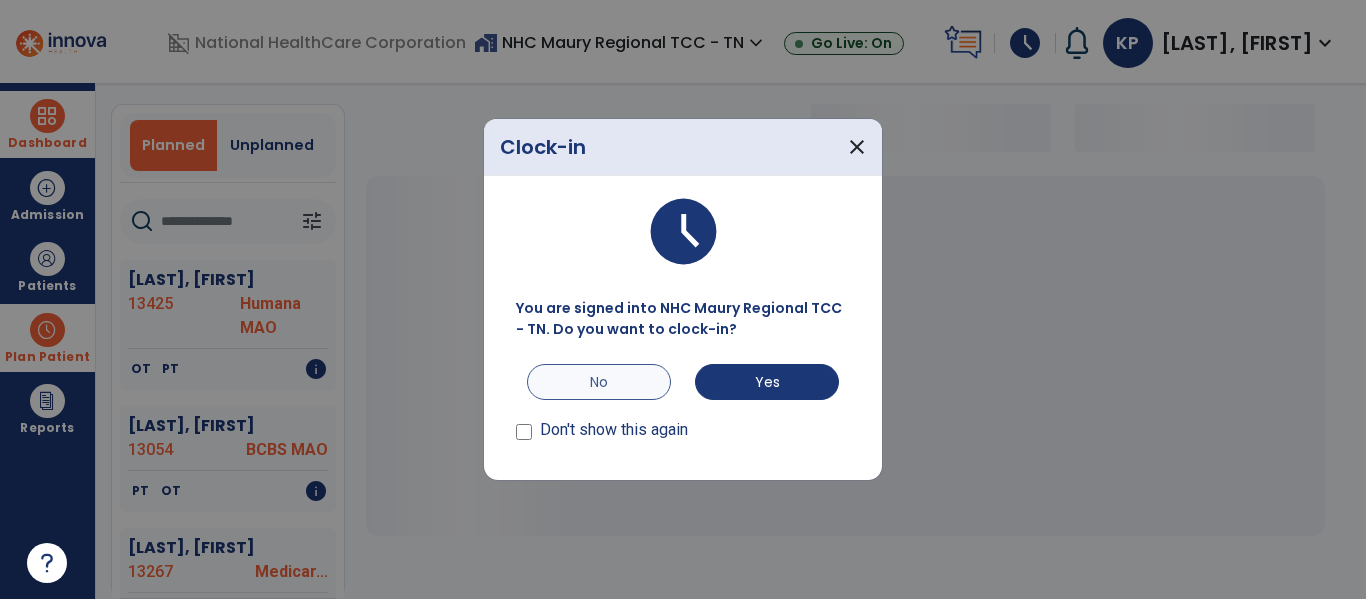 select on "***" 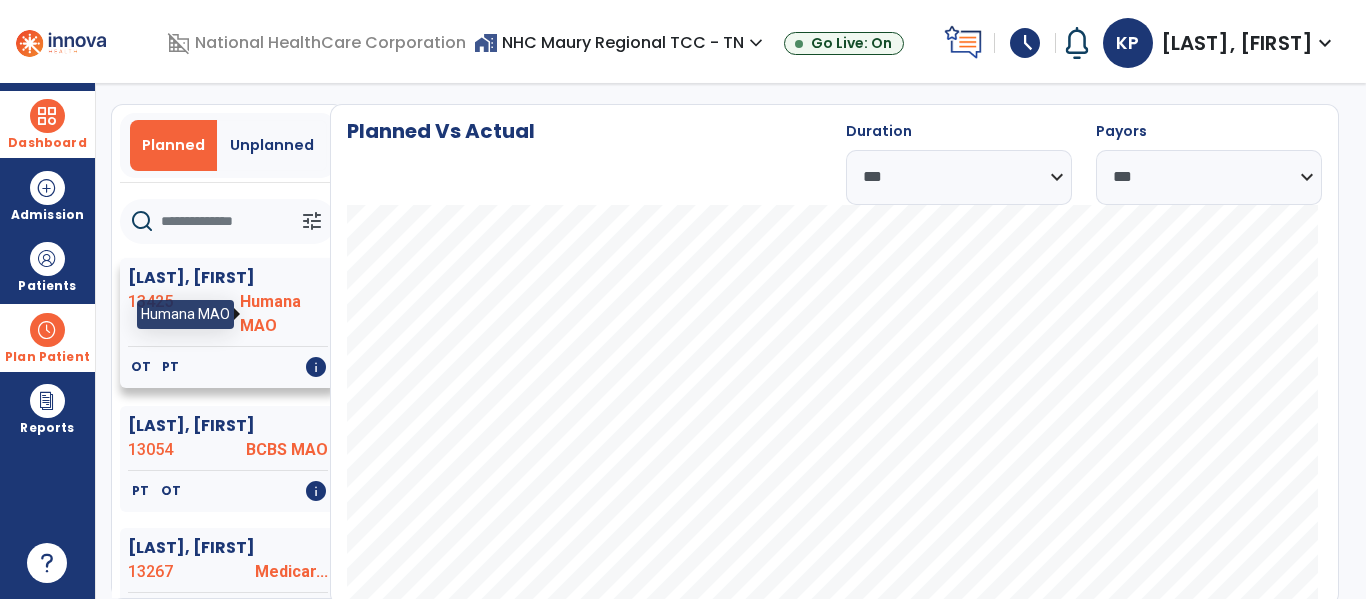 click on "Humana MAO" at bounding box center (185, 314) 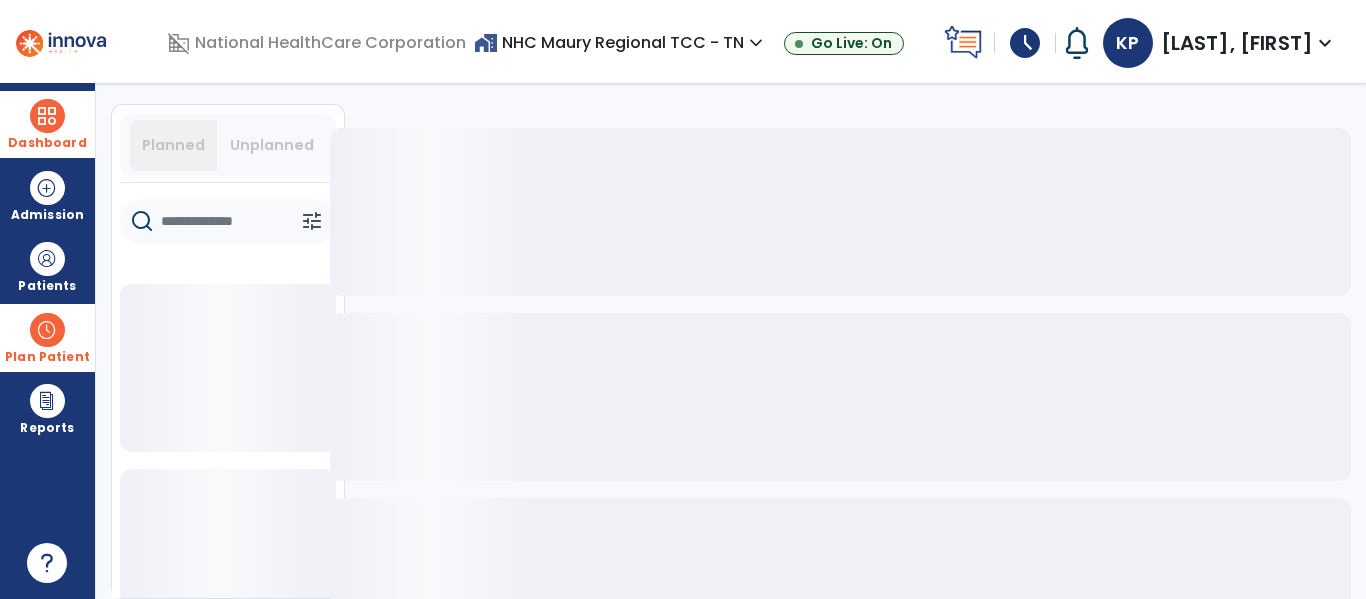 click 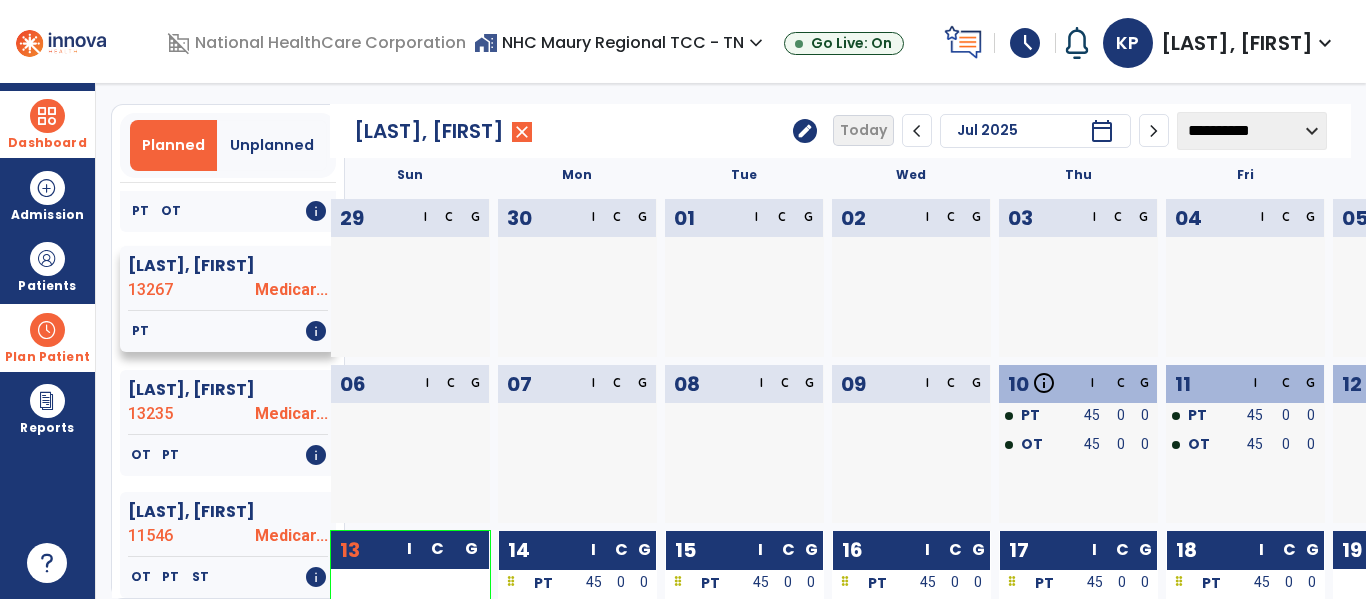 click on "13267" 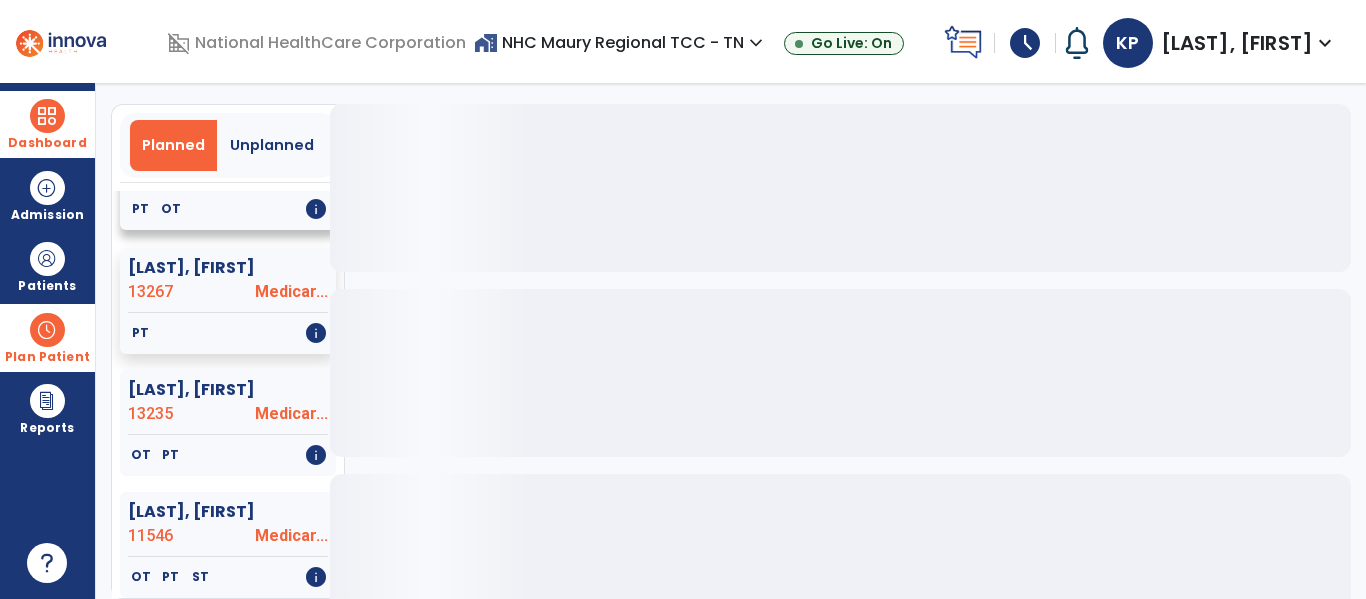 scroll, scrollTop: 80, scrollLeft: 0, axis: vertical 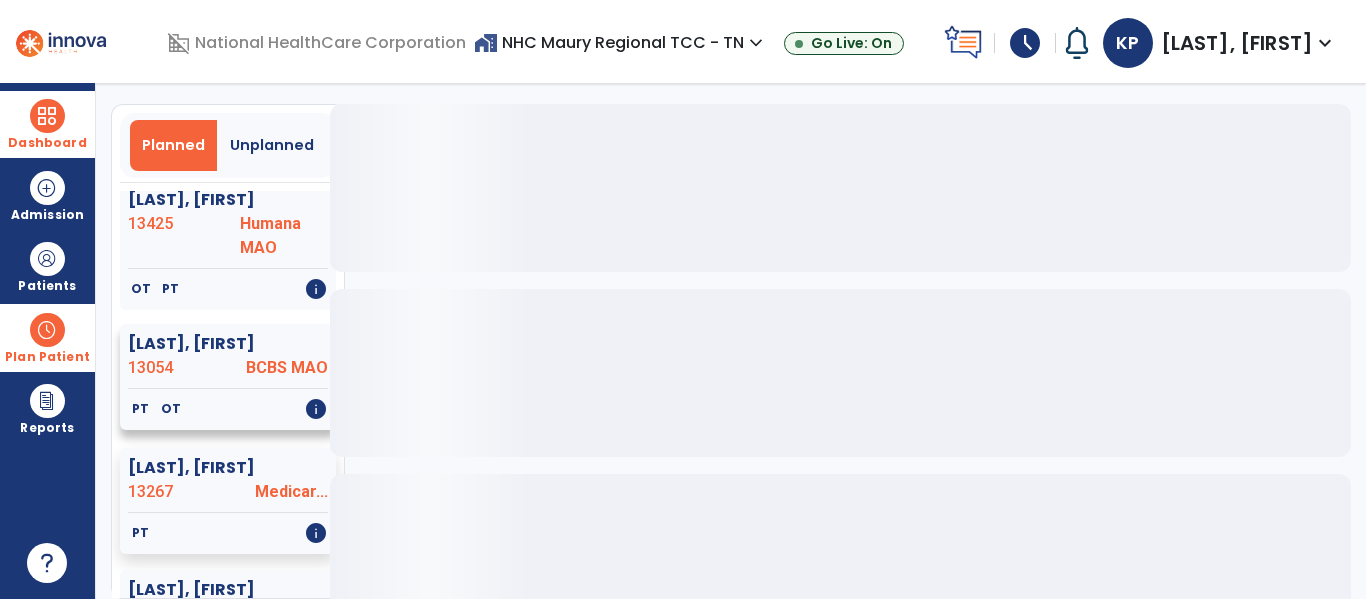 click on "Humana MAO" 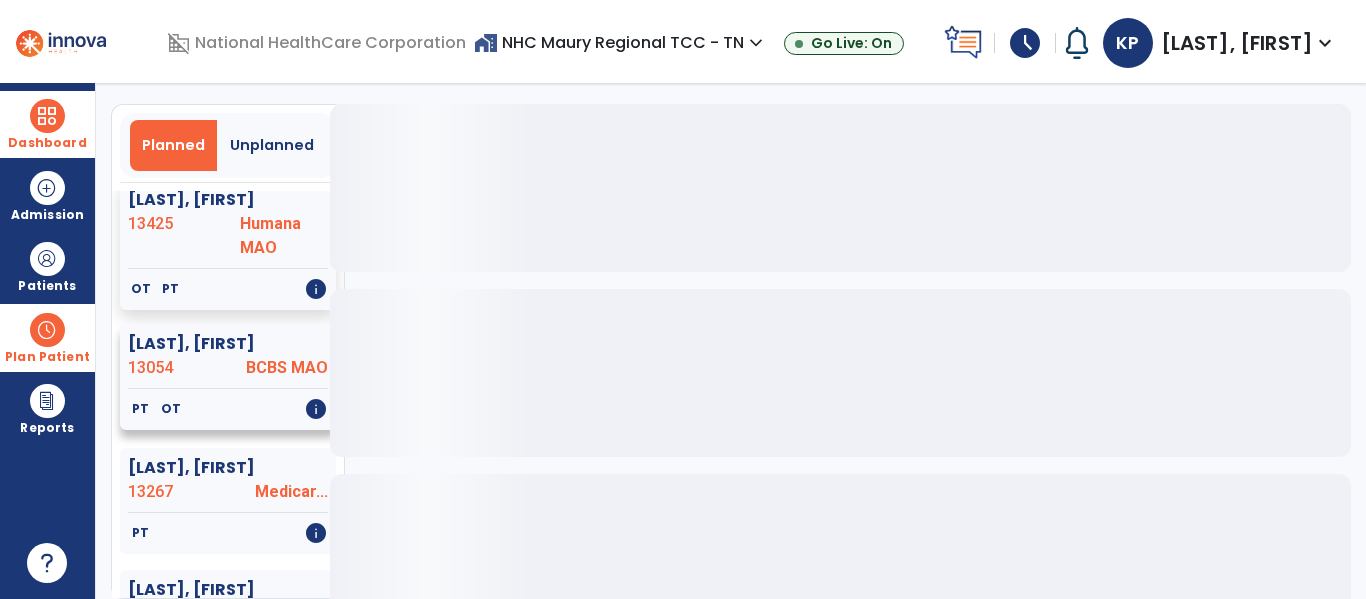 click on "[LAST], [FIRST]" 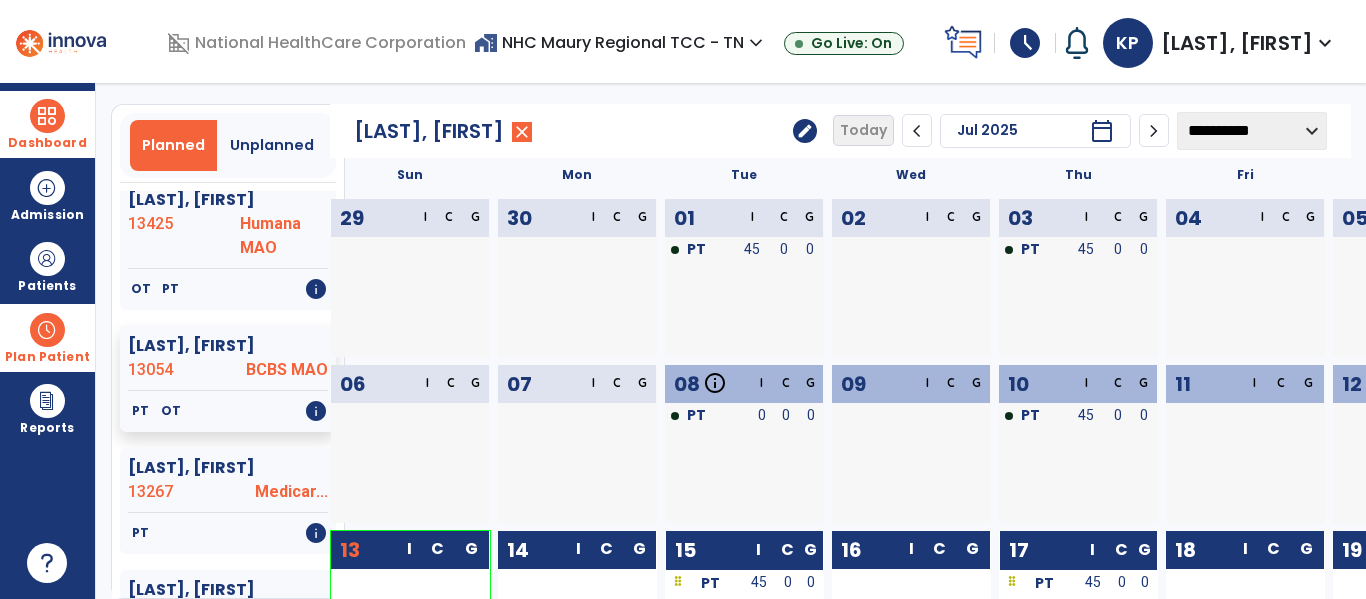 click on "Bryant, Tonya  34207 UHC PDP..." 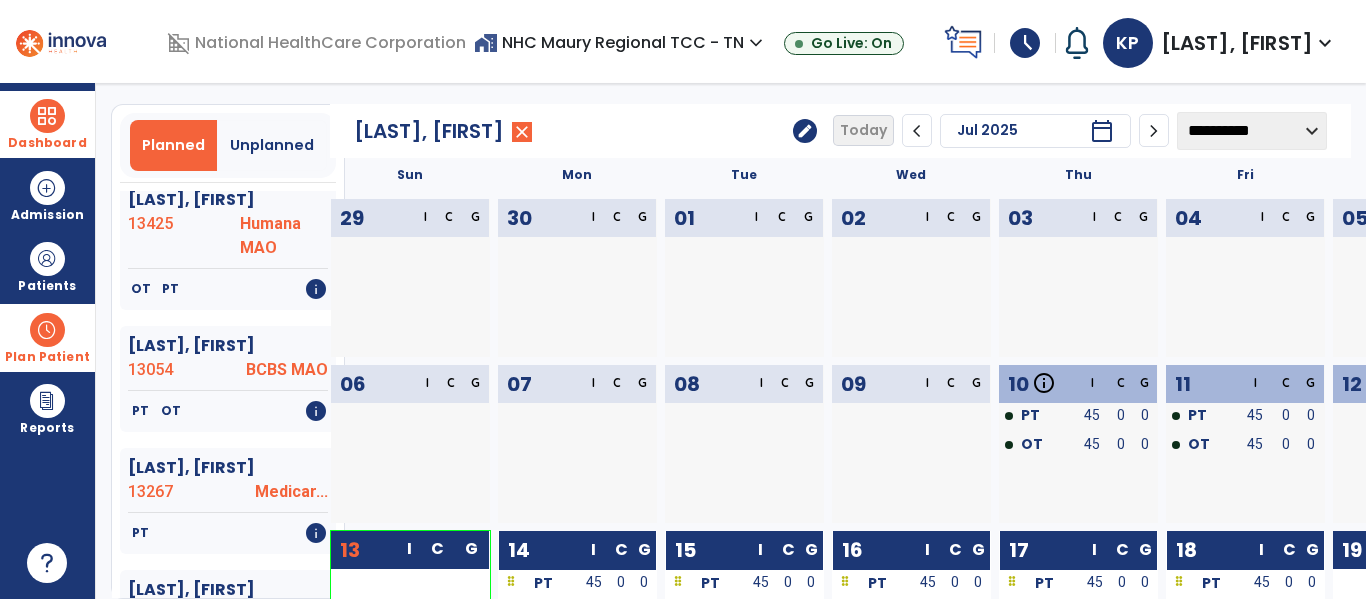 scroll, scrollTop: 1880, scrollLeft: 0, axis: vertical 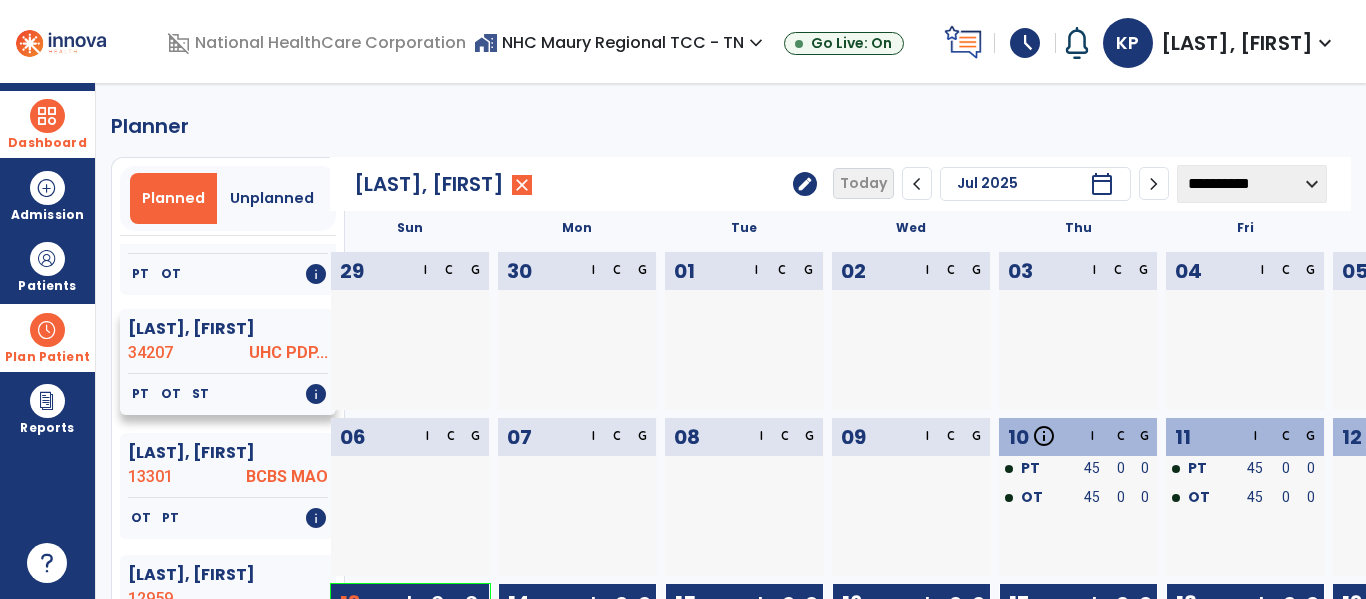 click on "UHC PDPM MAO" at bounding box center (191, 353) 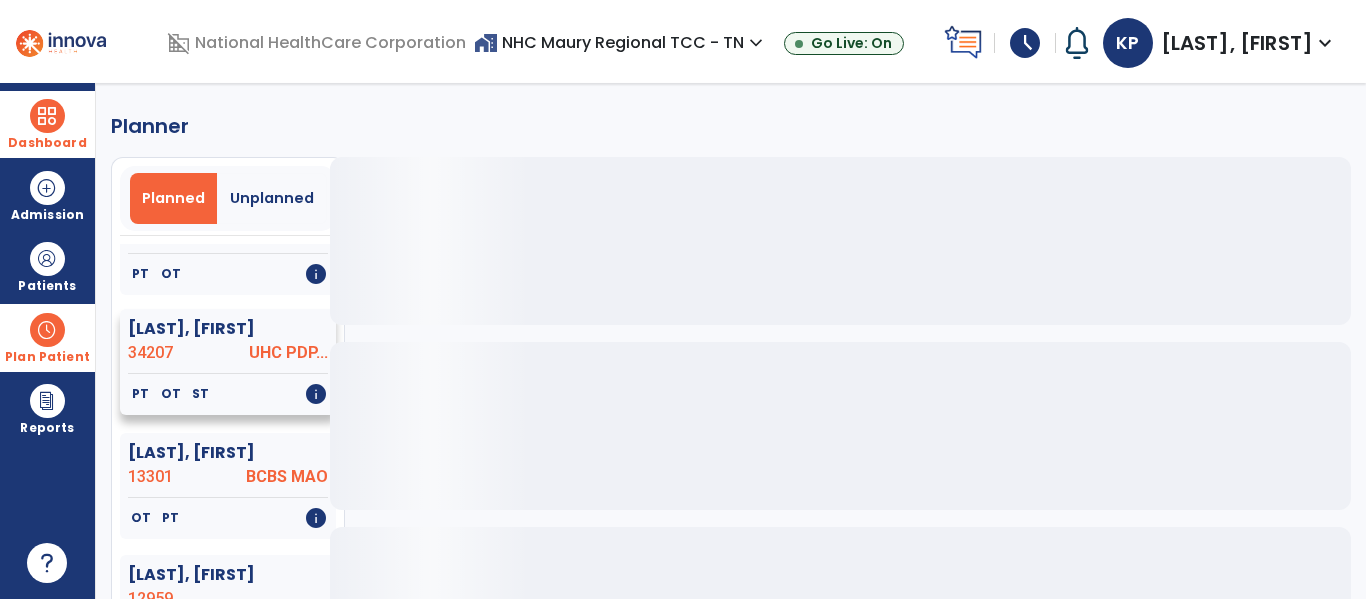 click on "UHC PDPM MAO" at bounding box center (191, 353) 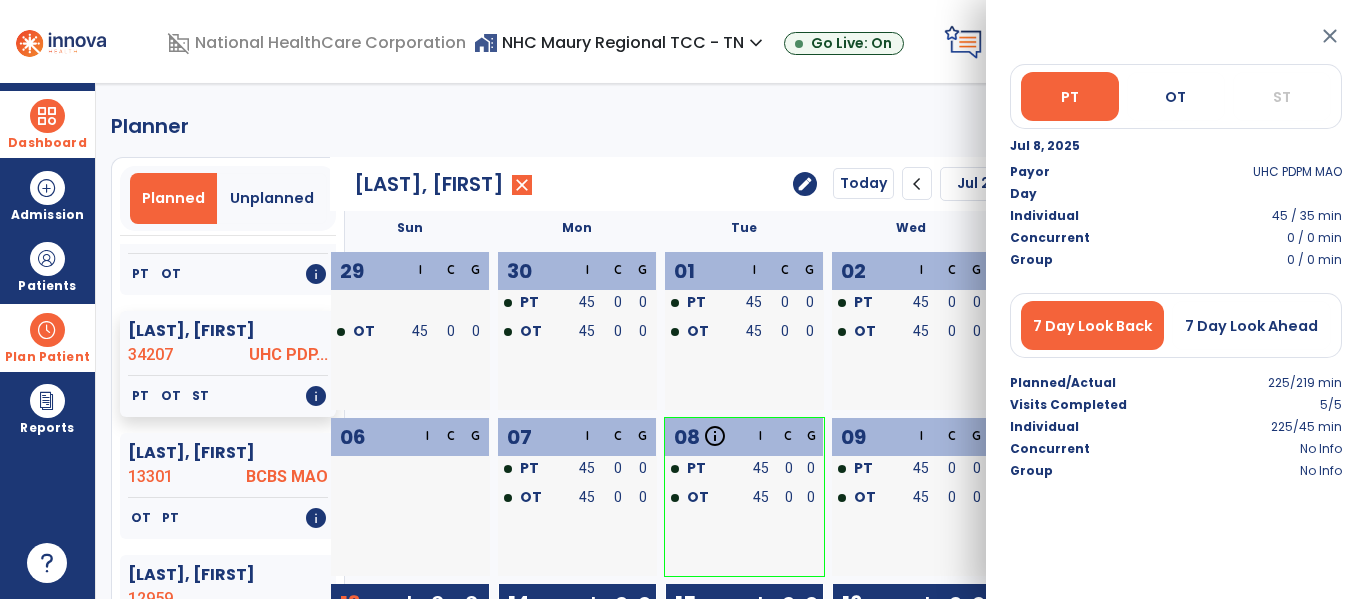click at bounding box center (373, 499) 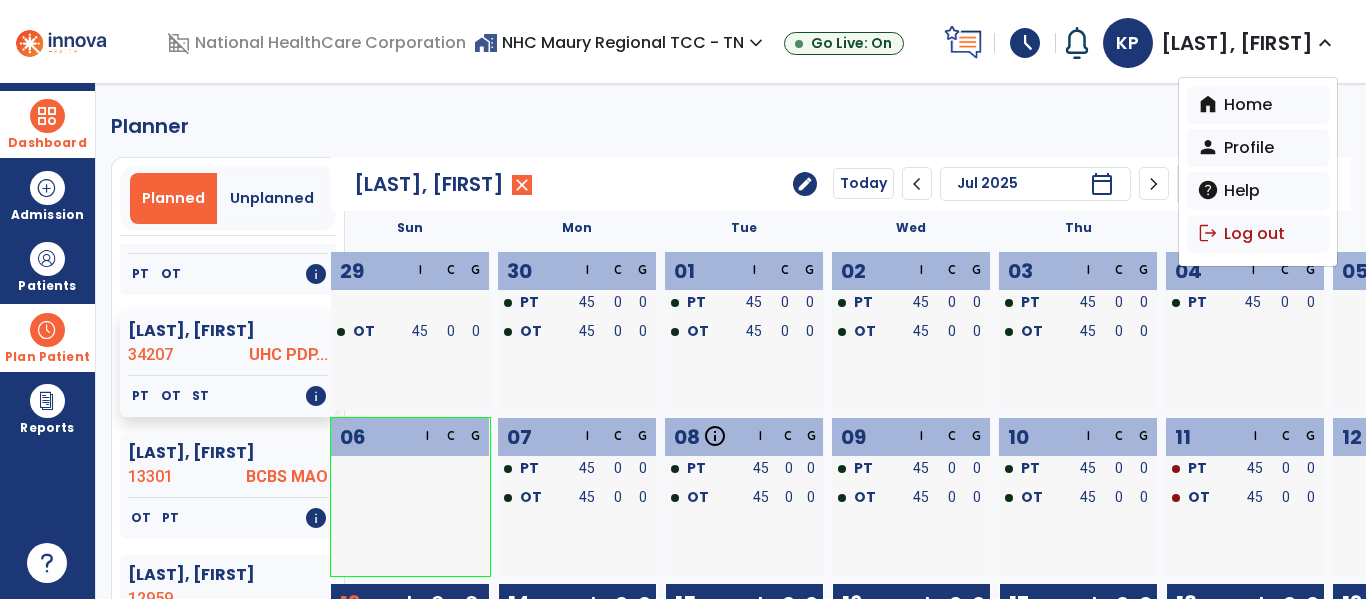 click at bounding box center [373, 528] 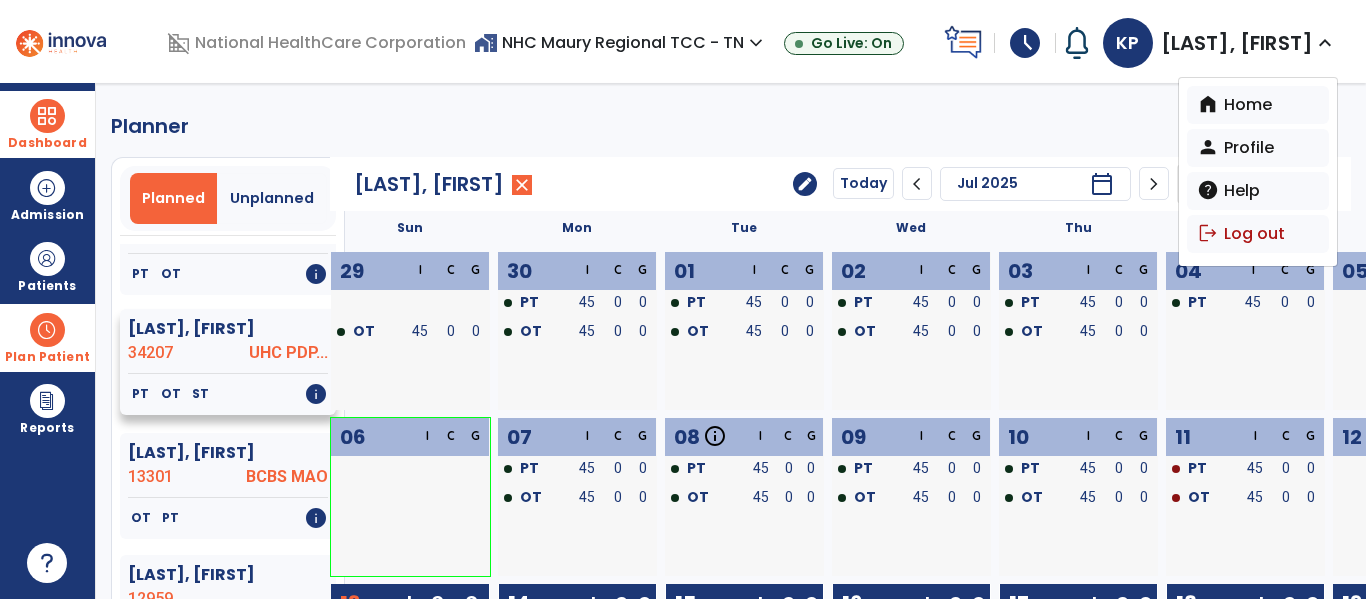 click on "Bryant, Tonya  34207 UHC PDP..." 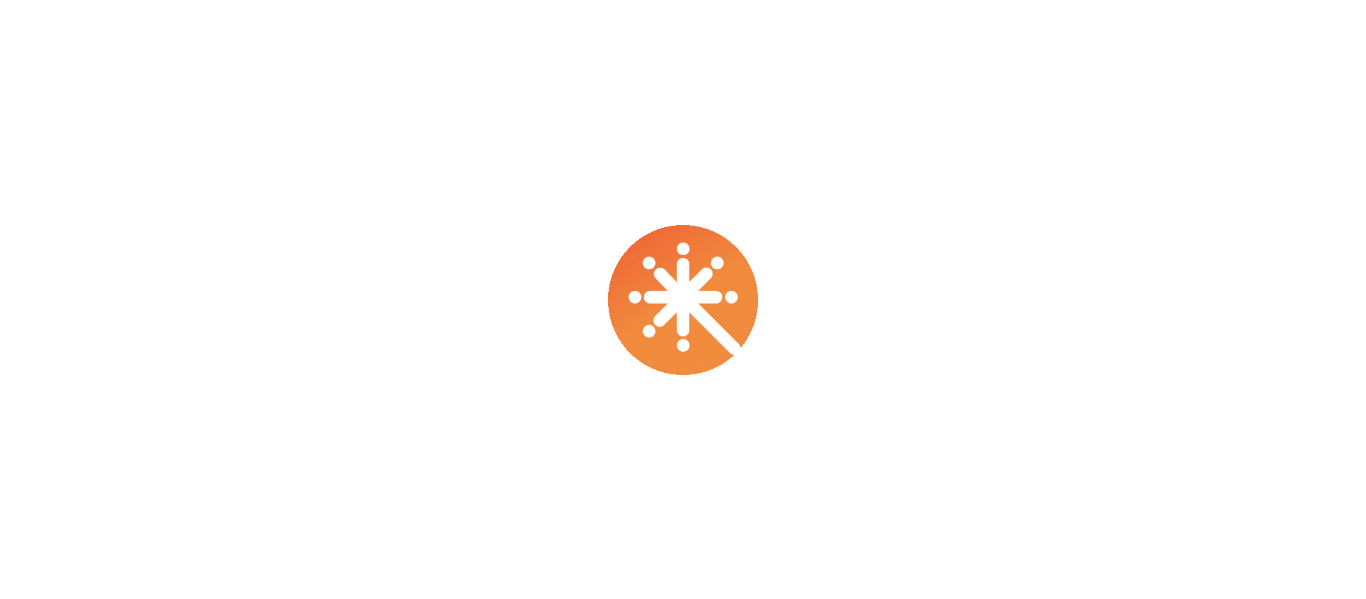 scroll, scrollTop: 0, scrollLeft: 0, axis: both 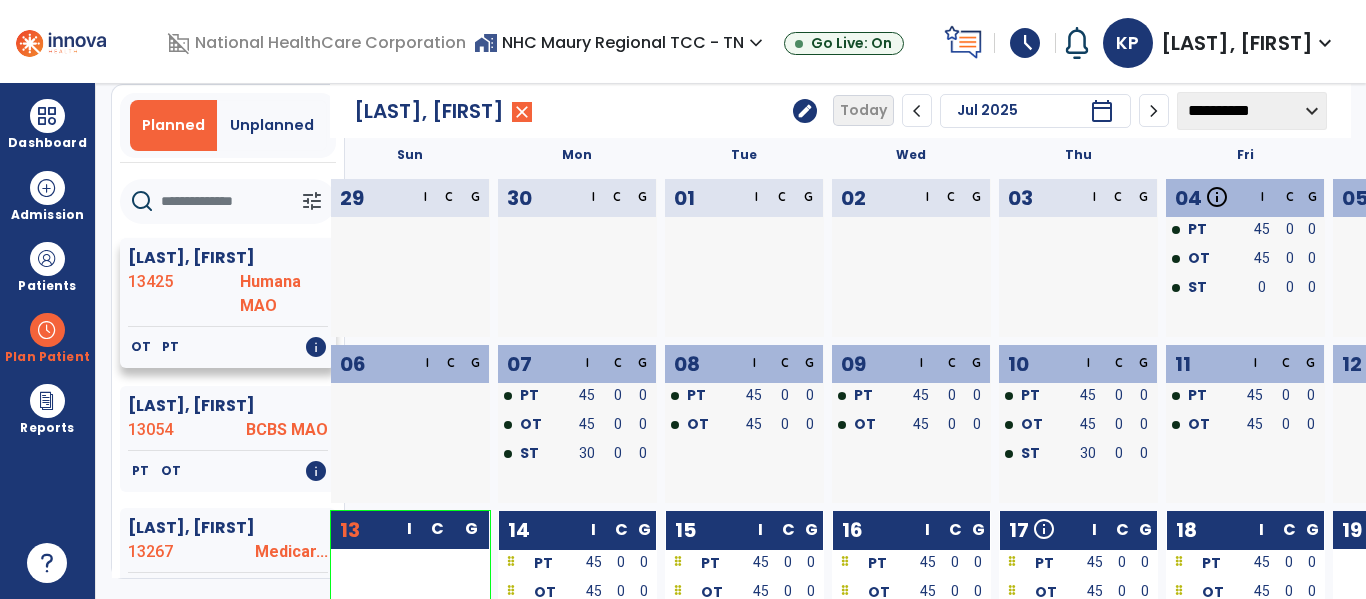 click on "OT   PT   info" 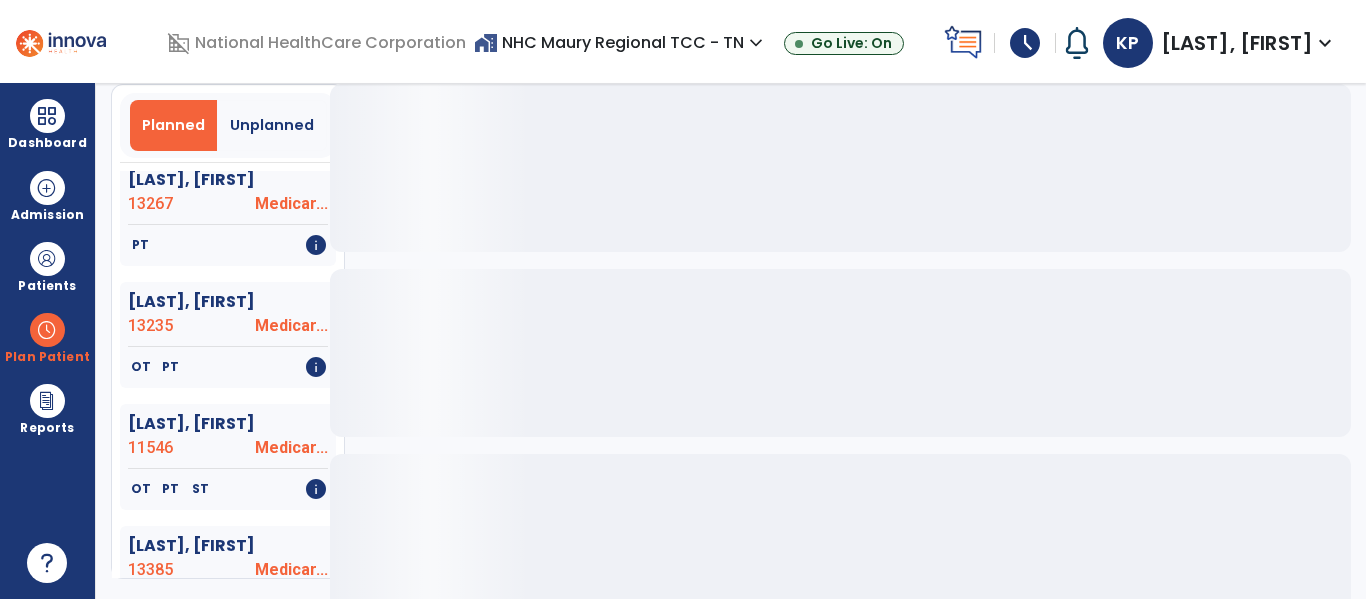 scroll, scrollTop: 2, scrollLeft: 0, axis: vertical 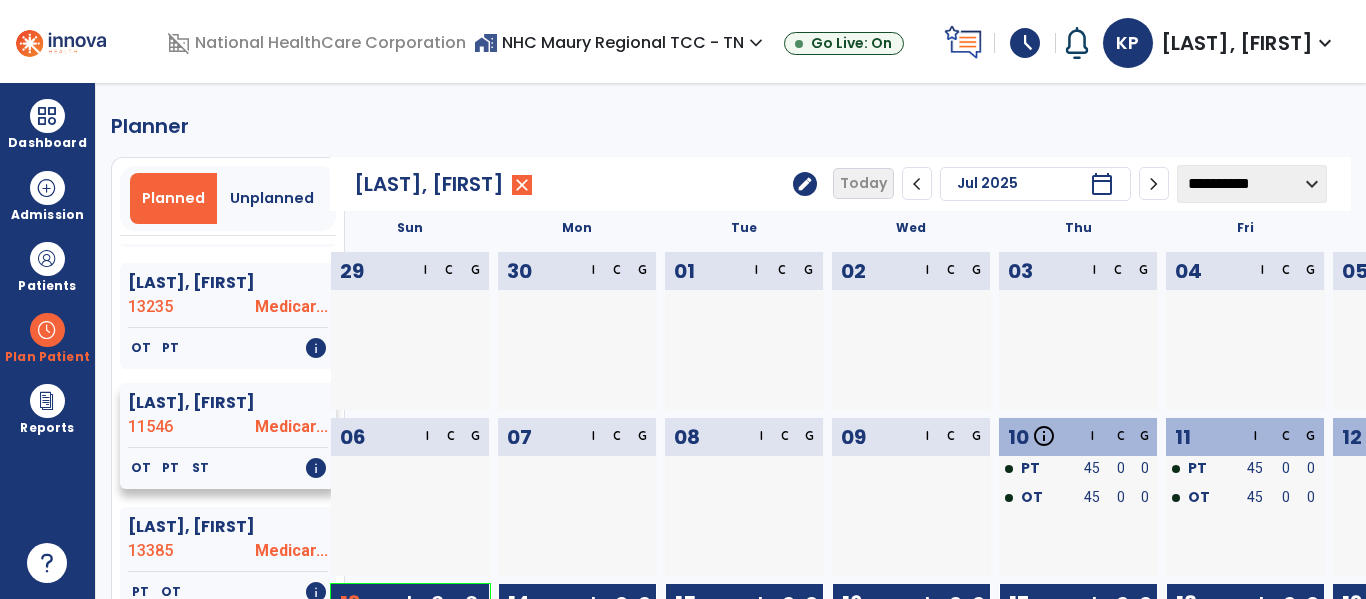 click on "[LAST], [FIRST]" 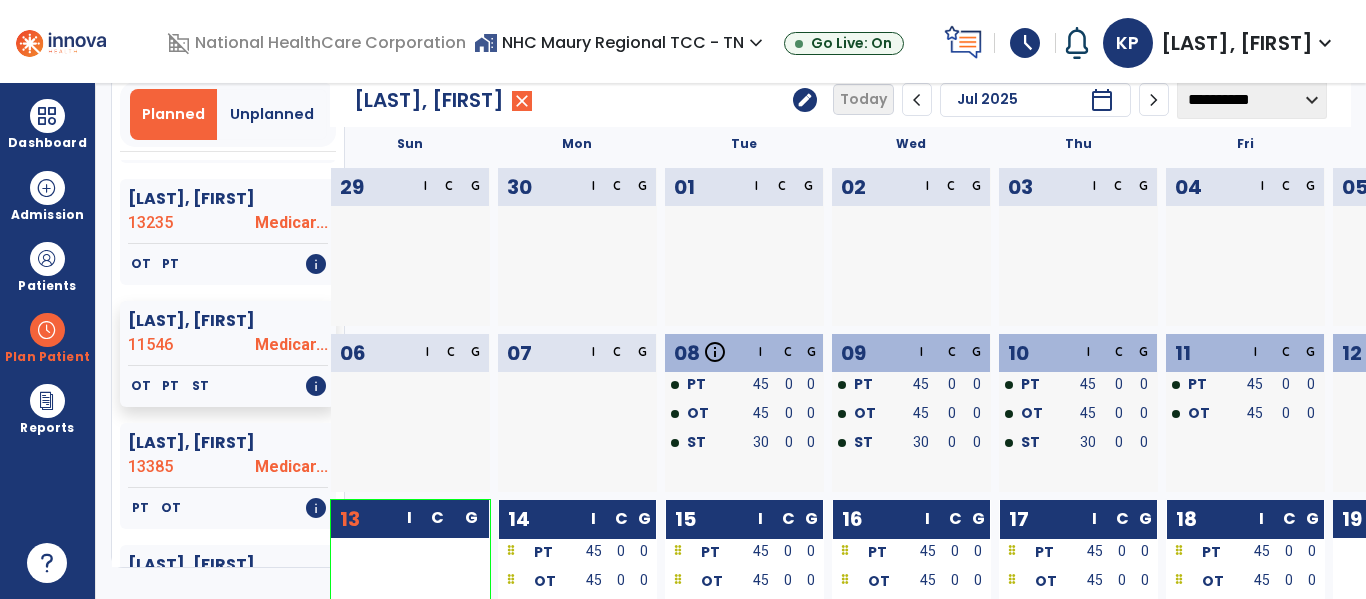scroll, scrollTop: 81, scrollLeft: 0, axis: vertical 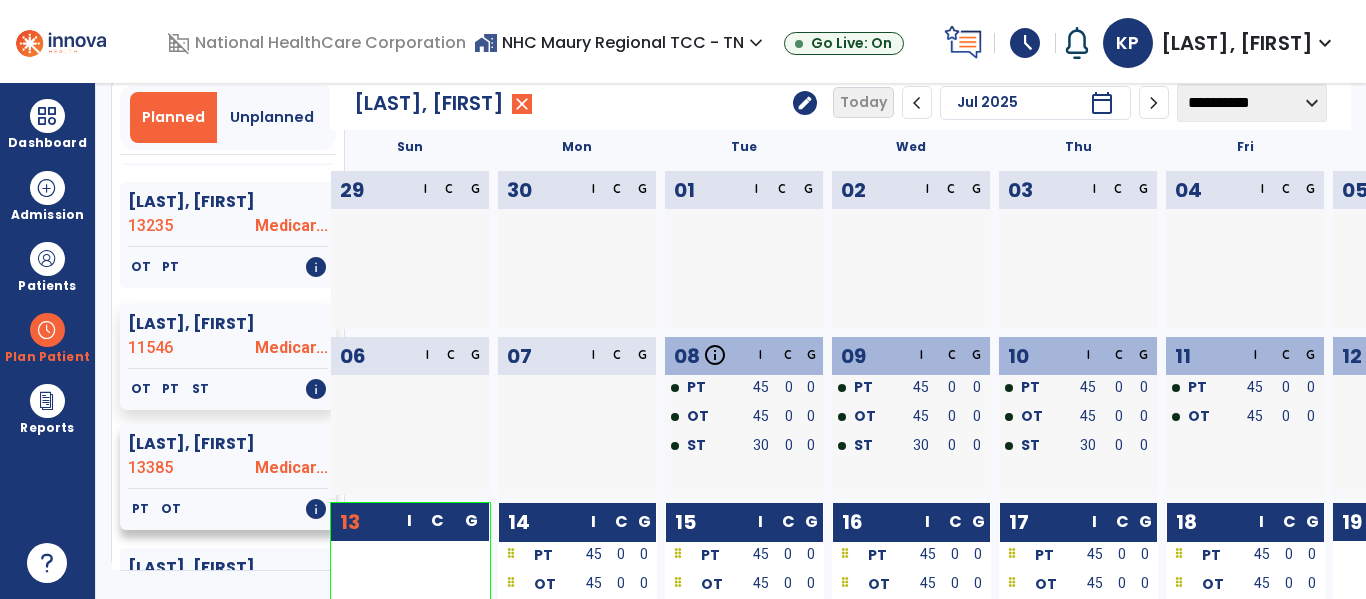 click on "13385" 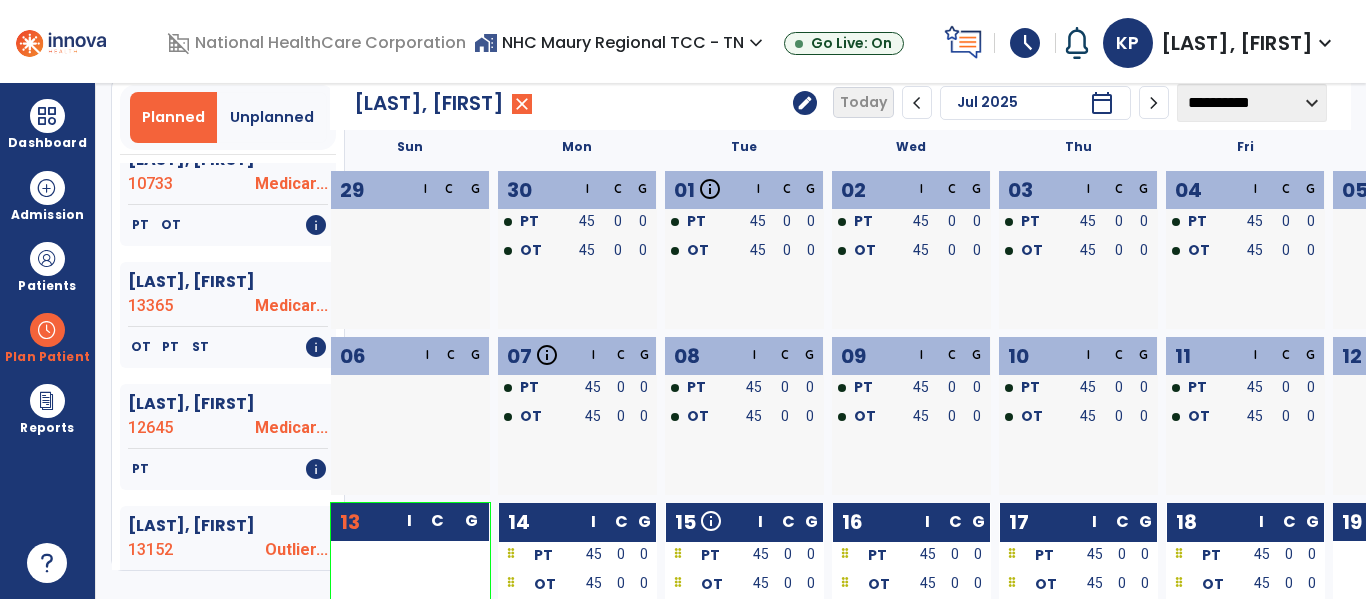 scroll, scrollTop: 2840, scrollLeft: 0, axis: vertical 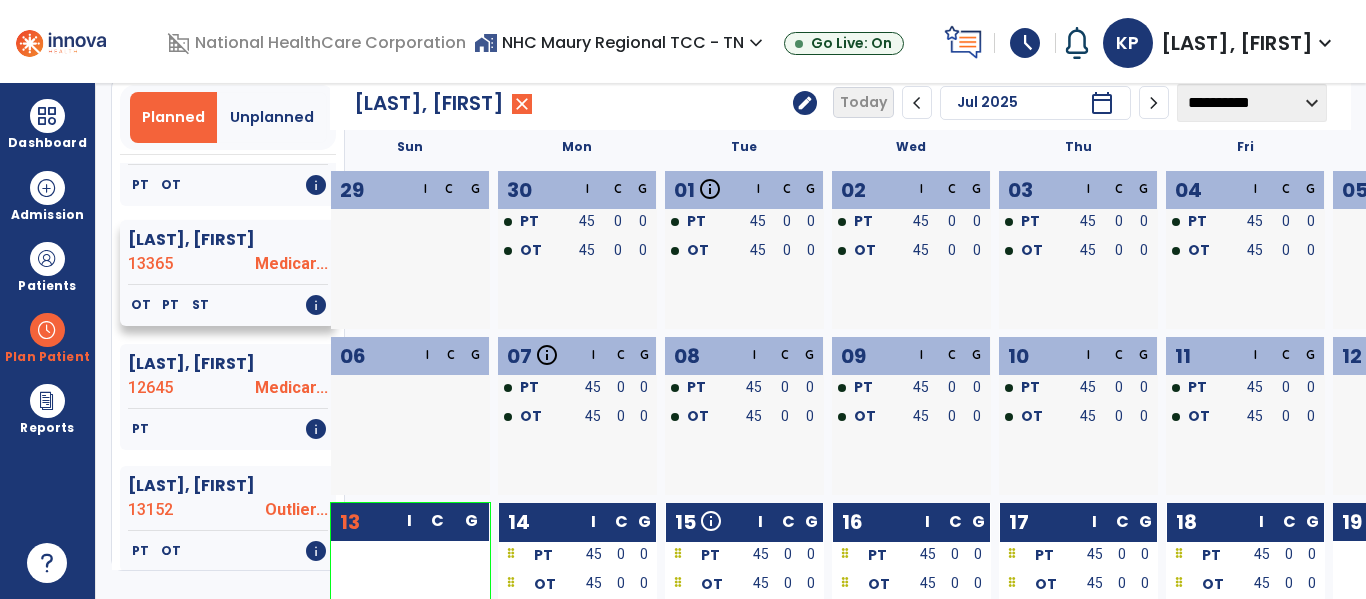 click on "13365" 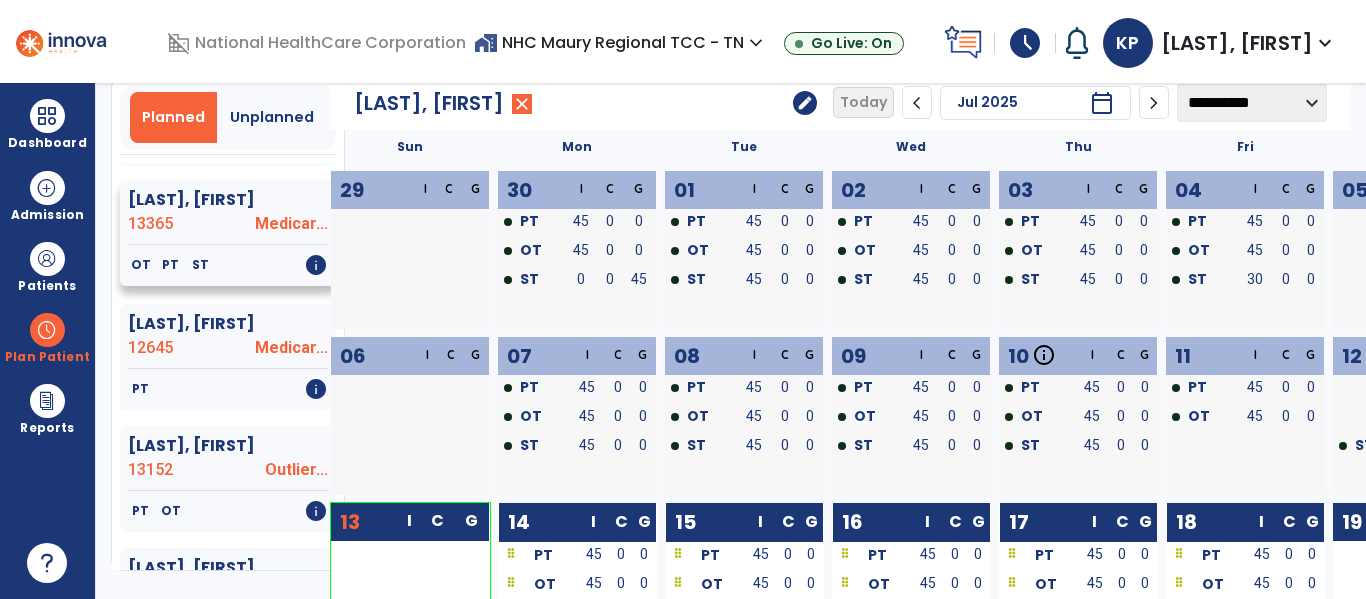 scroll, scrollTop: 2920, scrollLeft: 0, axis: vertical 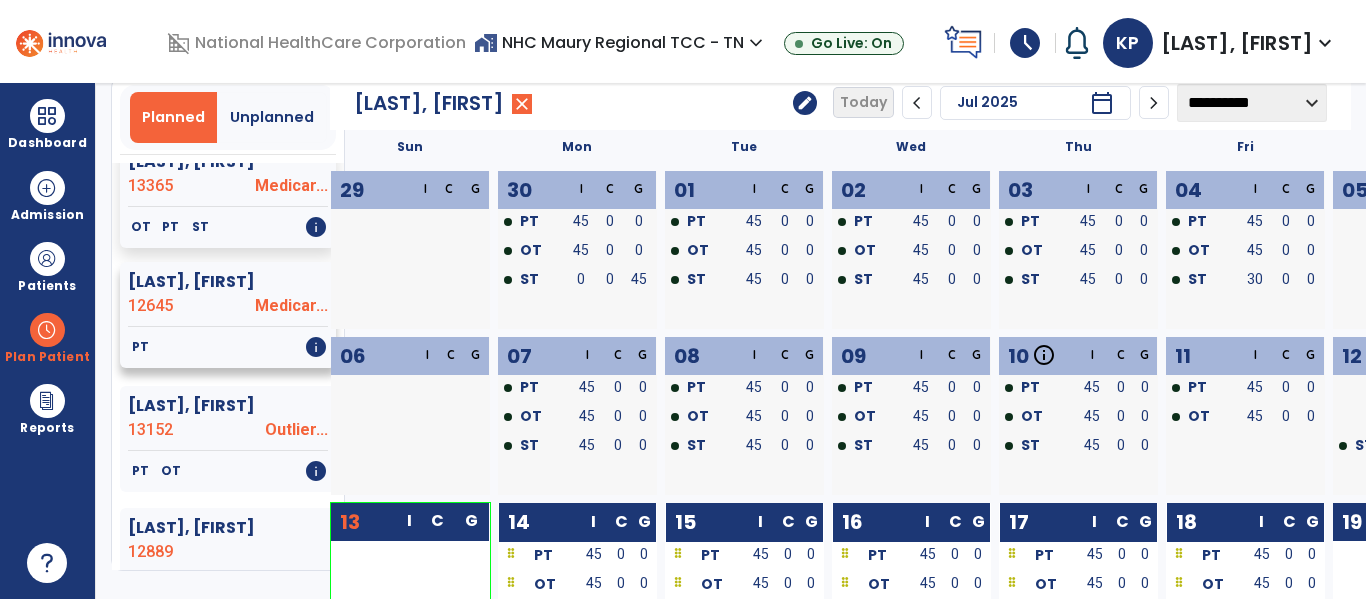 click on "[LAST], [FIRST]  [NUMBER] Medicar..." 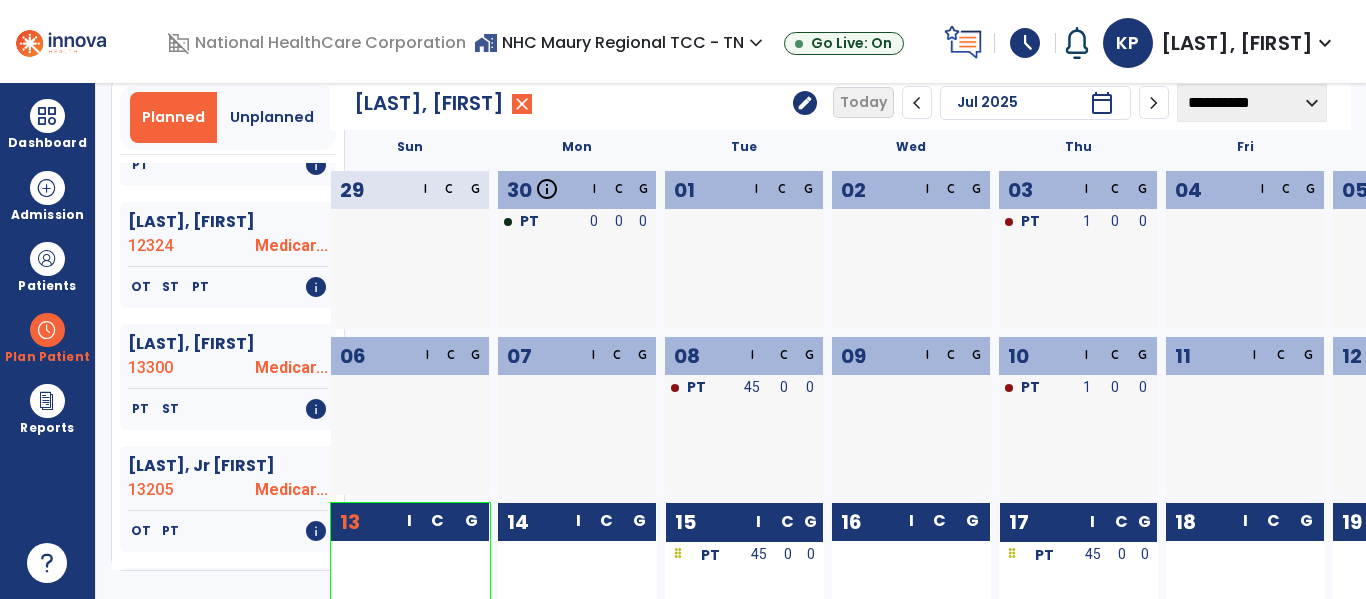 scroll, scrollTop: 6280, scrollLeft: 0, axis: vertical 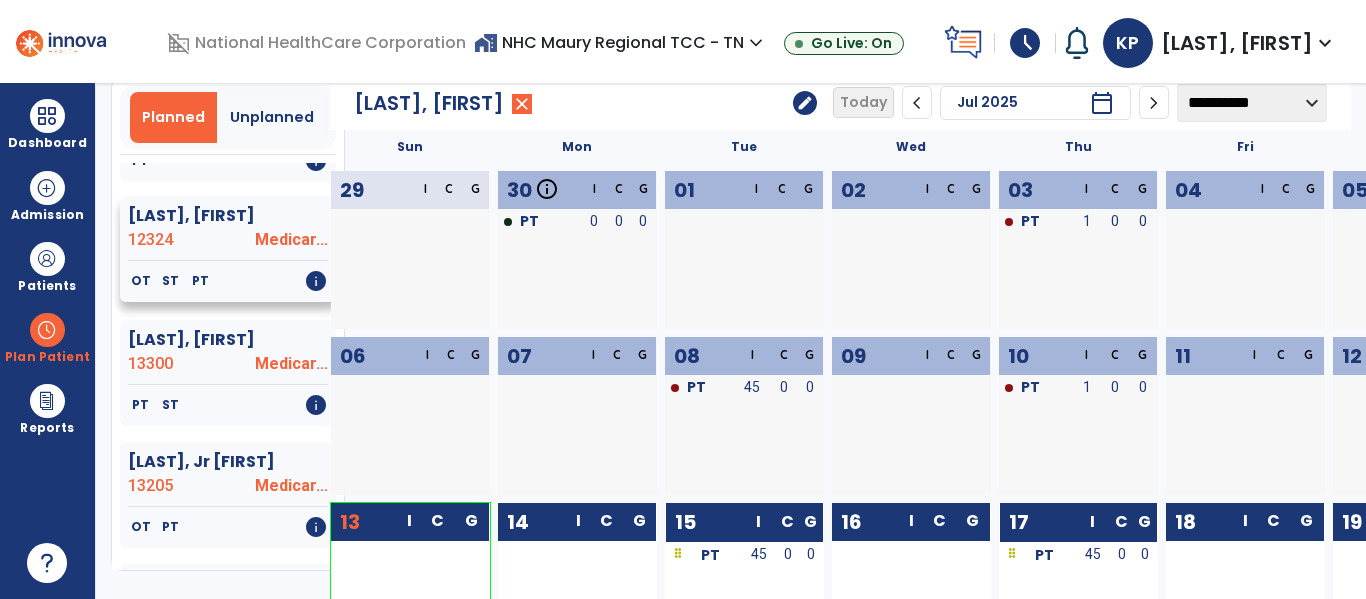 click on "12324" 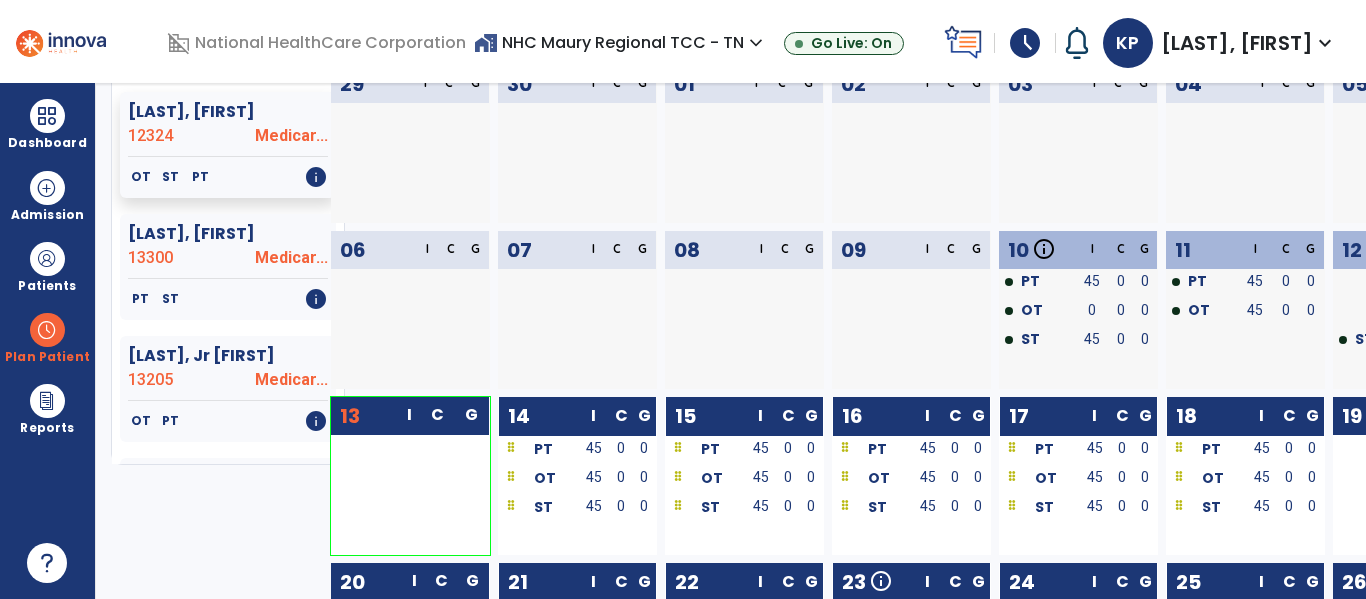 scroll, scrollTop: 155, scrollLeft: 0, axis: vertical 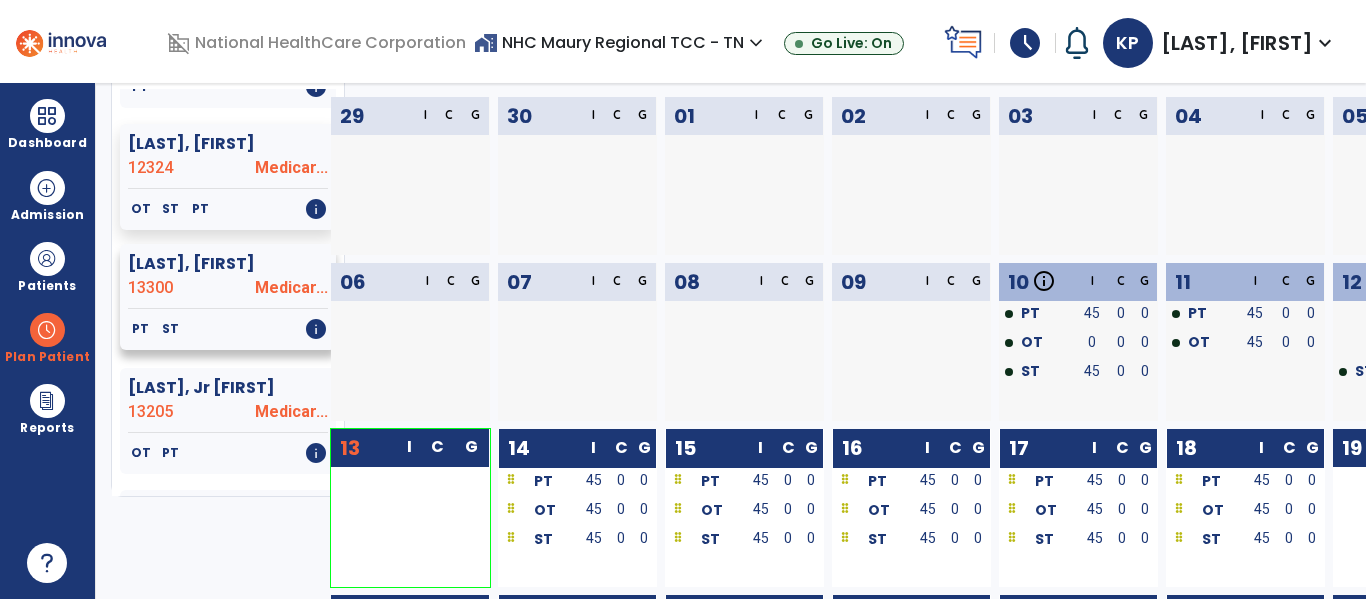 click on "ST" 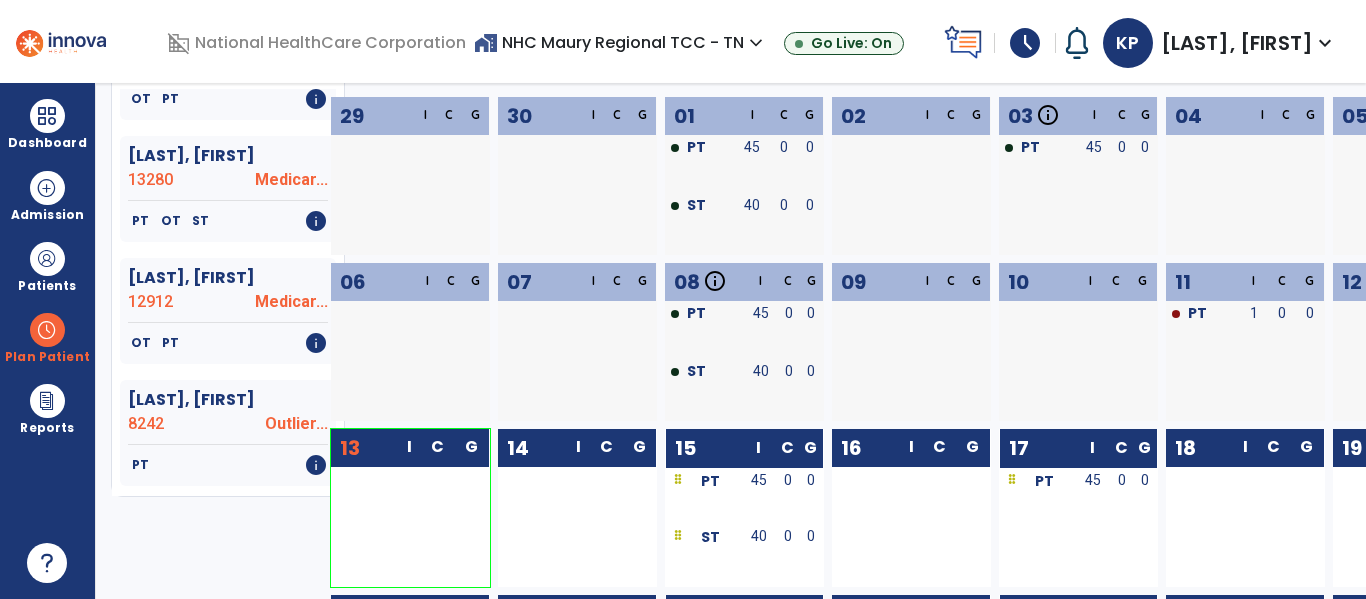 scroll, scrollTop: 8280, scrollLeft: 0, axis: vertical 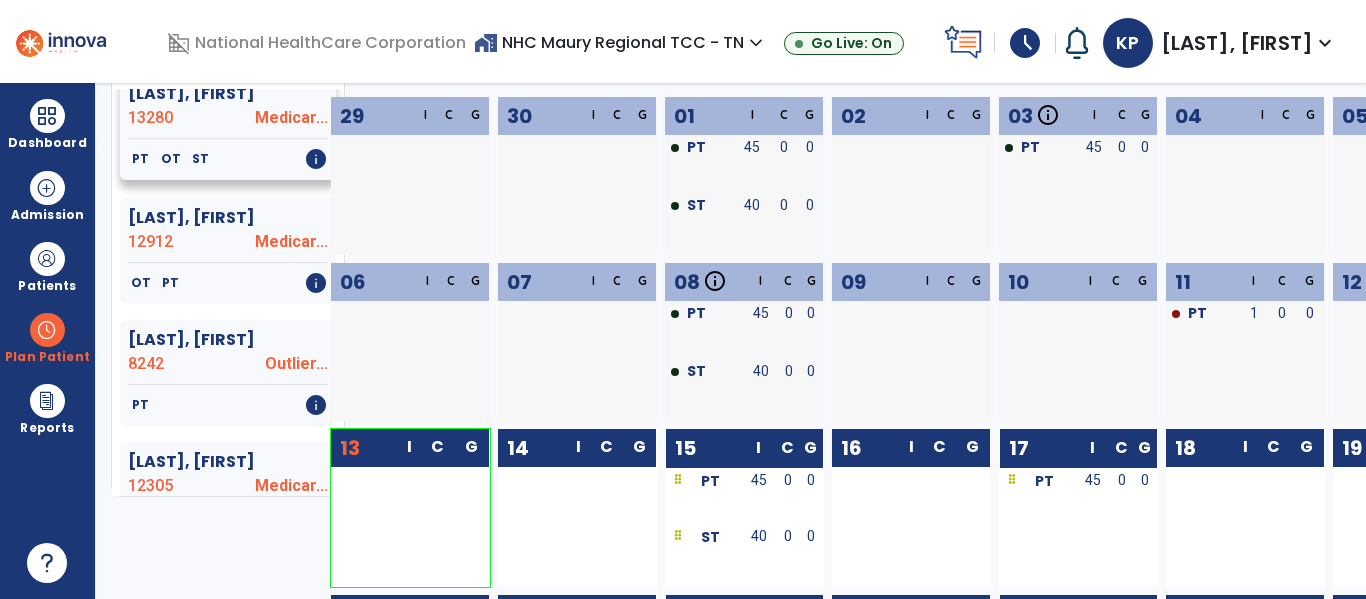 click on "13280" 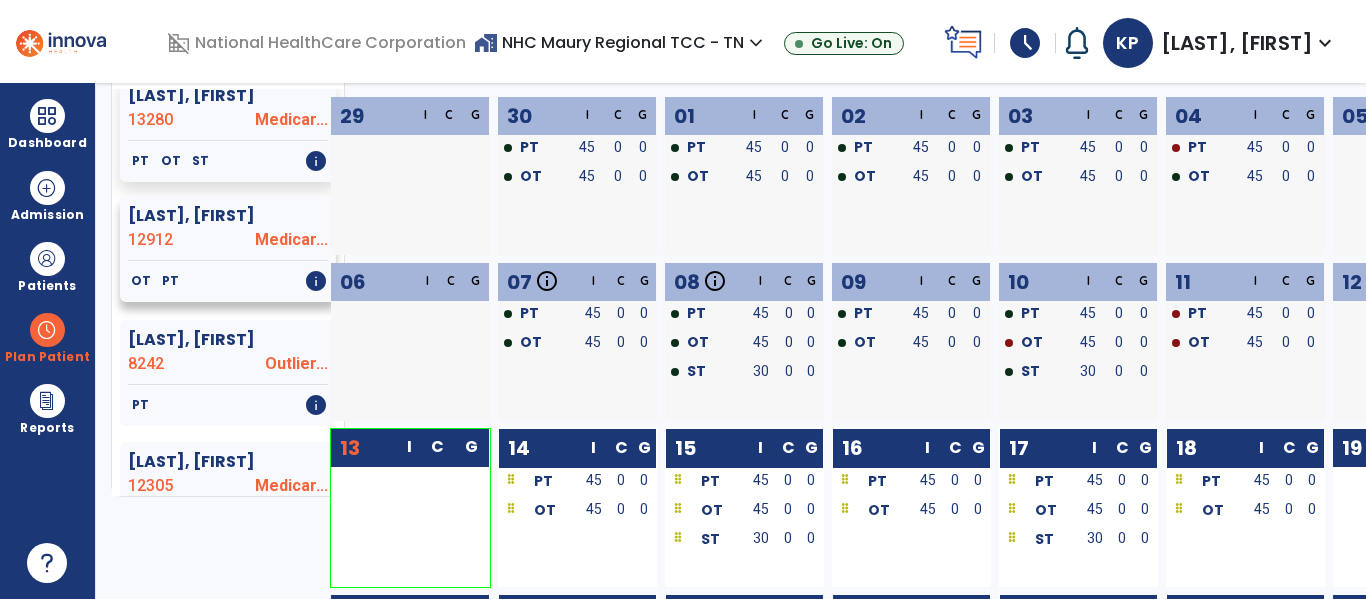 click on "[LAST], [FIRST]  [NUMBER] Medicar..." 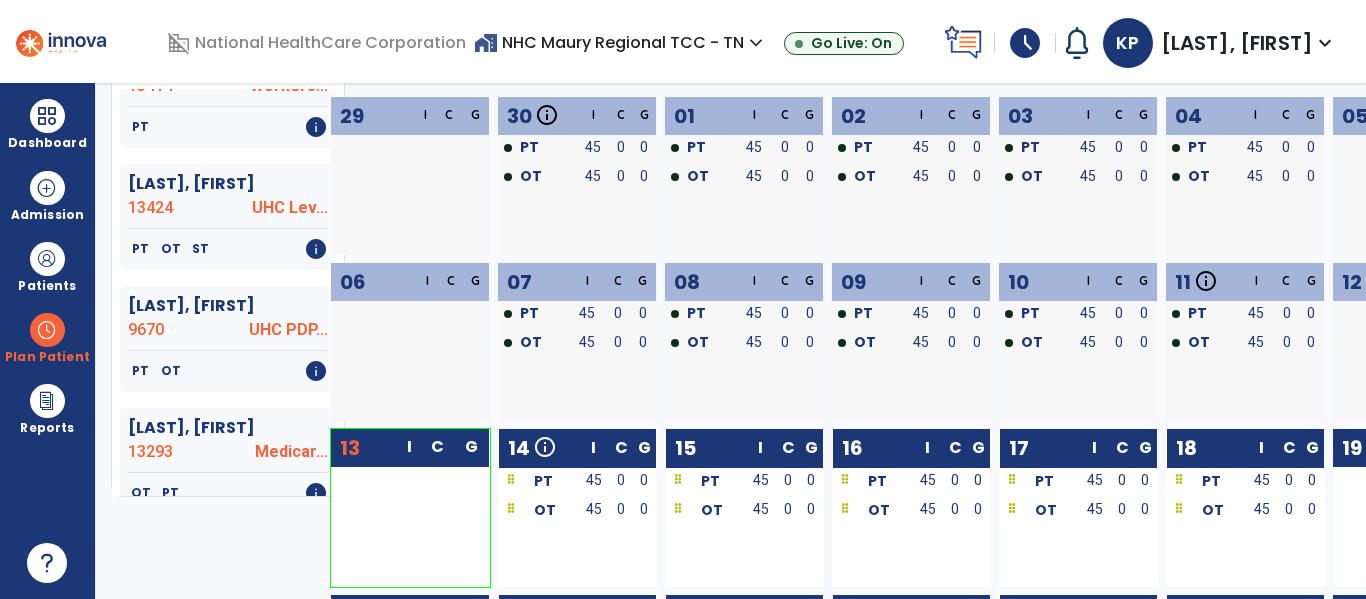 scroll, scrollTop: 9840, scrollLeft: 0, axis: vertical 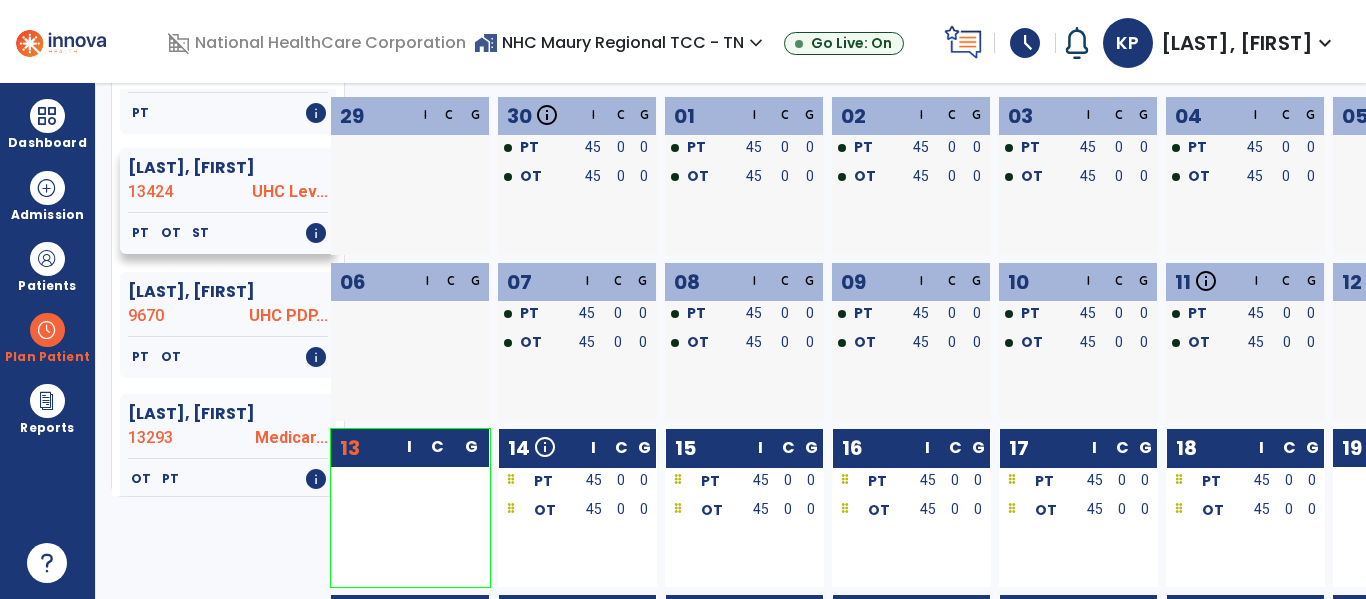 click on "PT   OT   ST   info" 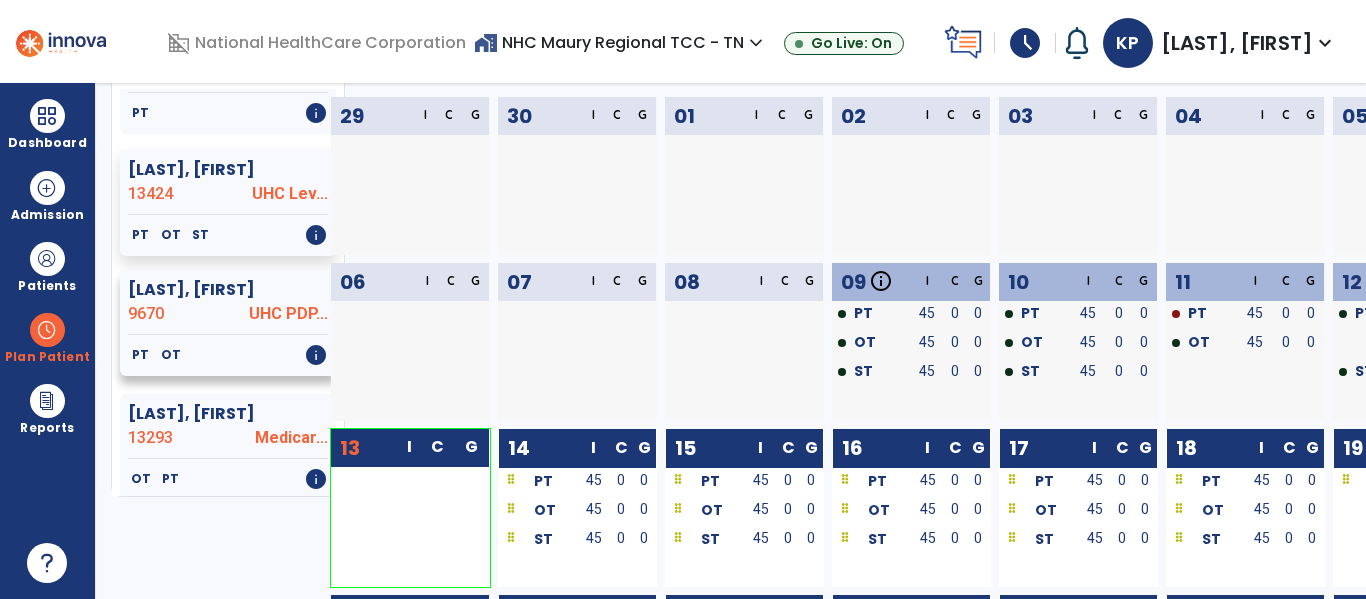 click on "9670" 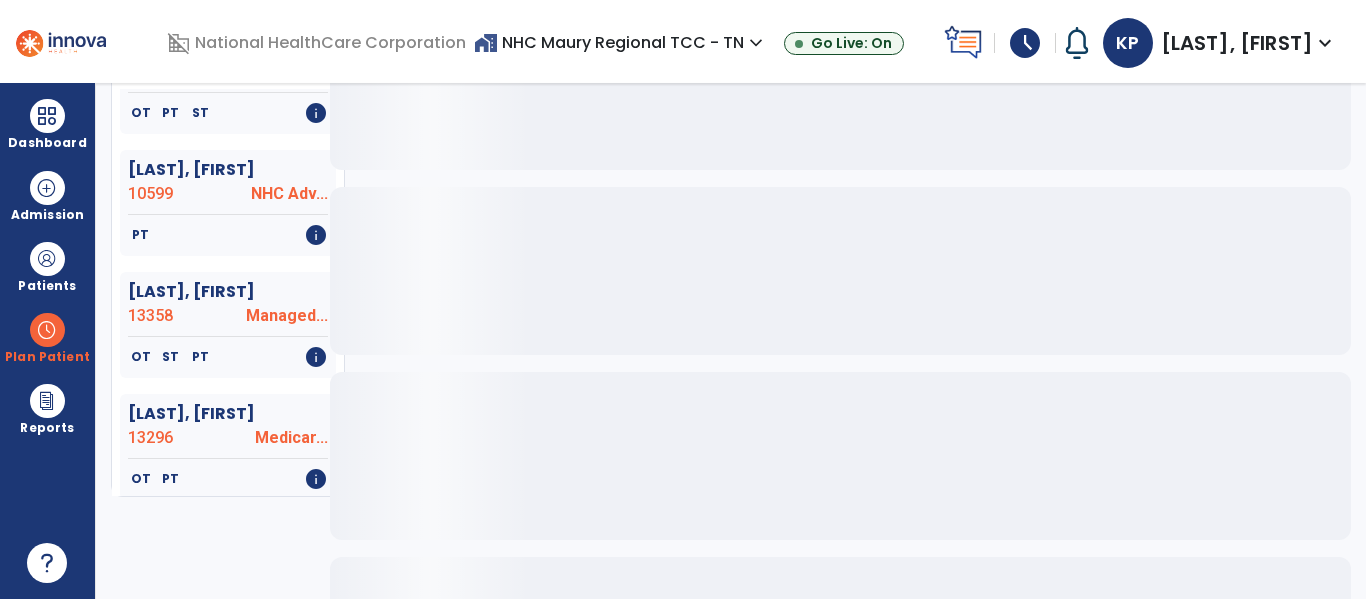 scroll, scrollTop: 10720, scrollLeft: 0, axis: vertical 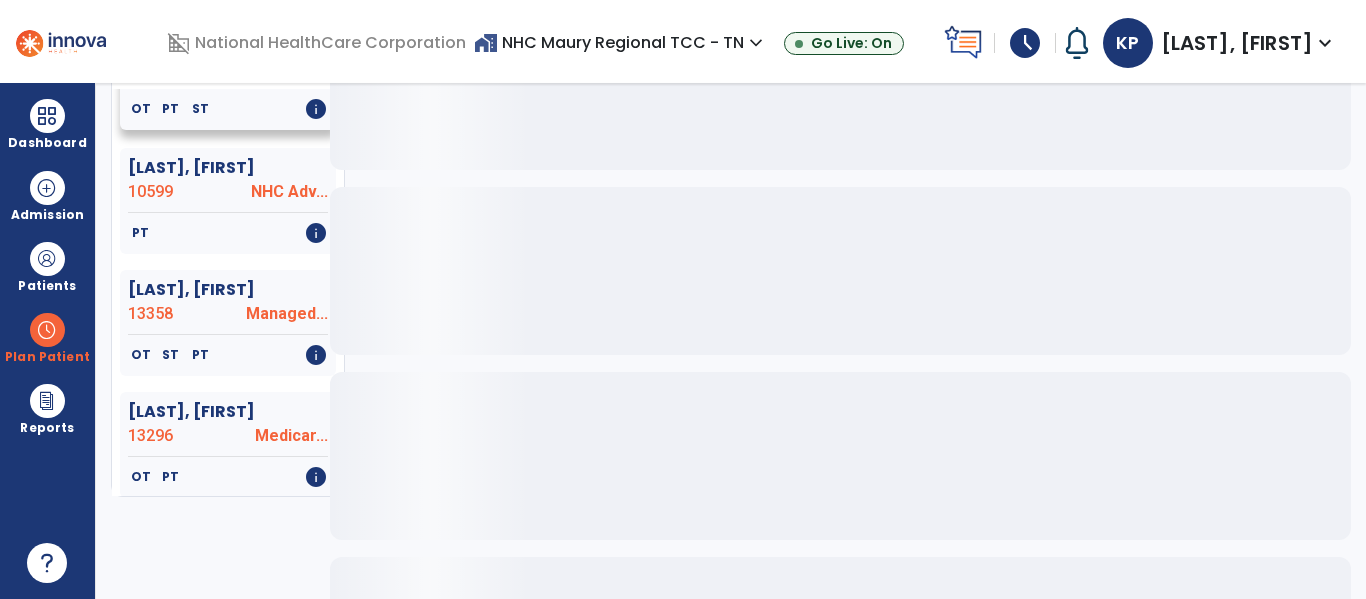 click on "Humana MAO" 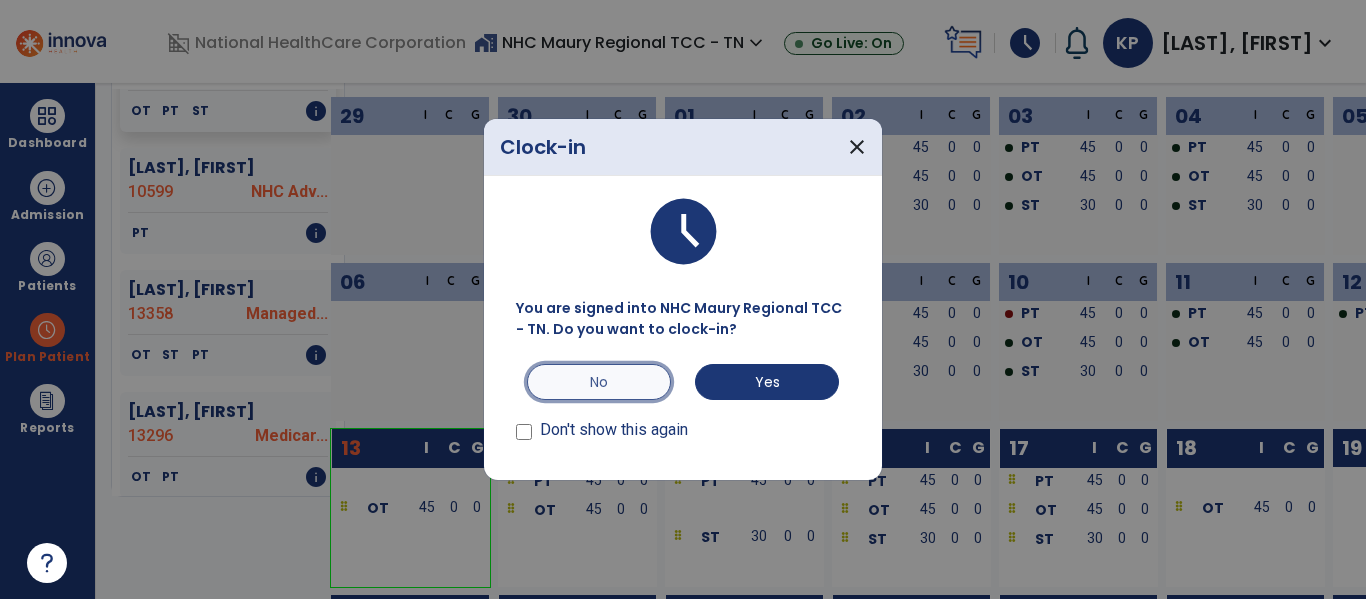 click on "No" at bounding box center [599, 382] 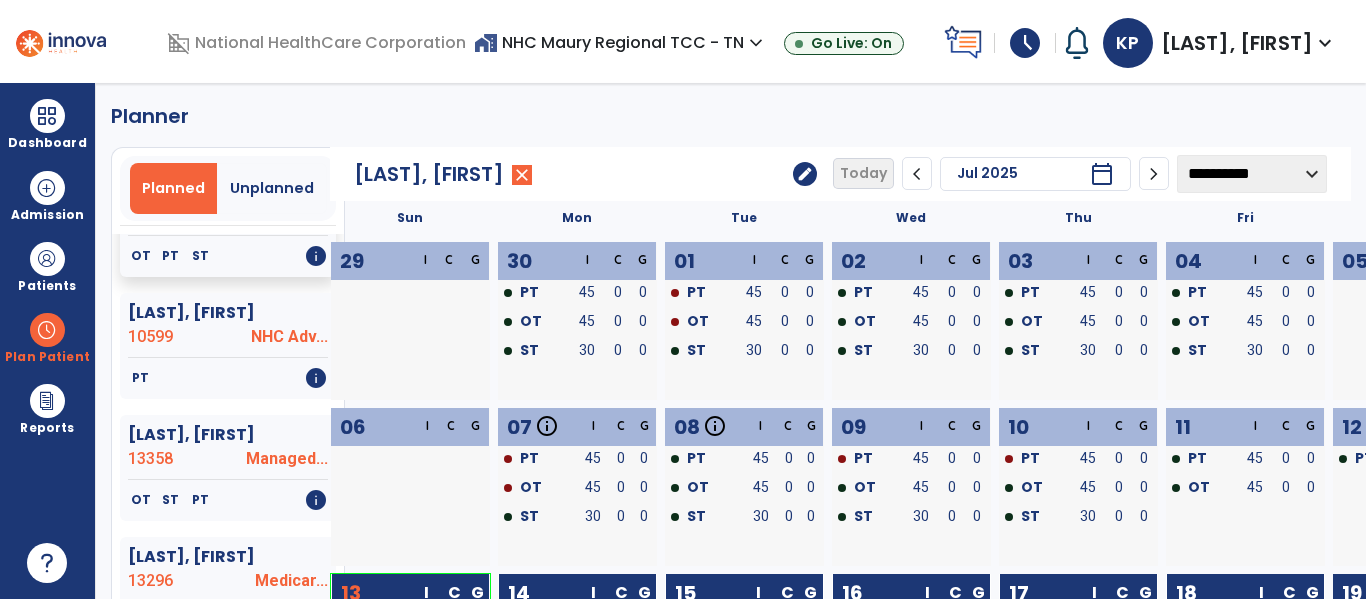 scroll, scrollTop: 0, scrollLeft: 0, axis: both 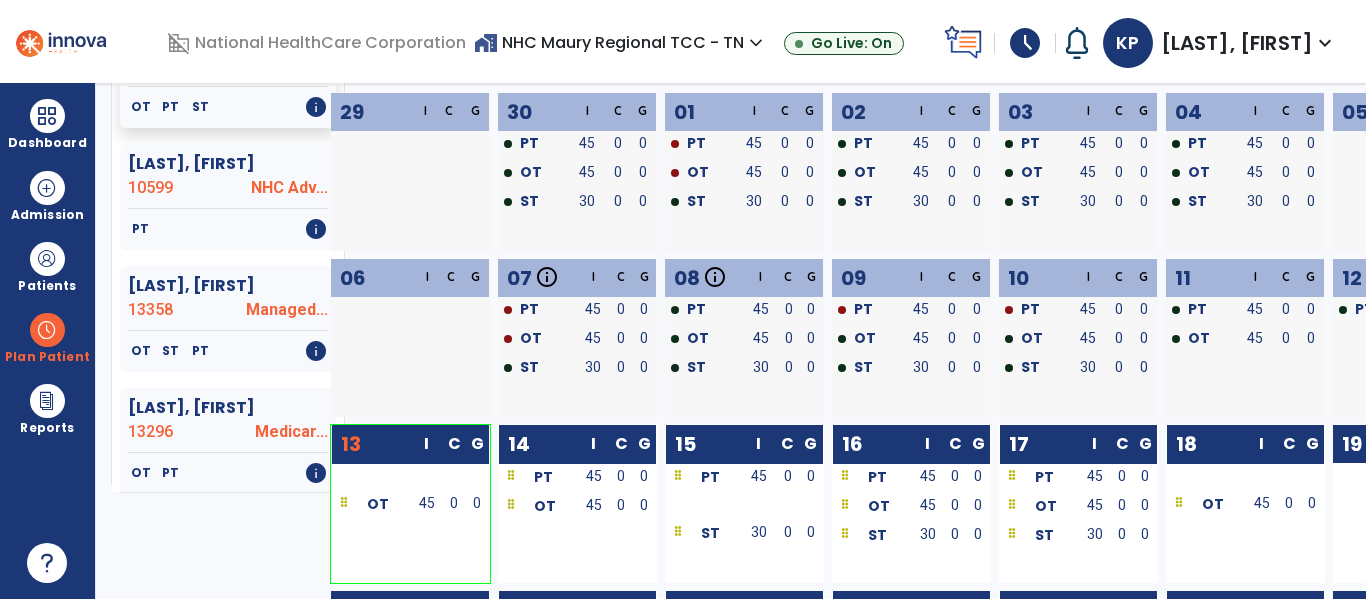 click at bounding box center (373, 311) 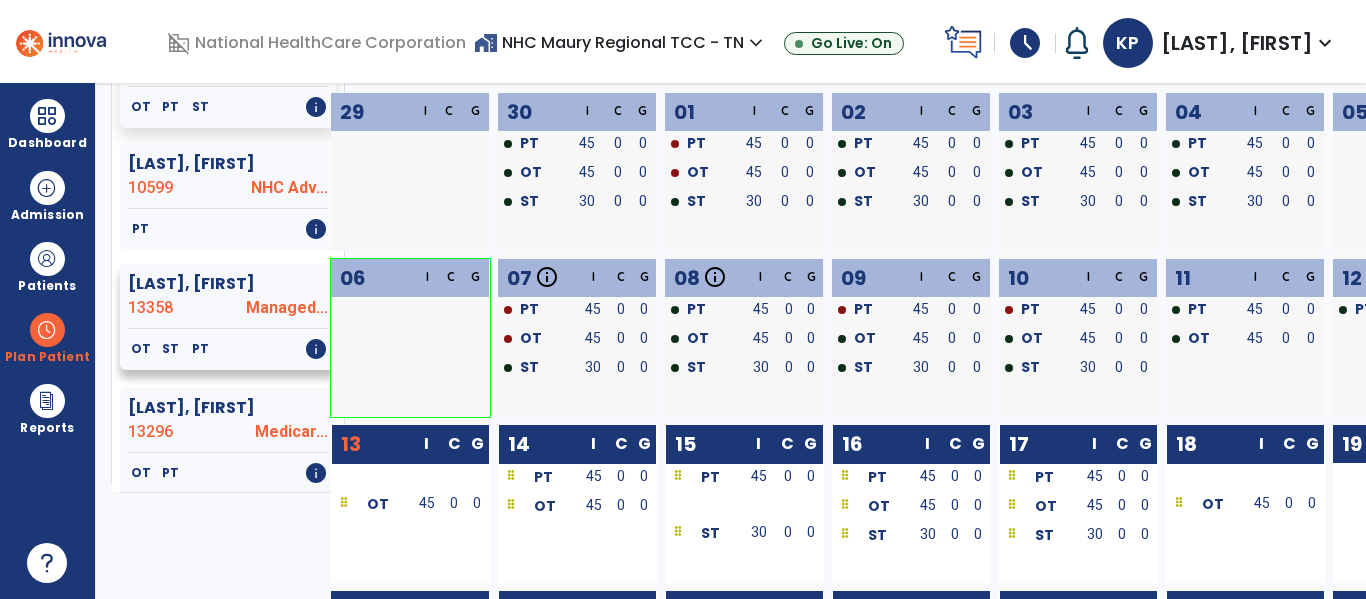 click on "OT   ST   PT" 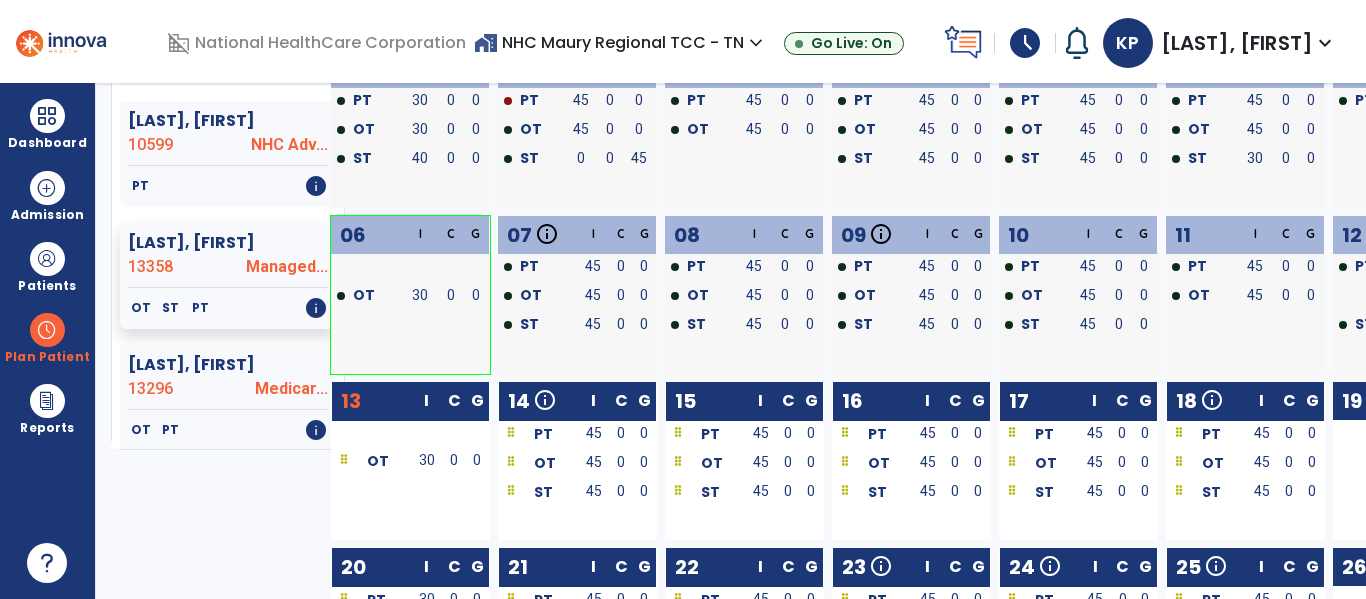 scroll, scrollTop: 197, scrollLeft: 0, axis: vertical 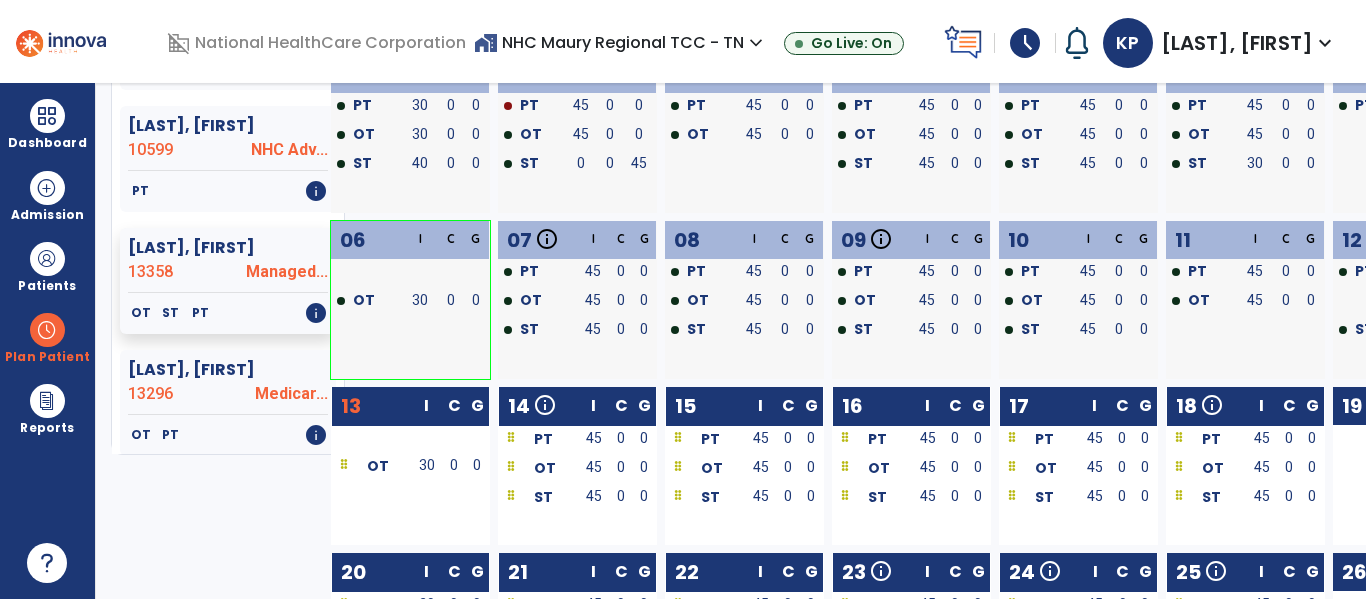click on "Planner   Planned   Unplanned   tune   [LAST], [FIRST]  [NUMBER] Medicar...   OT   PT   info   [LAST], [FIRST]  [NUMBER] BCBS MAO   PT   OT   info   [LAST], [FIRST]  [NUMBER] Medicar...   PT   info   [LAST], [FIRST]  [NUMBER] Medicar...   OT   PT   info   [LAST], [FIRST]  [NUMBER] Medicar...   OT   PT   ST   info   [LAST], [FIRST]  [NUMBER] Medicar...   PT   OT   info   [LAST], [FIRST]  [NUMBER] Medicar...   OT   PT   info   [LAST], [FIRST]  [NUMBER] Outlier...   PT   OT   info   [LAST], [FIRST]  [NUMBER]    OT   info   [LAST], [FIRST]  [NUMBER] Medicar...   PT   OT   info   [LAST], [FIRST]  [NUMBER] Aetna MAO   PT   OT   info   [LAST], [FIRST]  [NUMBER] Medicar...   PT   info   [LAST], [FIRST]  [NUMBER] BCBS MAO   PT   OT   info   [LAST], [FIRST]  [NUMBER] Medicar...   OT   PT   info   [LAST], [FIRST]  [NUMBER] Medicar...   PT   OT   ST   info   [LAST], [FIRST]  [NUMBER] BCBS MAO   OT   PT   info   [LAST], [FIRST]  [NUMBER]    OT   info   [LAST], [FIRST]  [NUMBER] Cigna M...   OT   PT   info  [NUMBER]  PT   OT" at bounding box center [731, 341] 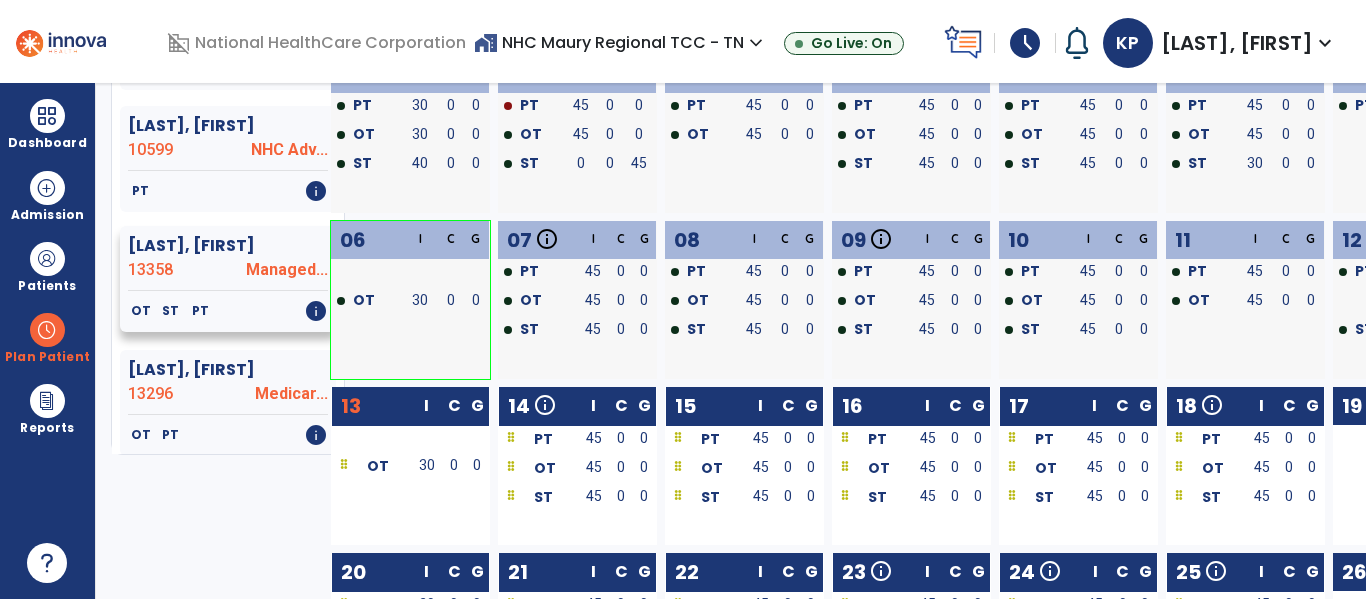 click on "OT   ST   PT   info" 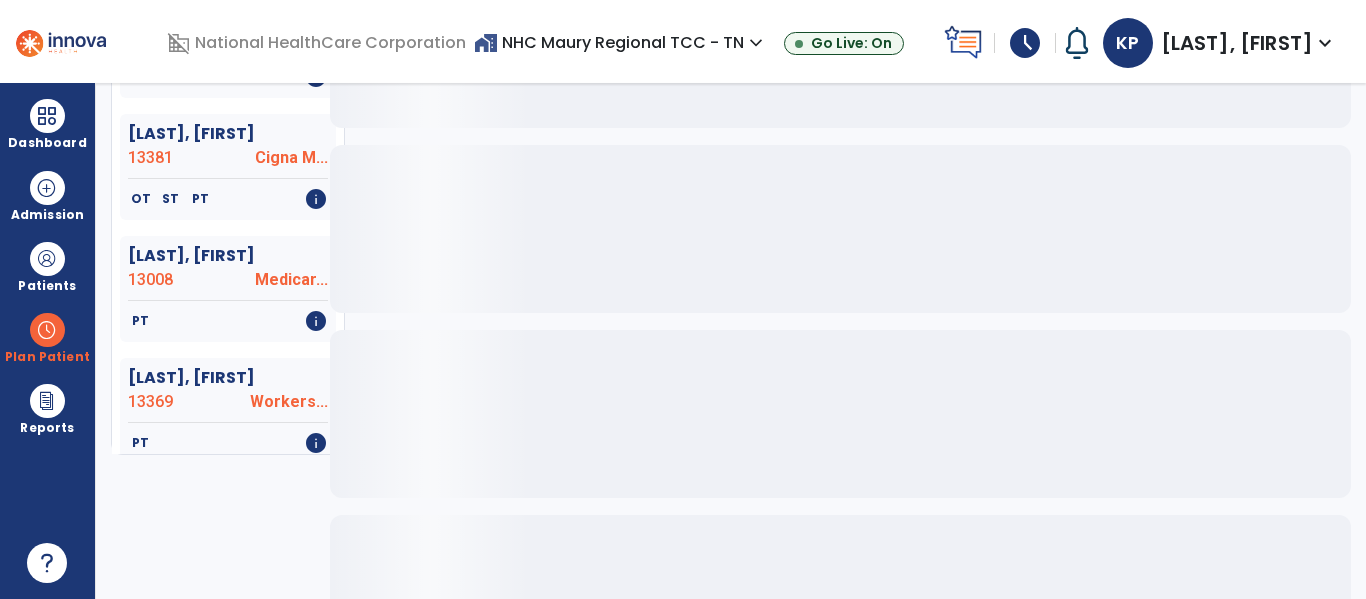 scroll, scrollTop: 11080, scrollLeft: 0, axis: vertical 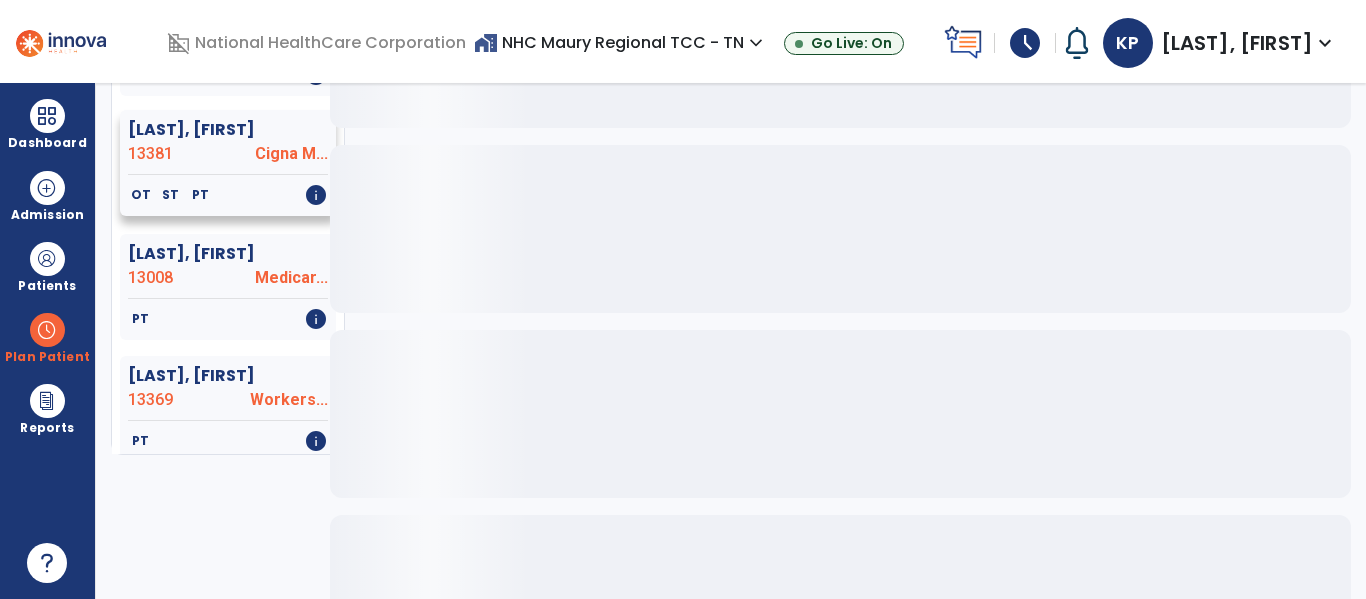 click on "[LAST], [FIRST]" 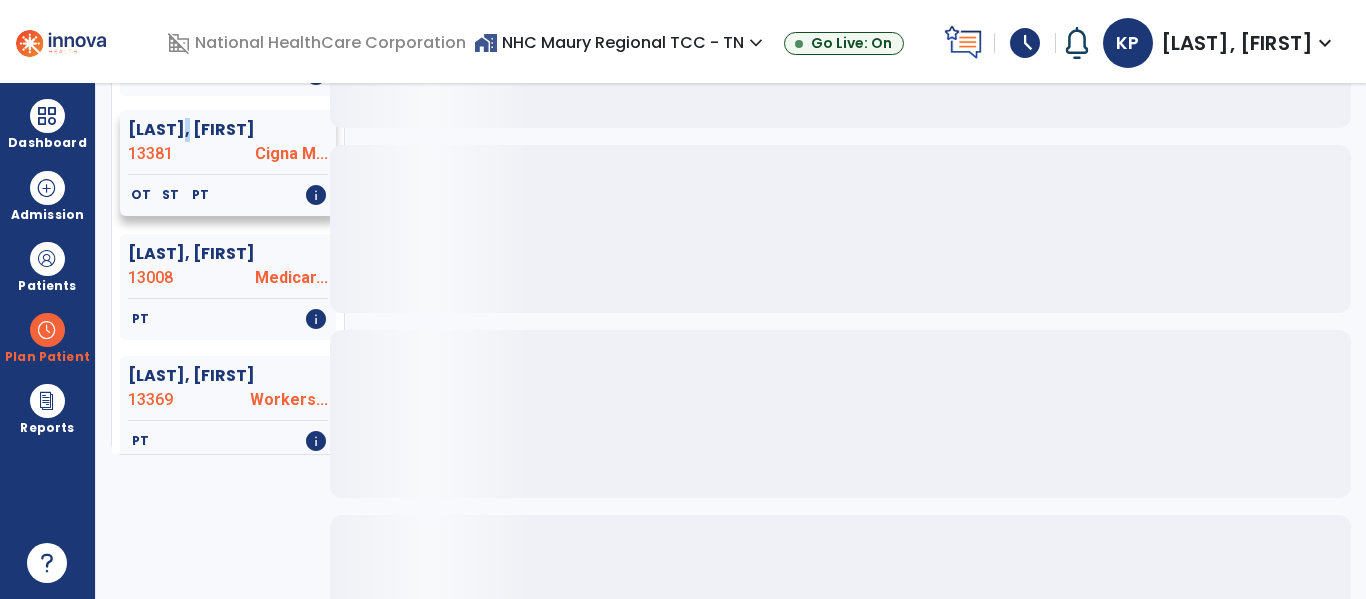 click on "[LAST], [FIRST]" 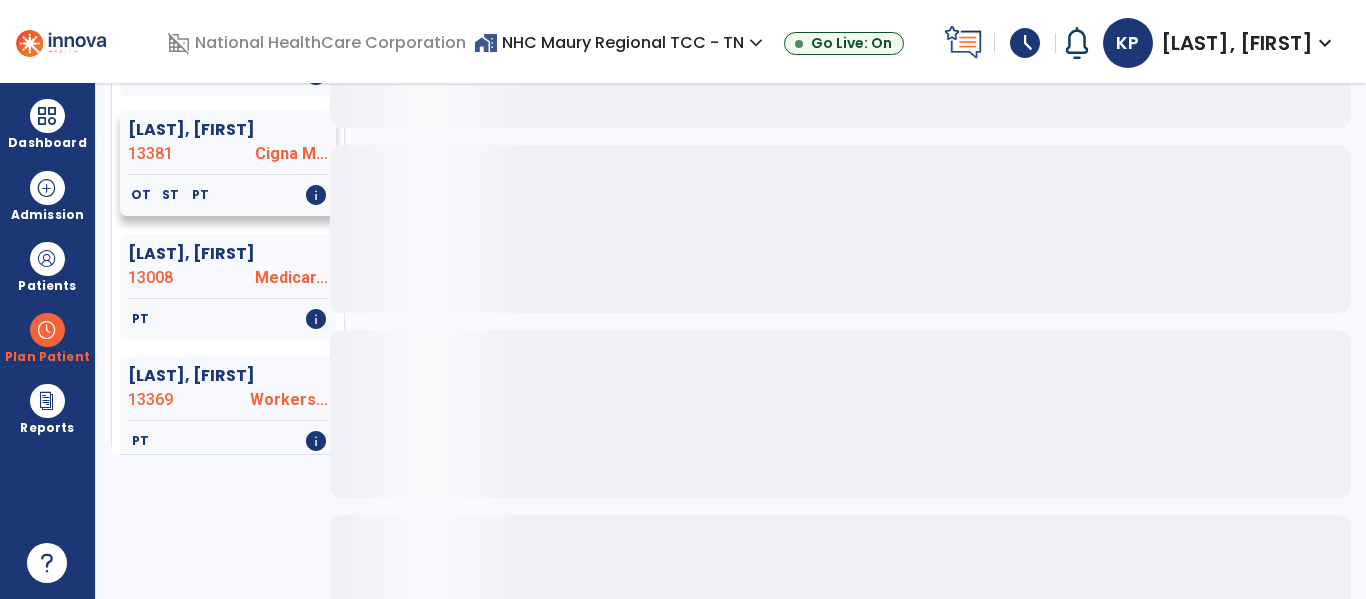 click on "[LAST], [FIRST]" 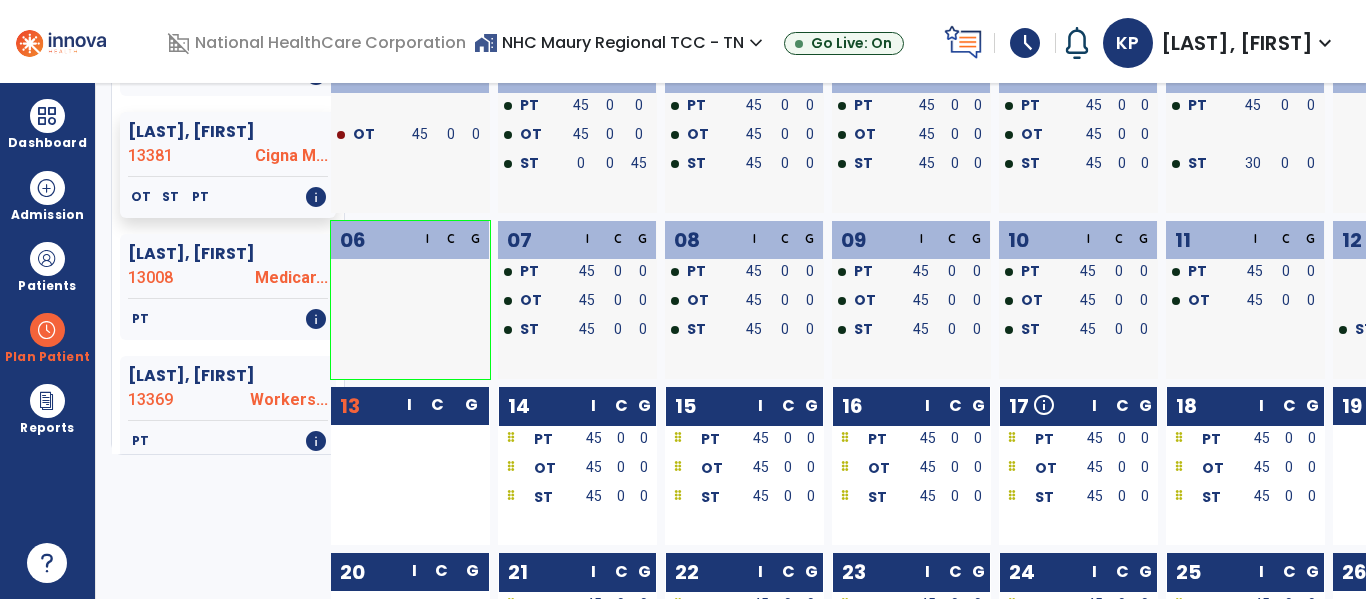 click on "Planner   Planned   Unplanned   tune   [LAST], [FIRST]  [NUMBER] Medicar...   OT   PT   info   [LAST], [FIRST]  [NUMBER] BCBS MAO   PT   OT   info   [LAST], [FIRST]  [NUMBER] Medicar...   PT   info   [LAST], [FIRST]  [NUMBER] Medicar...   OT   PT   info   [LAST], [FIRST]  [NUMBER] Medicar...   OT   PT   ST   info   [LAST], [FIRST]  [NUMBER] Medicar...   PT   OT   info   [LAST], [FIRST]  [NUMBER] Medicar...   OT   PT   info   [LAST], [FIRST]  [NUMBER] Outlier...   PT   OT   info   [LAST], [FIRST]  [NUMBER]    OT   info   [LAST], [FIRST]  [NUMBER] Medicar...   PT   OT   info   [LAST], [FIRST]  [NUMBER] Aetna MAO   PT   OT   info   [LAST], [FIRST]  [NUMBER] Medicar...   PT   info   [LAST], [FIRST]  [NUMBER] BCBS MAO   PT   OT   info   [LAST], [FIRST]  [NUMBER] Medicar...   OT   PT   info   [LAST], [FIRST]  [NUMBER] Medicar...   PT   OT   ST   info   [LAST], [FIRST]  [NUMBER] BCBS MAO   OT   PT   info   [LAST], [FIRST]  [NUMBER]    OT   info   [LAST], [FIRST]  [NUMBER] Cigna M...   OT   PT   info  [NUMBER]  PT   OT" at bounding box center [731, 341] 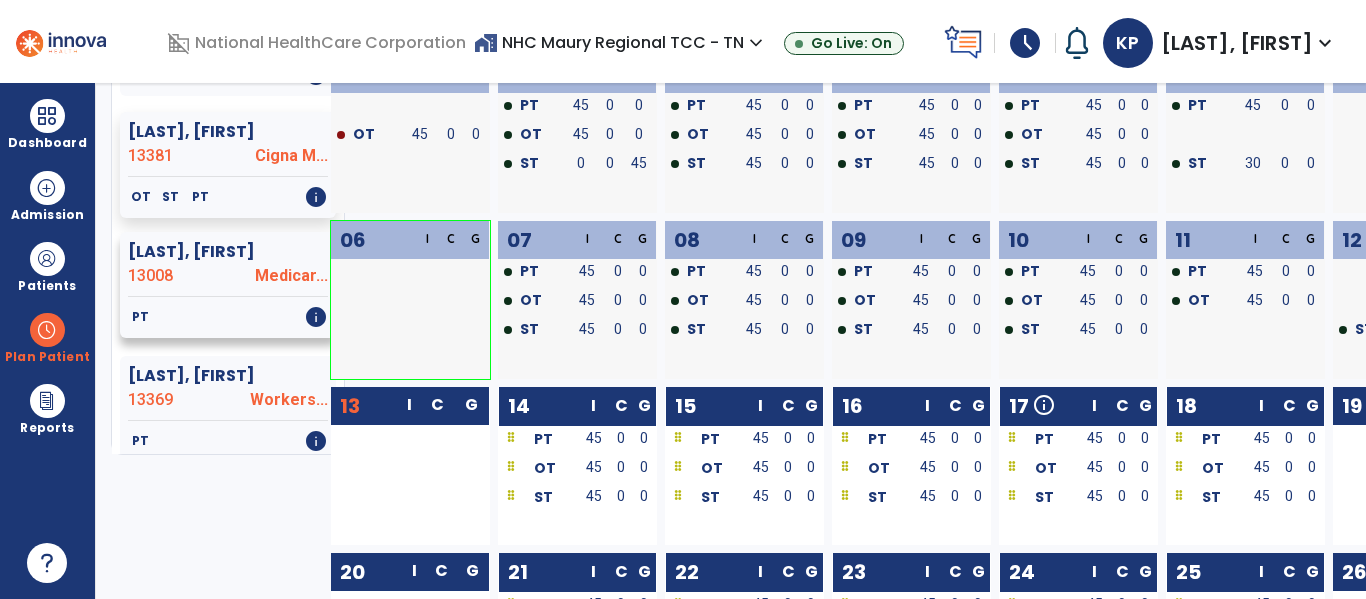 click on "[LAST], [FIRST]" 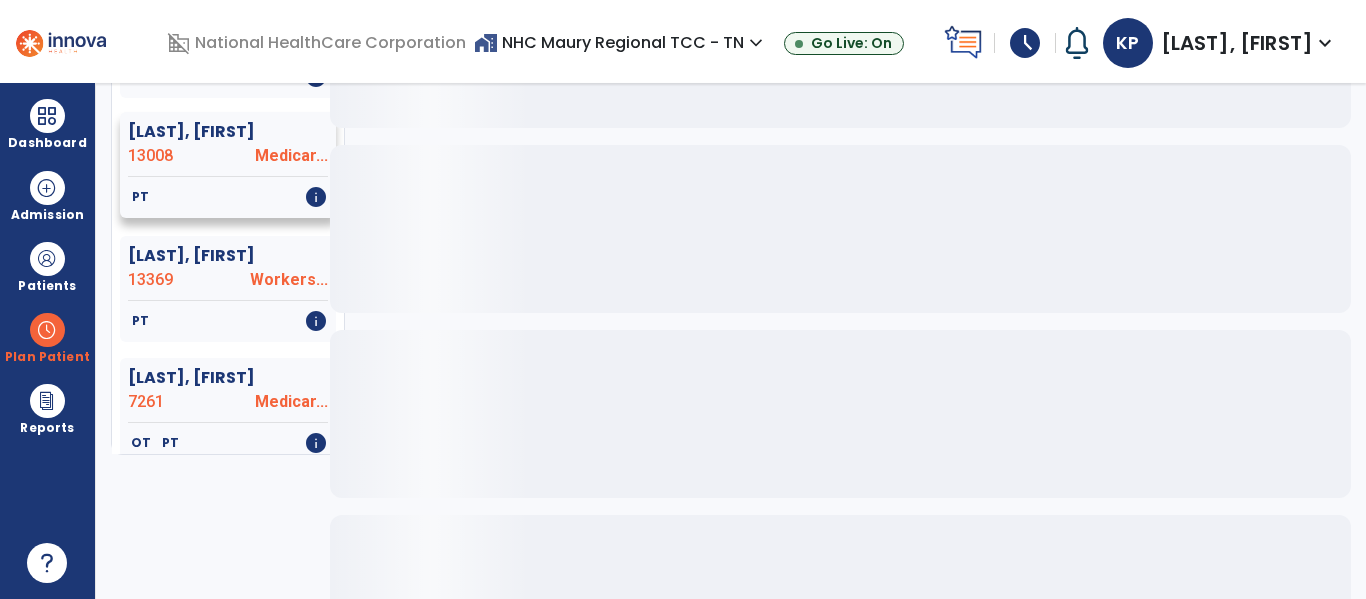 scroll, scrollTop: 11282, scrollLeft: 0, axis: vertical 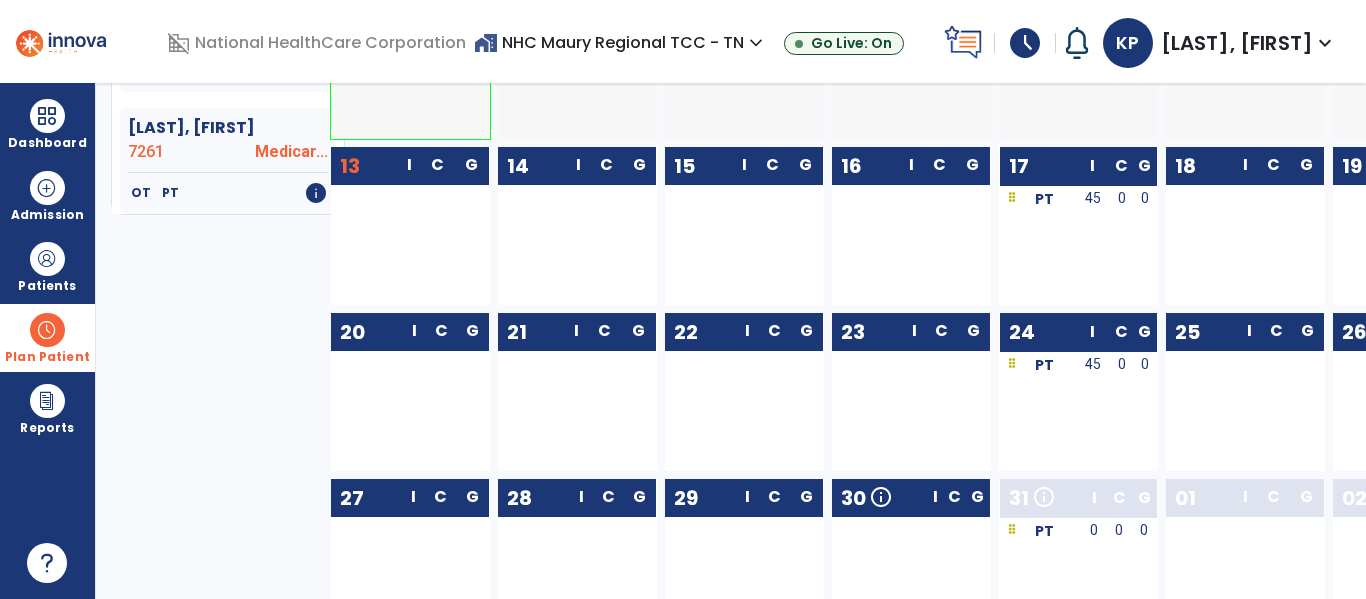 click on "Plan Patient" at bounding box center [47, 337] 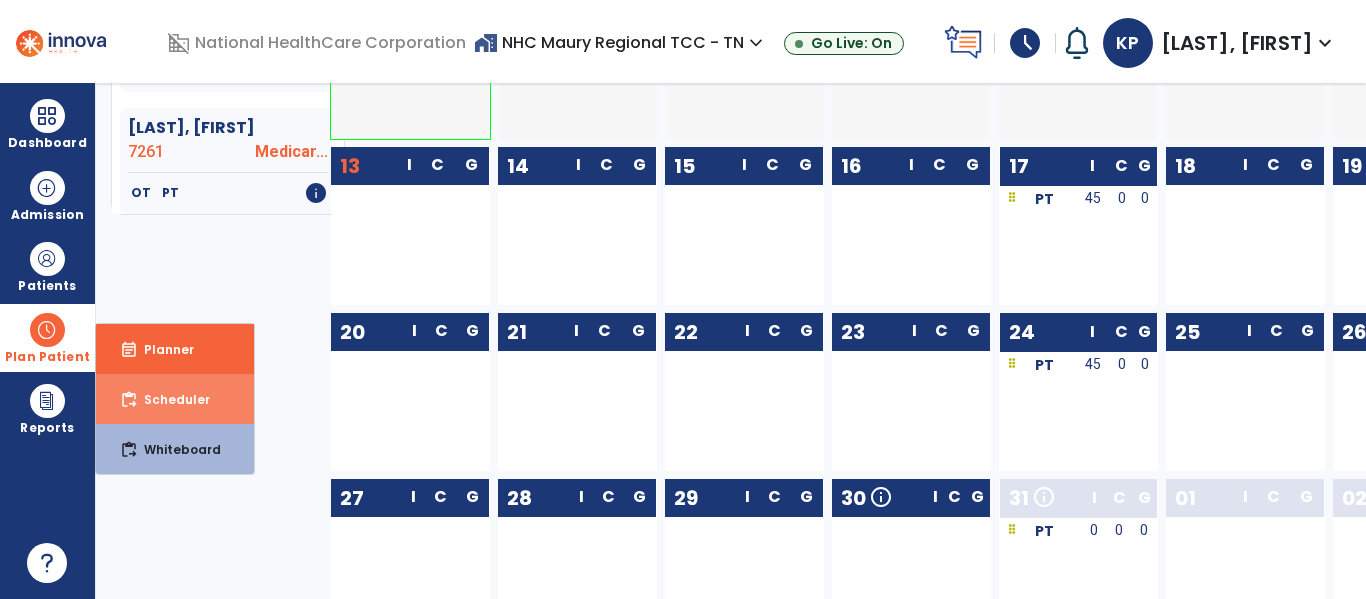 click on "content_paste_go  Scheduler" at bounding box center (175, 399) 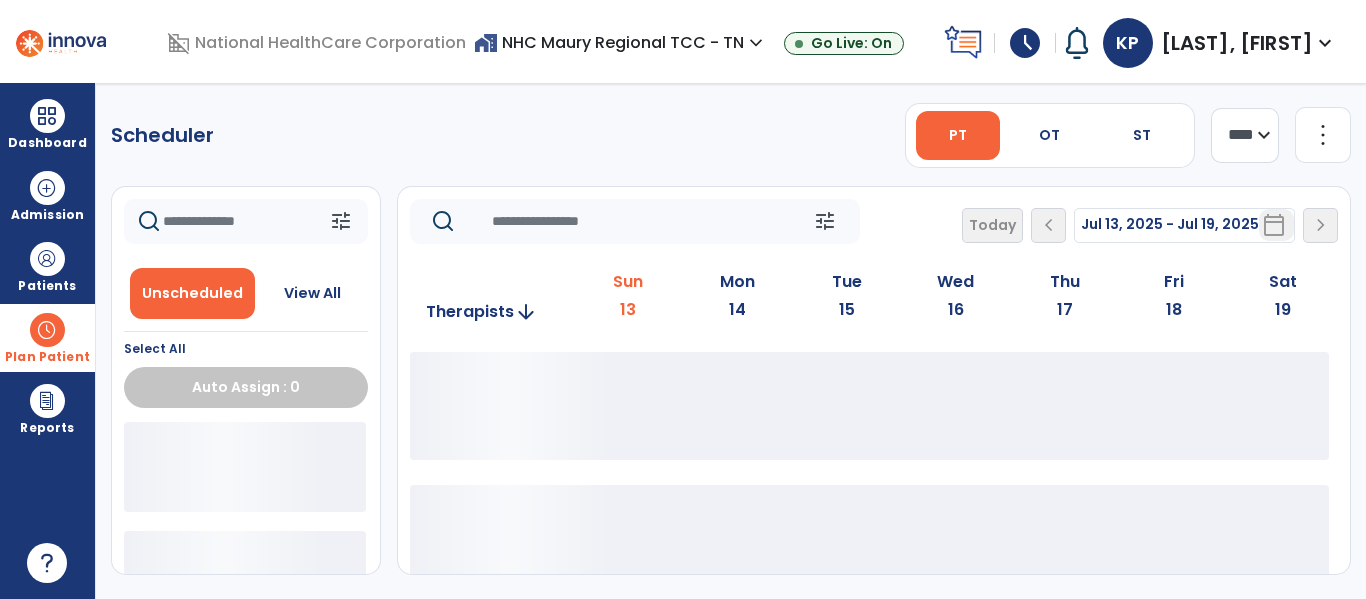 scroll, scrollTop: 0, scrollLeft: 0, axis: both 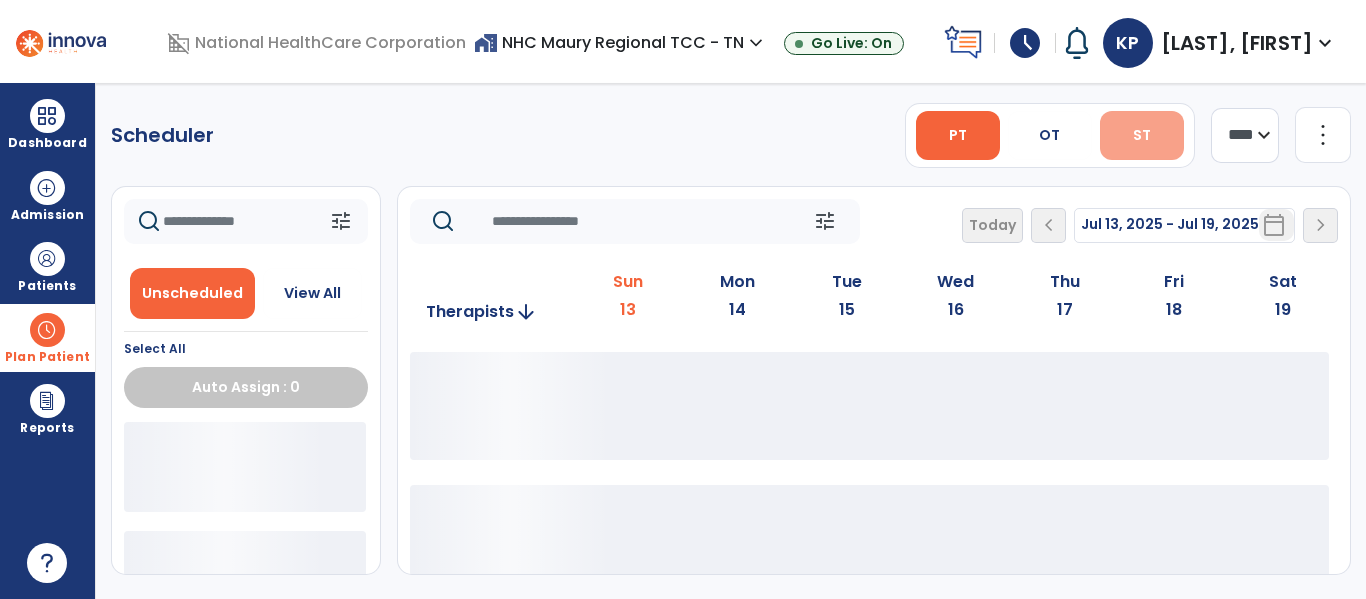 click on "ST" at bounding box center [1142, 135] 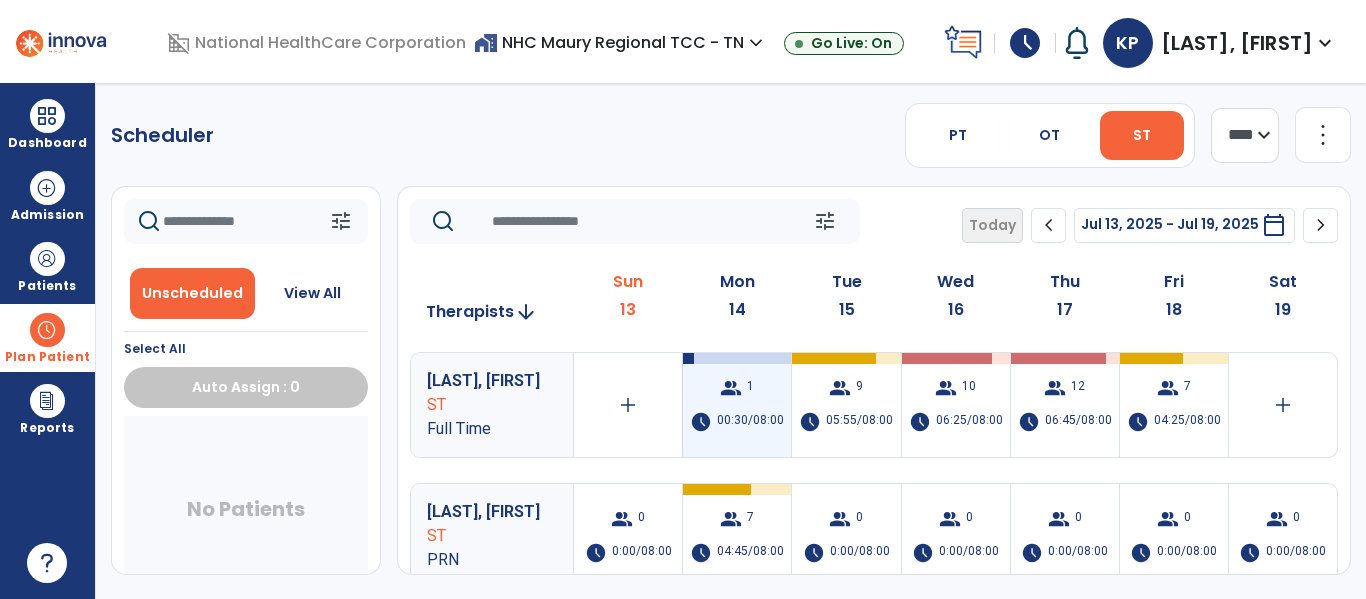 click on "group  1  schedule  00:30/08:00" at bounding box center (737, 405) 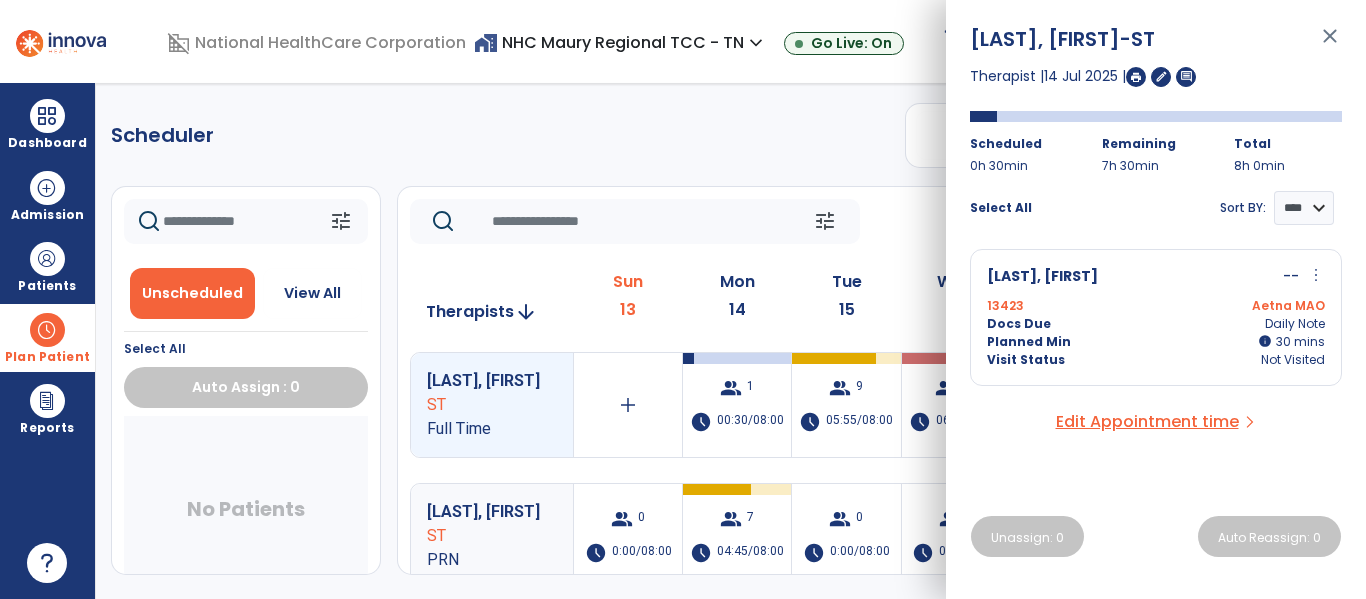 click on "more_vert" at bounding box center [1316, 275] 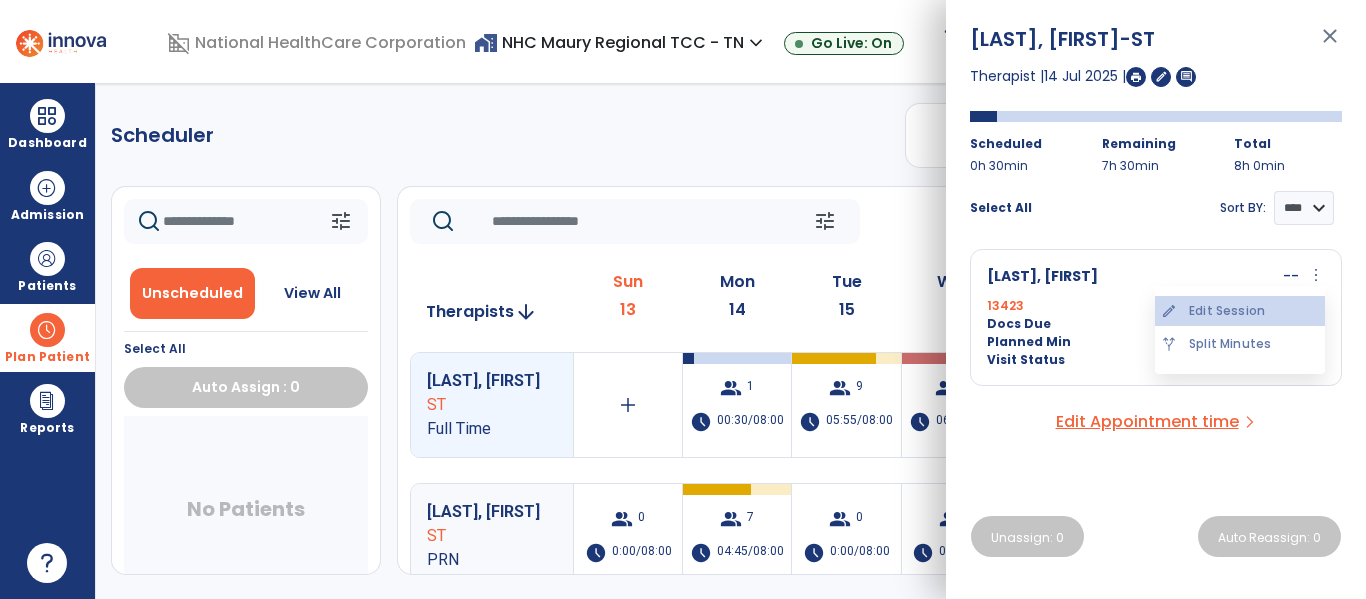 click on "edit   Edit Session" at bounding box center (1240, 311) 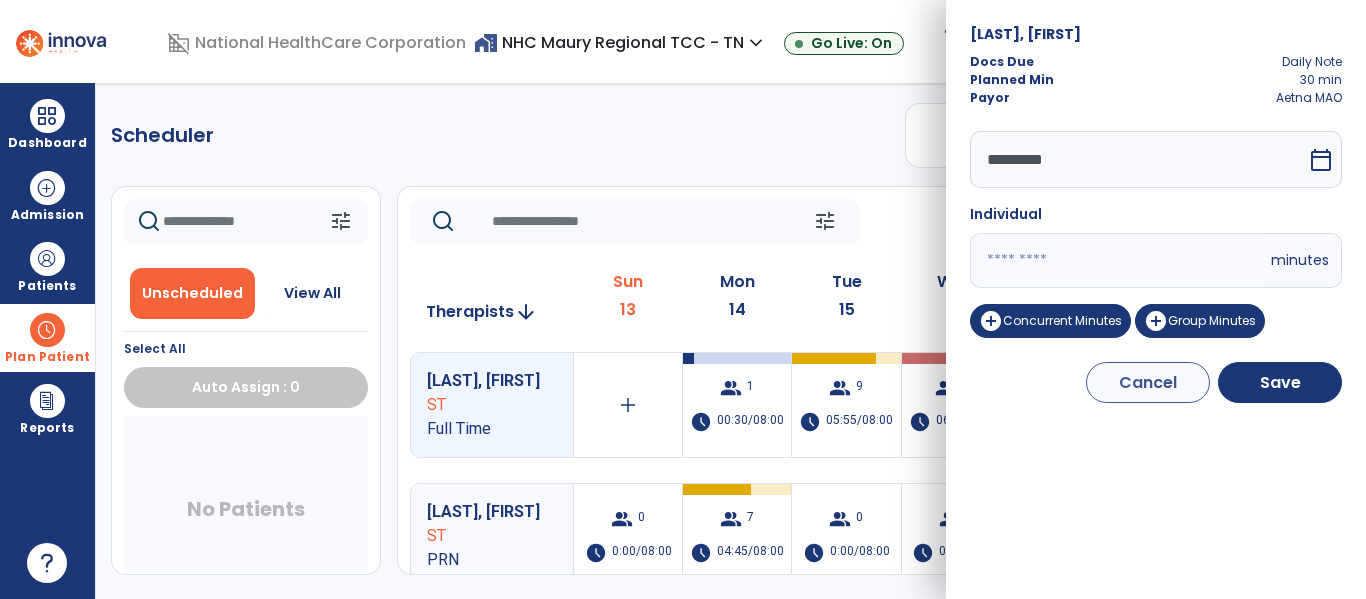 click on "domain_disabled   National HealthCare Corporation   home_work   NHC Maury Regional TCC - TN   expand_more   NHC HealthCare Columbia   NHC HealthCare Milan - TN   NHC HealthCare Smithville   NHC HealthCare Somerville  Show All Go Live: On schedule My Time:   Sunday, Jul 13    **** arrow_right  Start   Open your timecard  arrow_right Notifications Mark as read Co-Treatment Conflict: [LAST], [FIRST] Tue Oct 01 [DATE] at [TIME] | NHC HealthCare Milan - TN See all Notifications  KP   [LAST], [FIRST]   expand_more   home   Home   person   Profile   help   Help   logout   Log out  Dashboard  dashboard  Therapist Dashboard Admission Patients  format_list_bulleted  Patient List  space_dashboard  Patient Board  insert_chart  PDPM Board Plan Patient  event_note  Planner  content_paste_go  Scheduler  content_paste_go  Whiteboard Reports  export_notes  Billing Exports  note_alt  EOM Report  event_note  Minutes By Payor  inbox_customize  Service Log  playlist_add_check  Triple Check Report  Scheduler   PT   OT  ***" at bounding box center (683, 299) 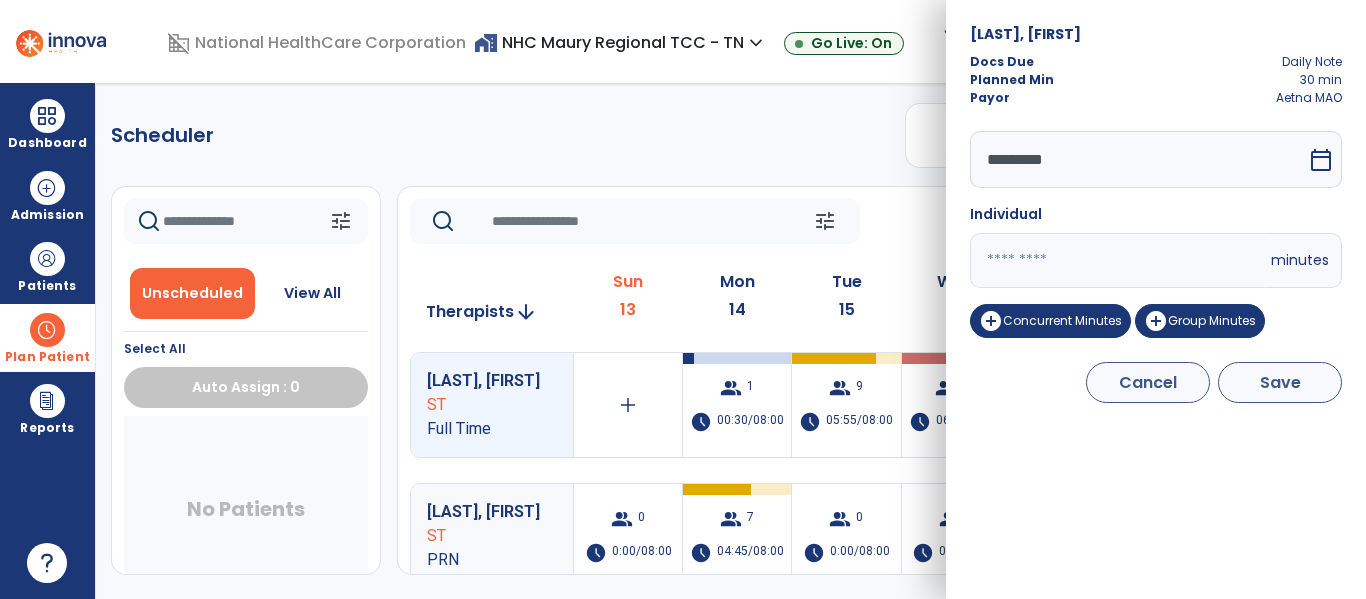 type on "*" 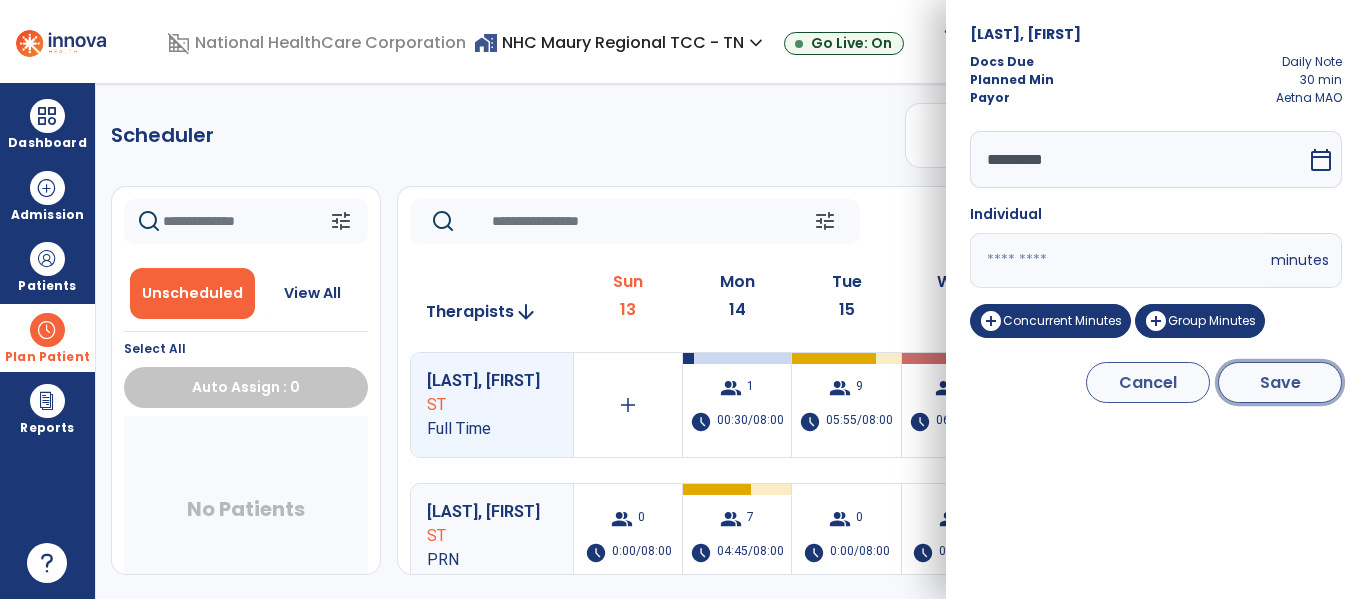 click on "Save" at bounding box center (1280, 382) 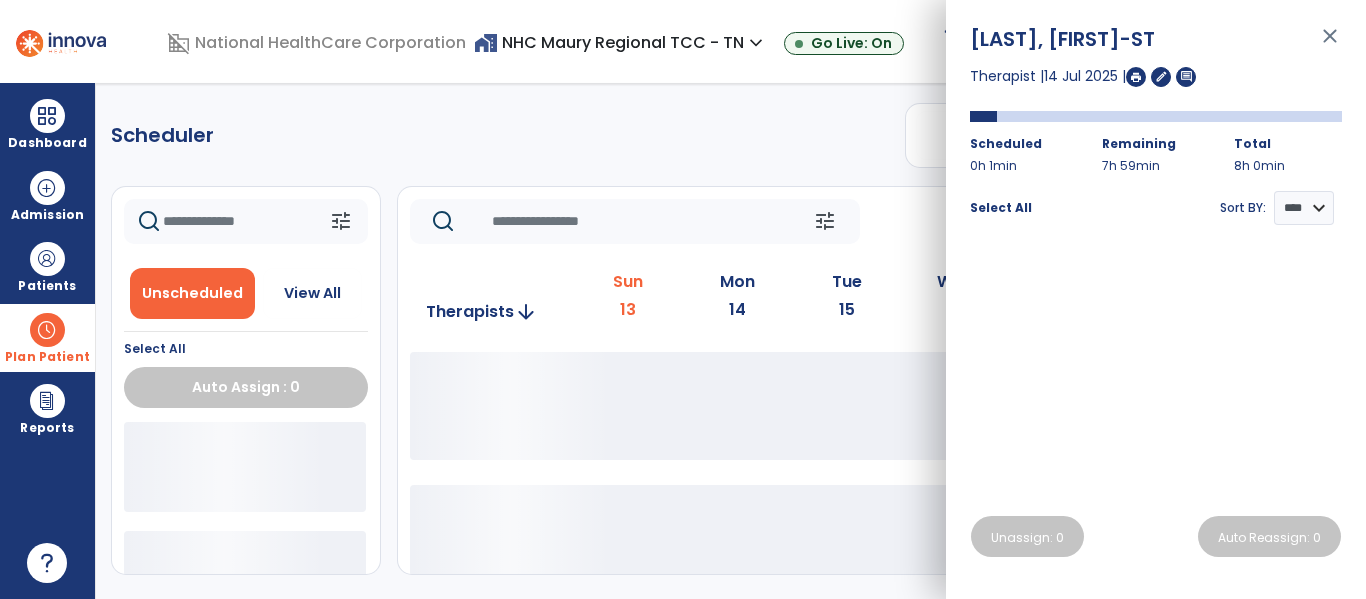 click on "Scheduler   PT   OT   ST  **** *** more_vert  Manage Labor   View All Therapists   Print" 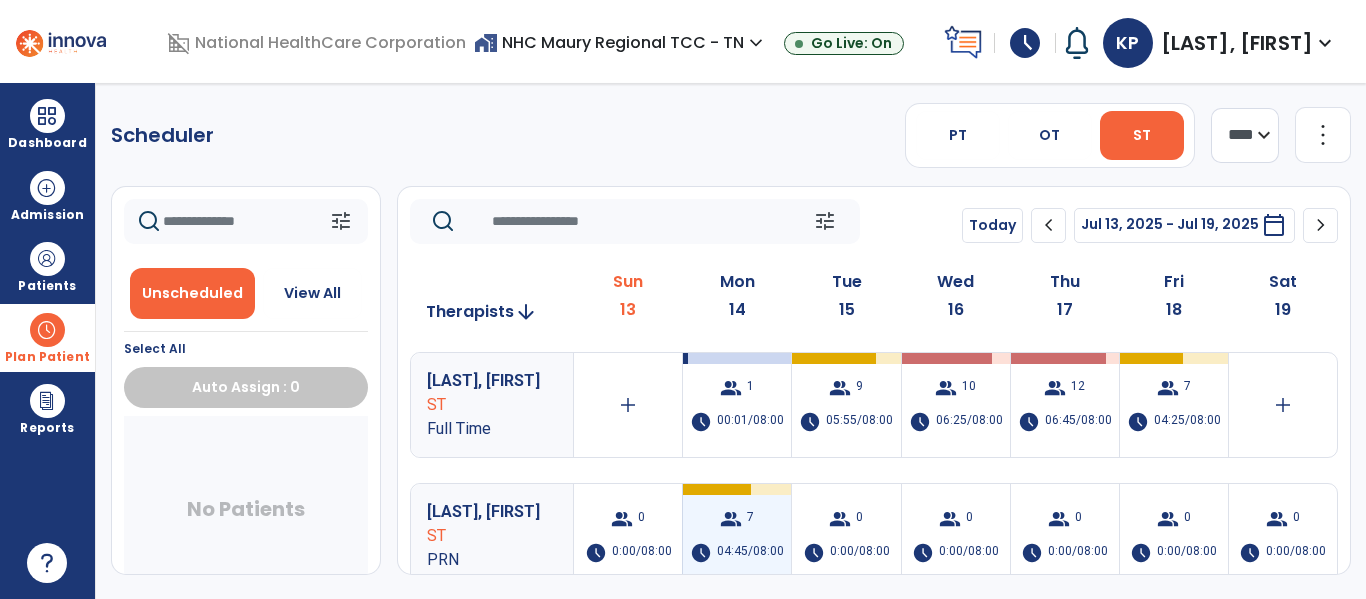 click on "group" at bounding box center (731, 519) 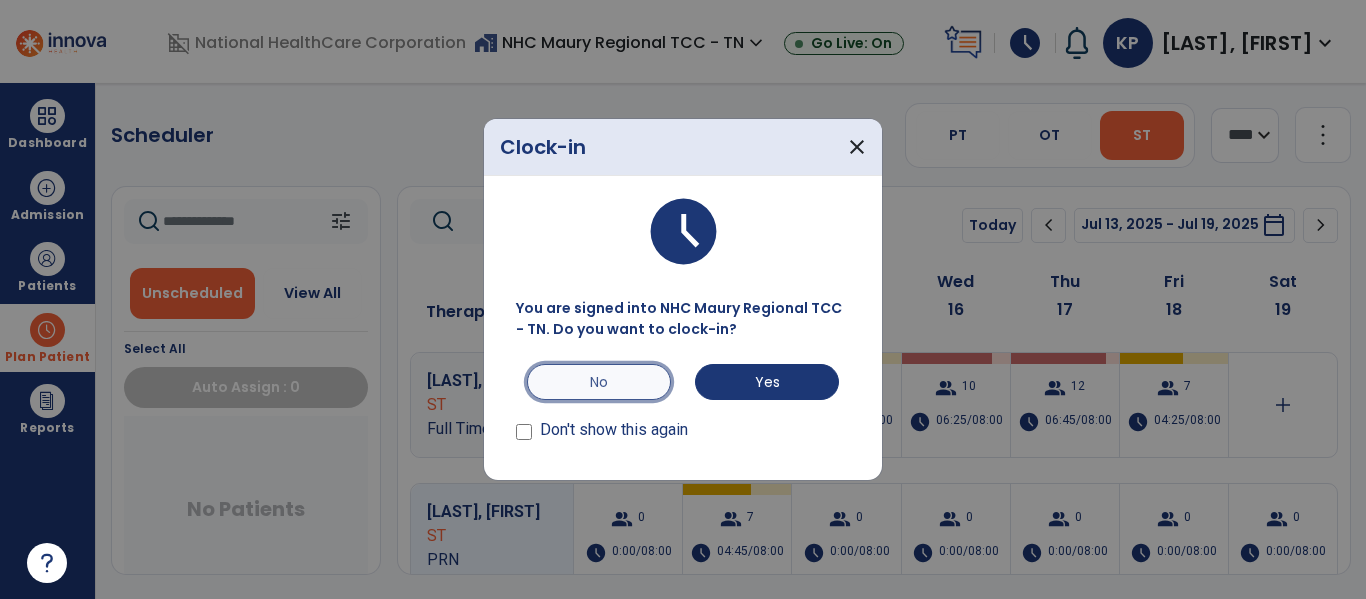 click on "No" at bounding box center (599, 382) 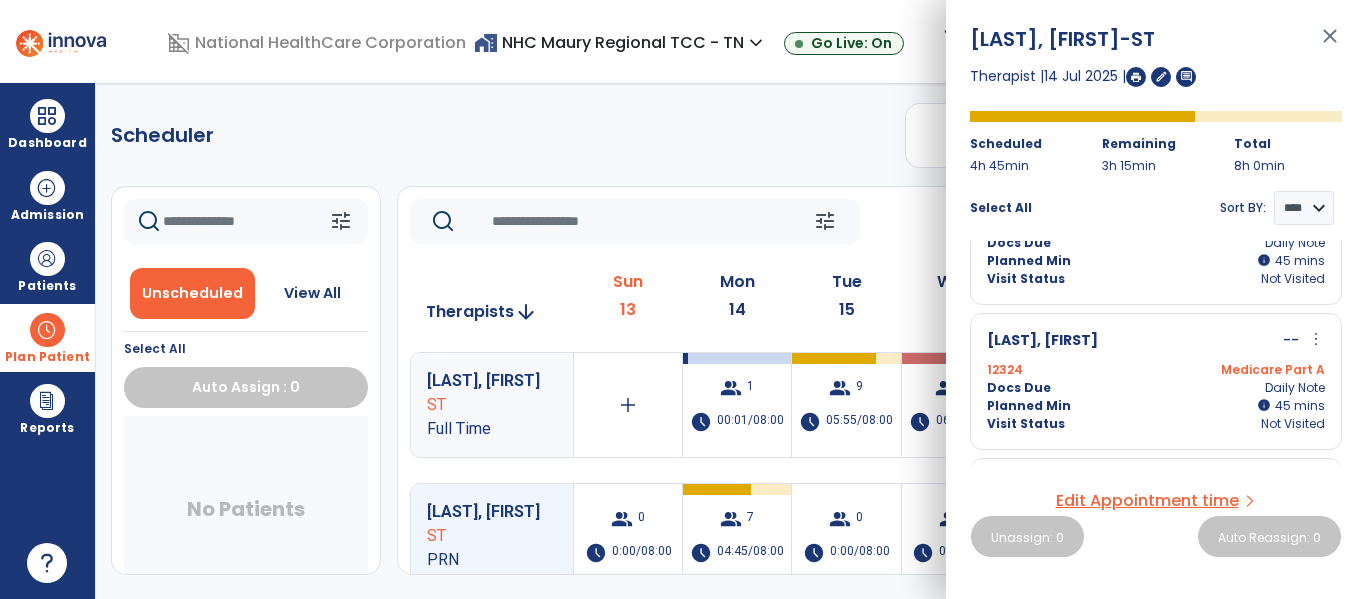 scroll, scrollTop: 0, scrollLeft: 0, axis: both 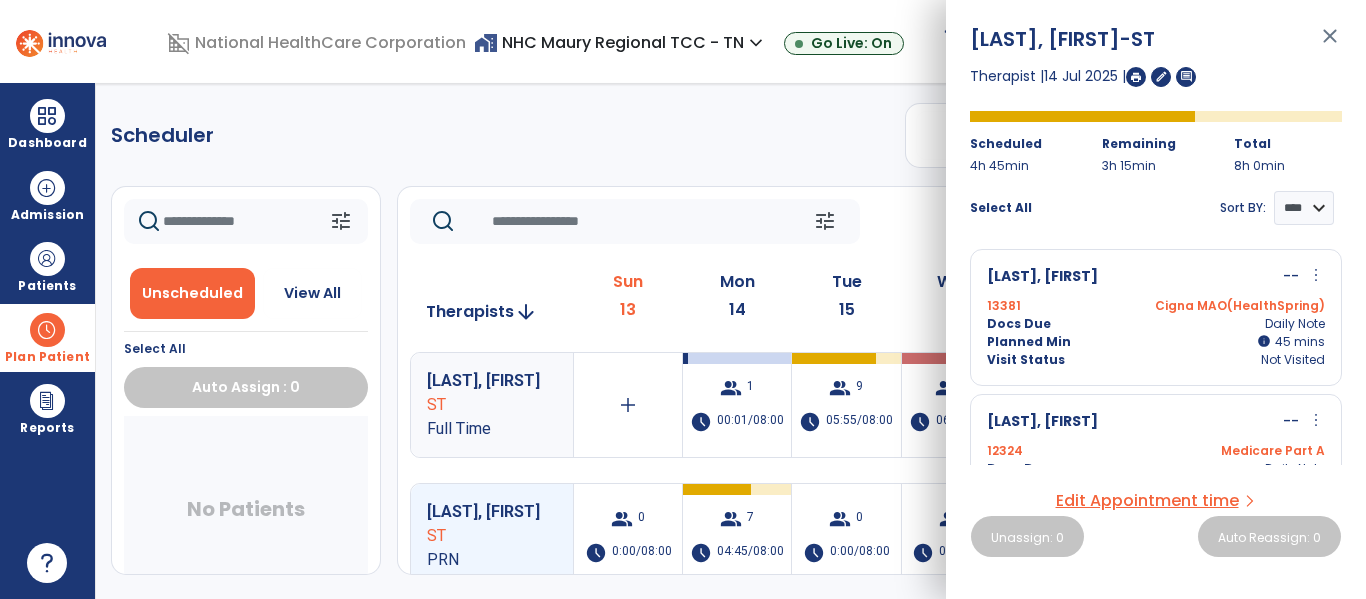 click on "Scheduler   PT   OT   ST  **** *** more_vert  Manage Labor   View All Therapists   Print" 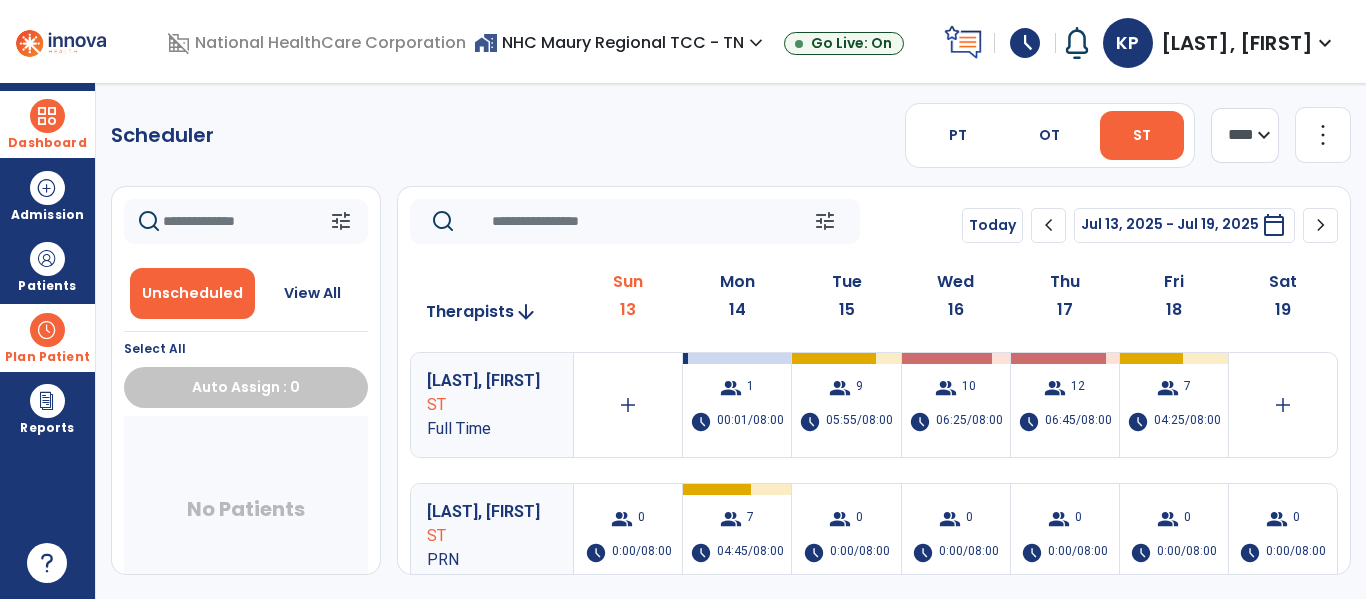 click on "Dashboard" at bounding box center (47, 124) 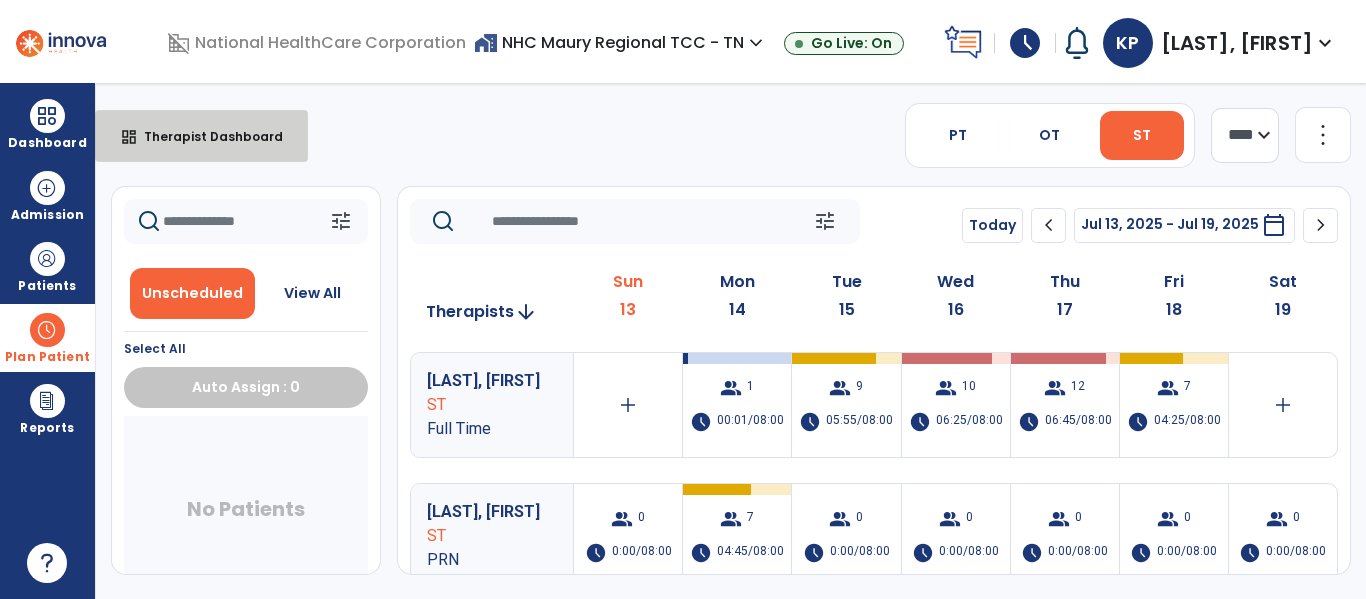 click on "dashboard  Therapist Dashboard" at bounding box center (201, 136) 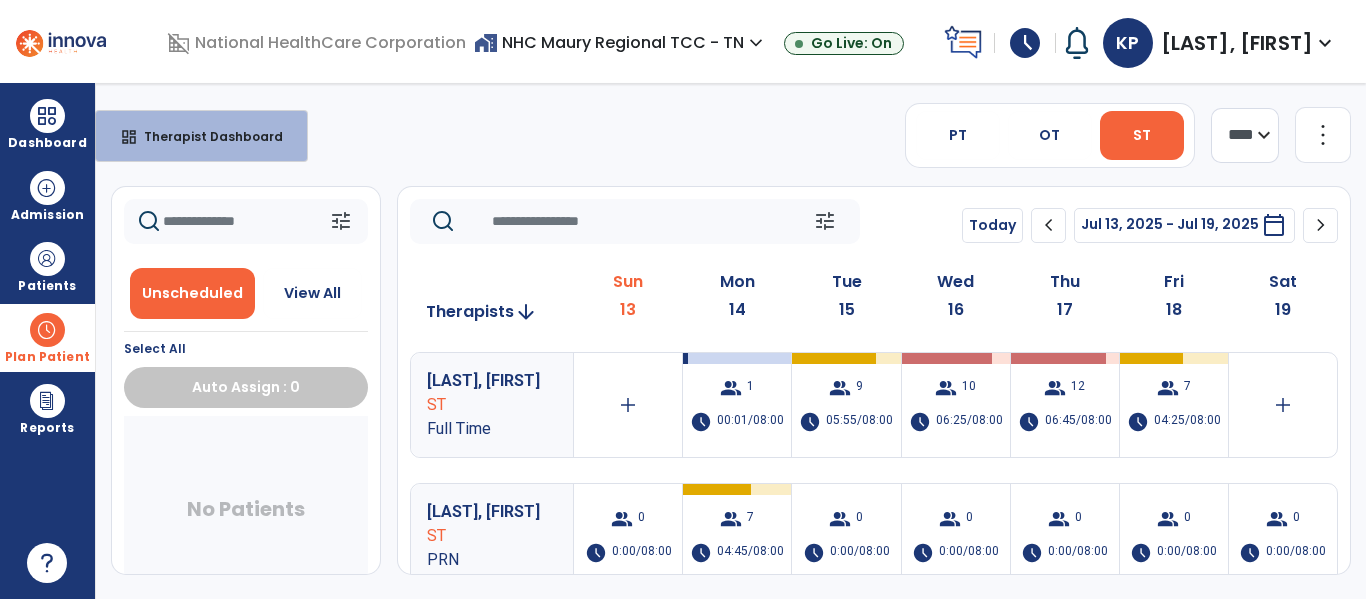 select on "****" 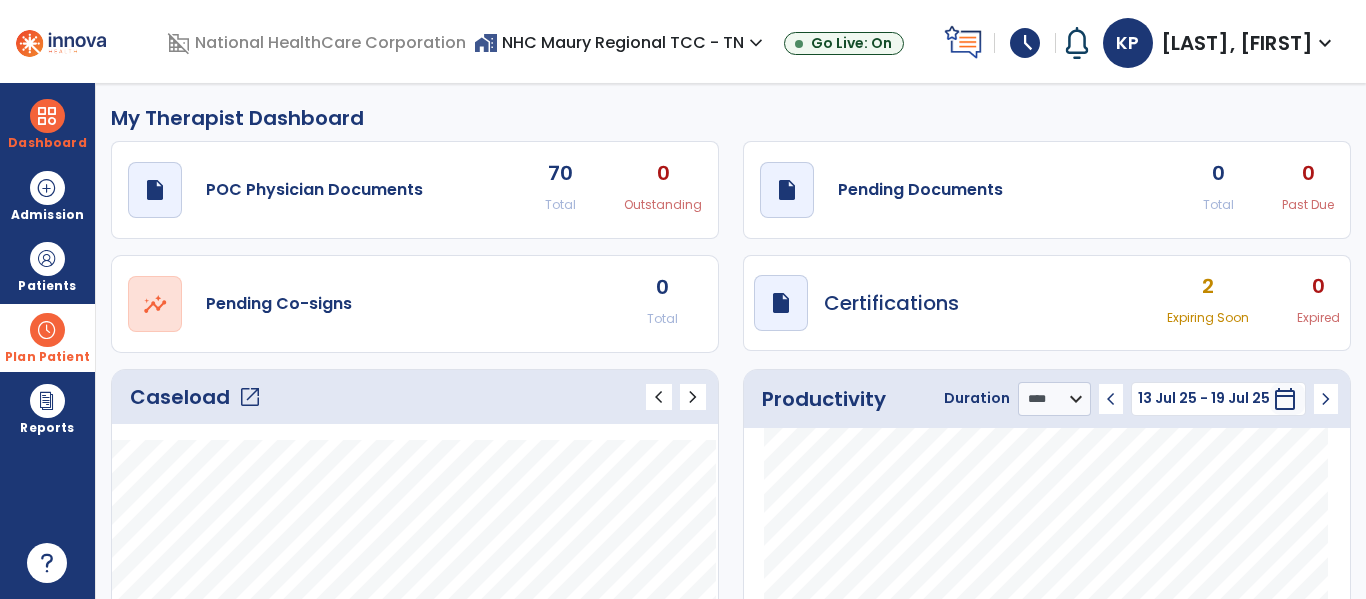click on "open_in_new" 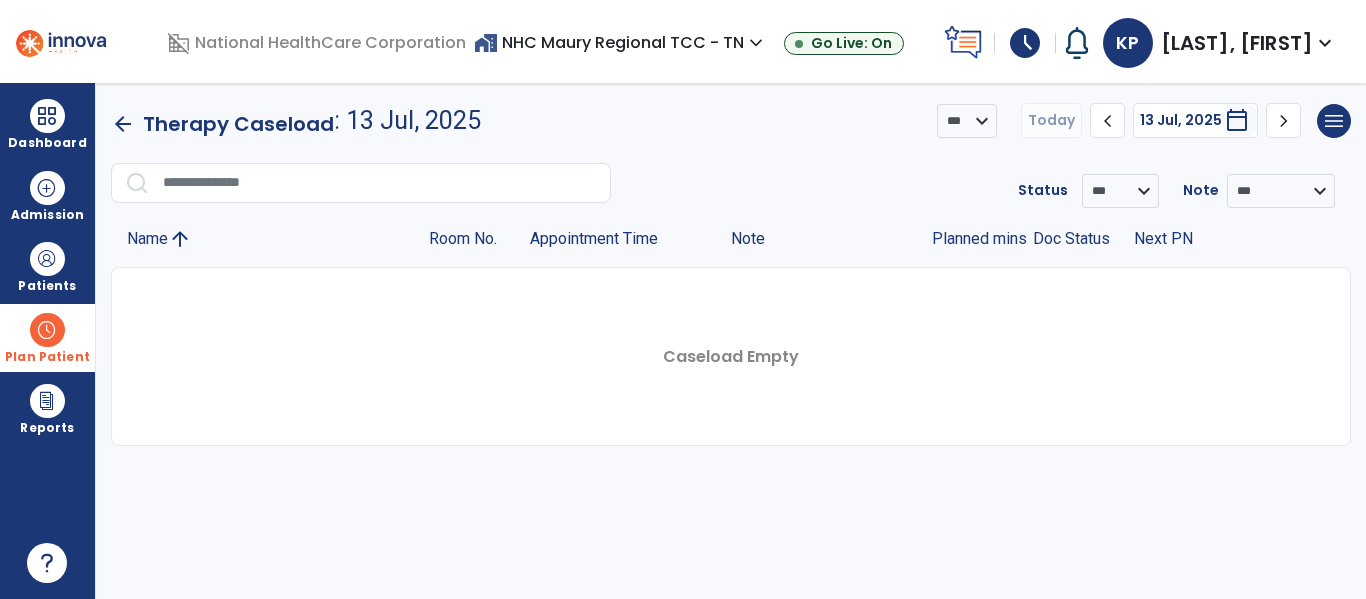 click on "chevron_right" 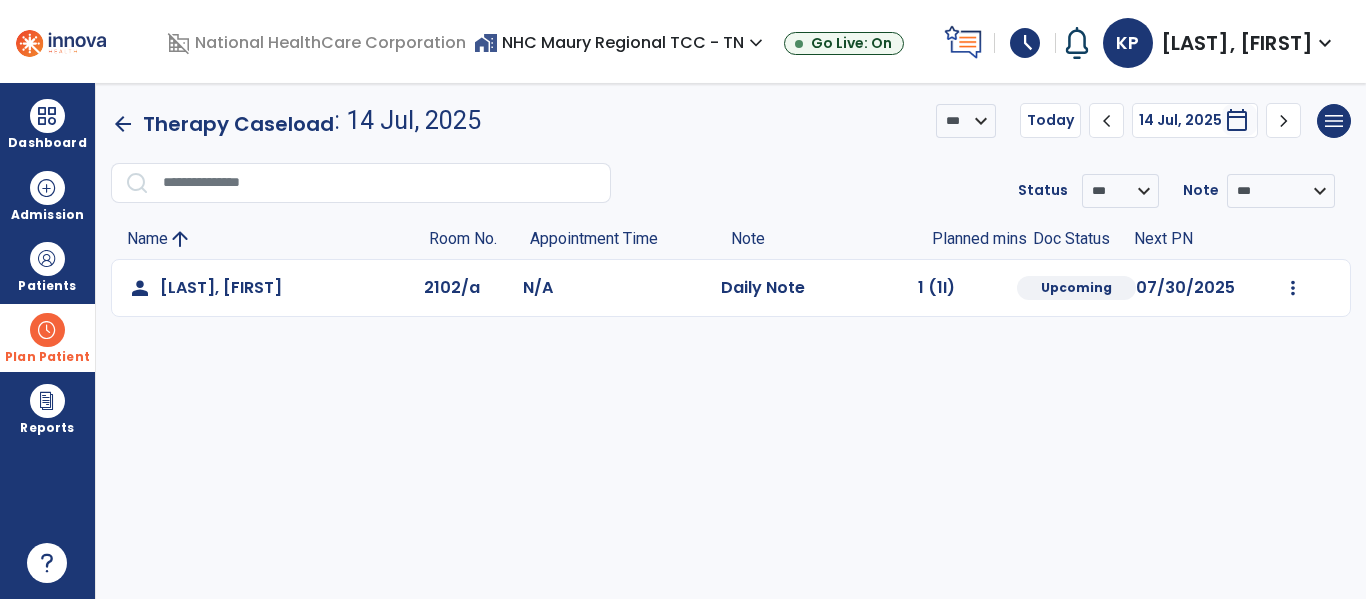 click on "chevron_left" 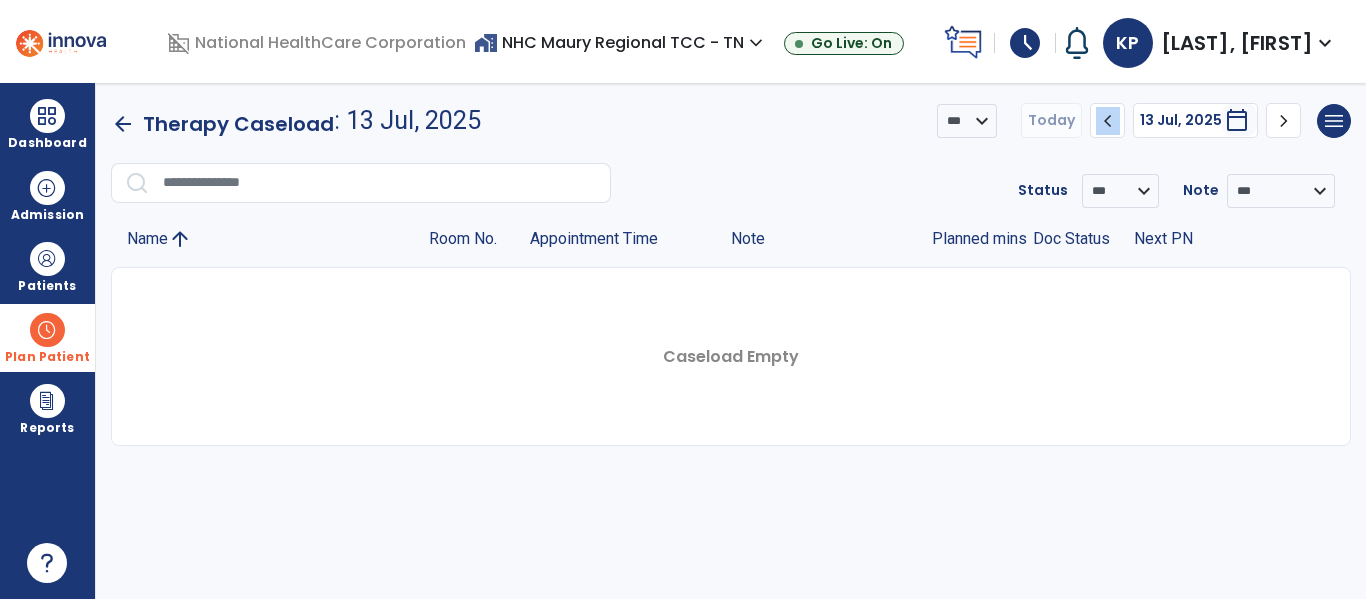 click on "chevron_left" 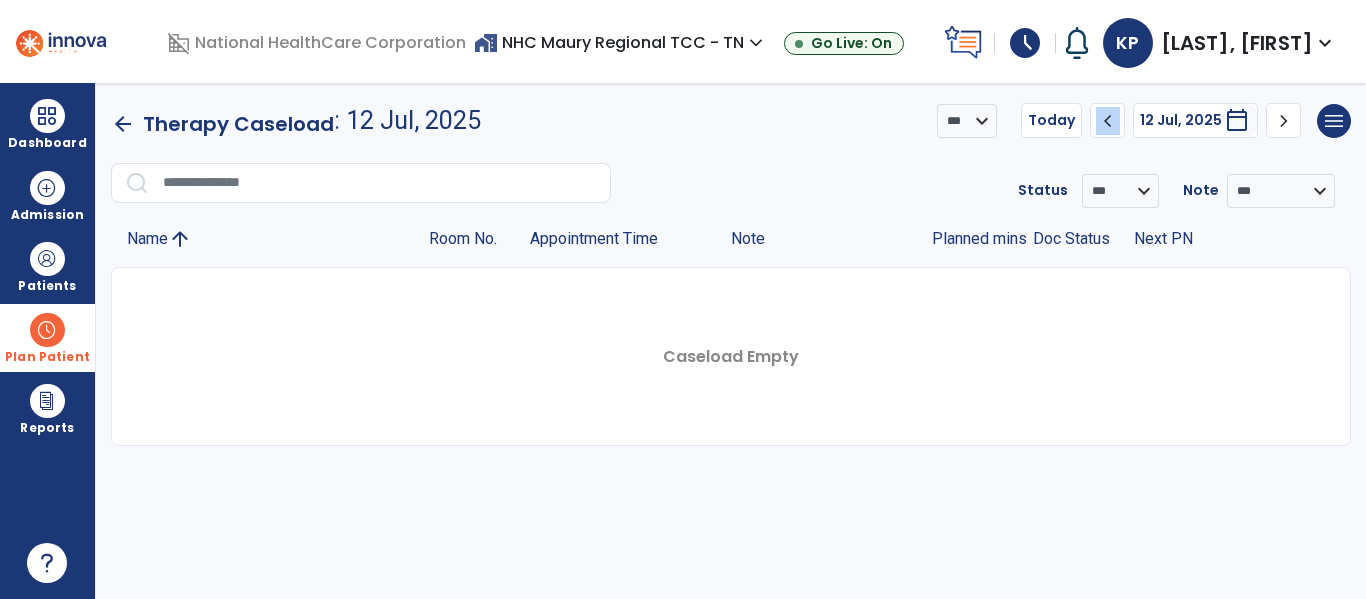 click on "chevron_left" 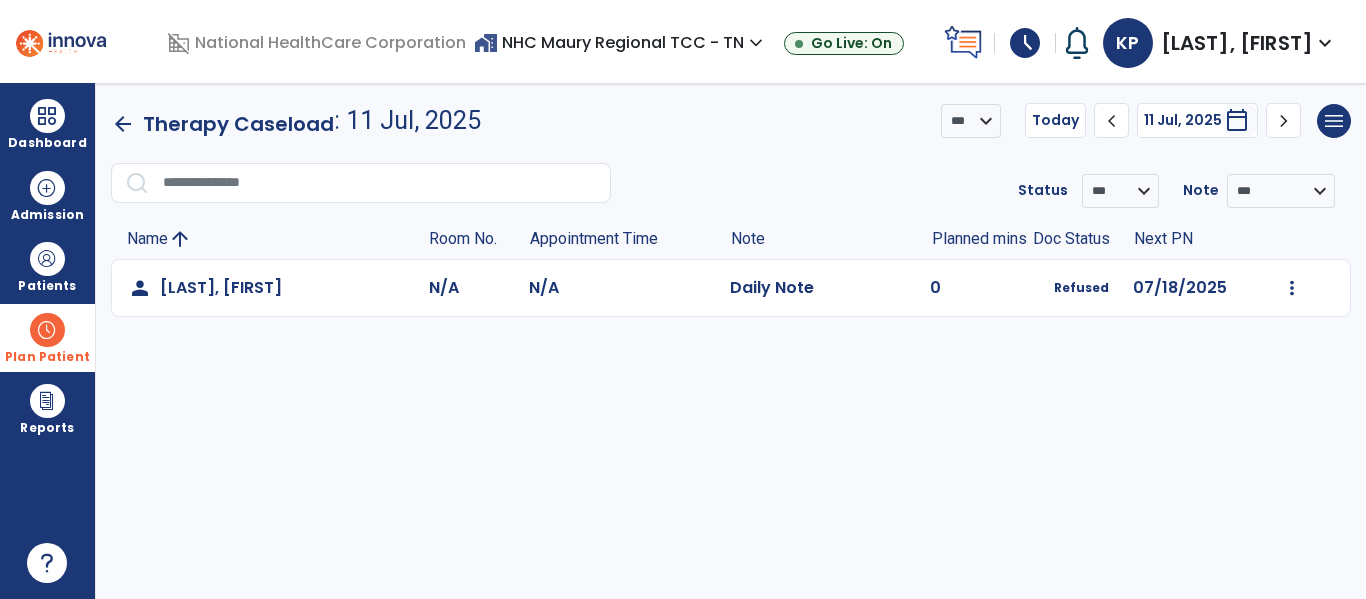 click on "chevron_left" 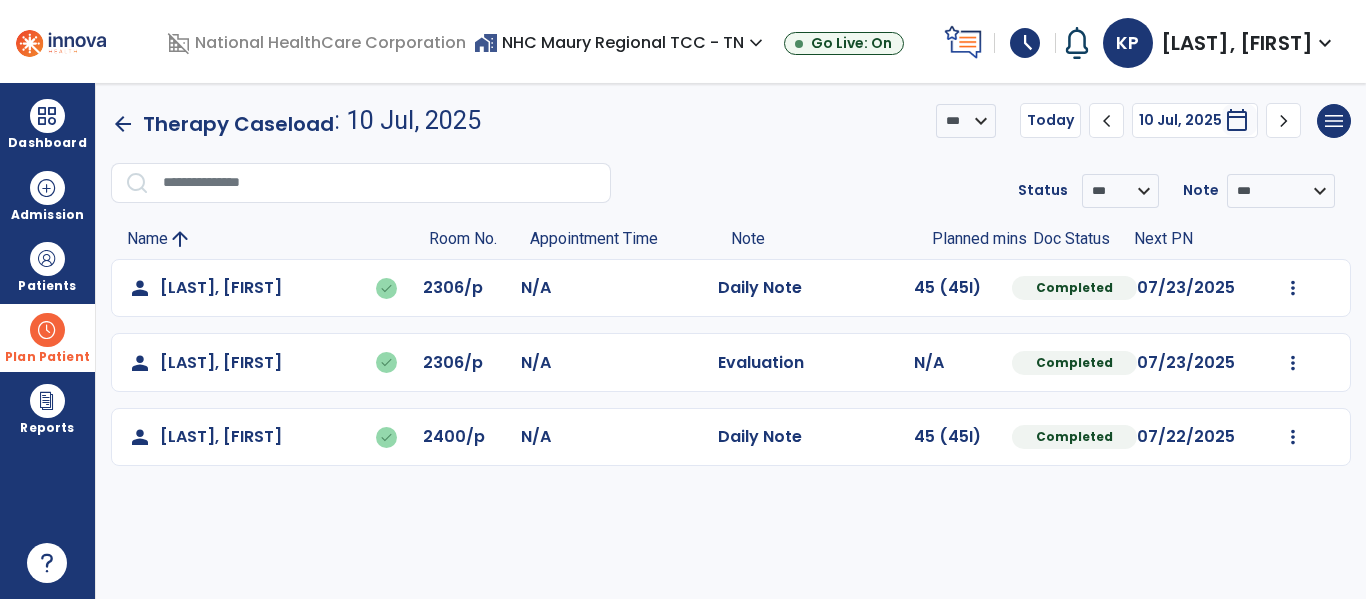 click on "chevron_left" 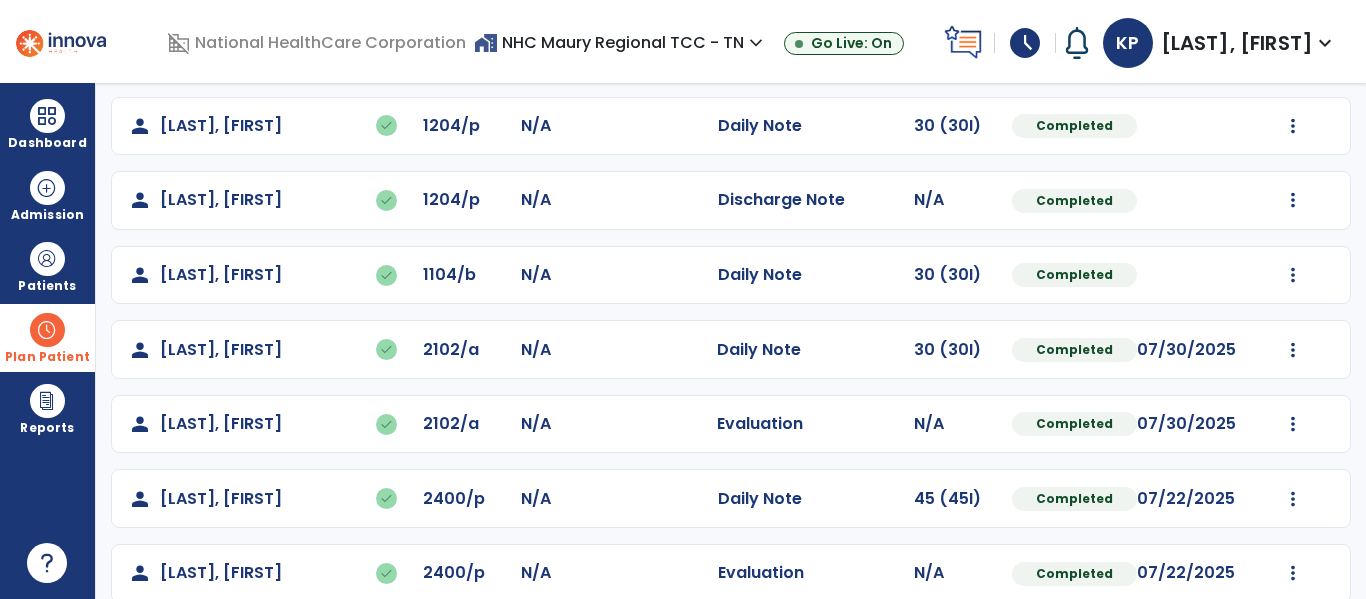 scroll, scrollTop: 453, scrollLeft: 0, axis: vertical 